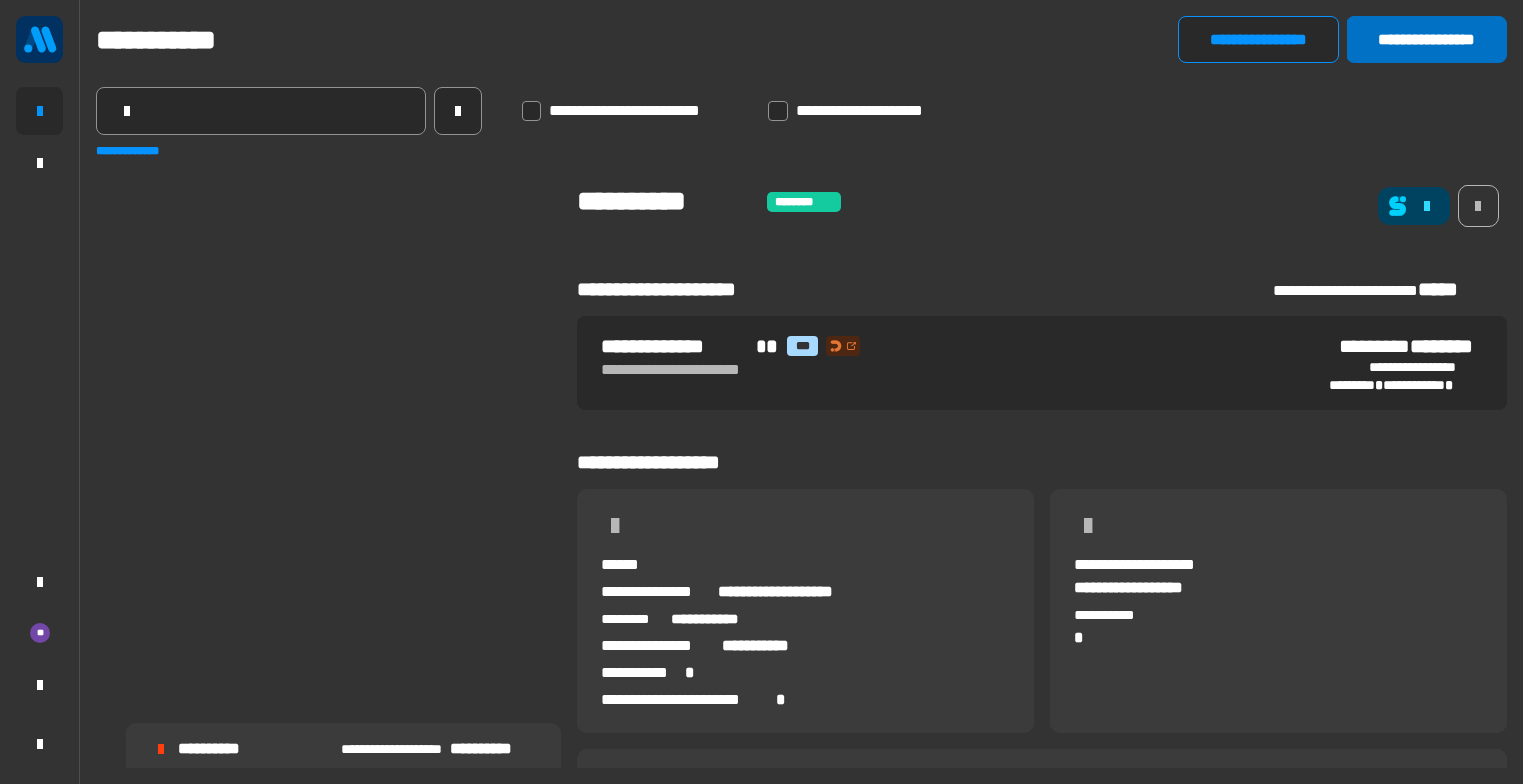 scroll, scrollTop: 0, scrollLeft: 0, axis: both 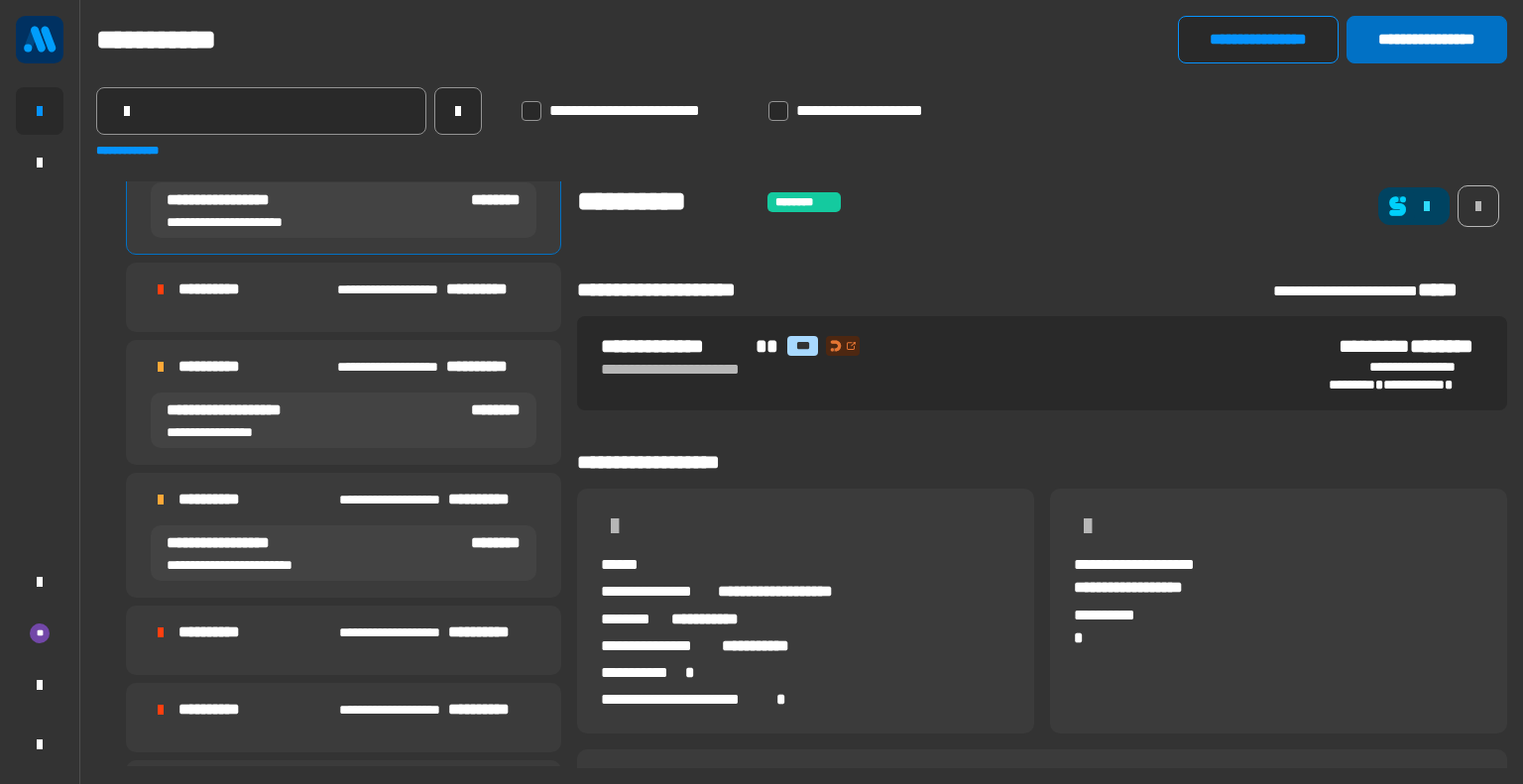 click on "**********" 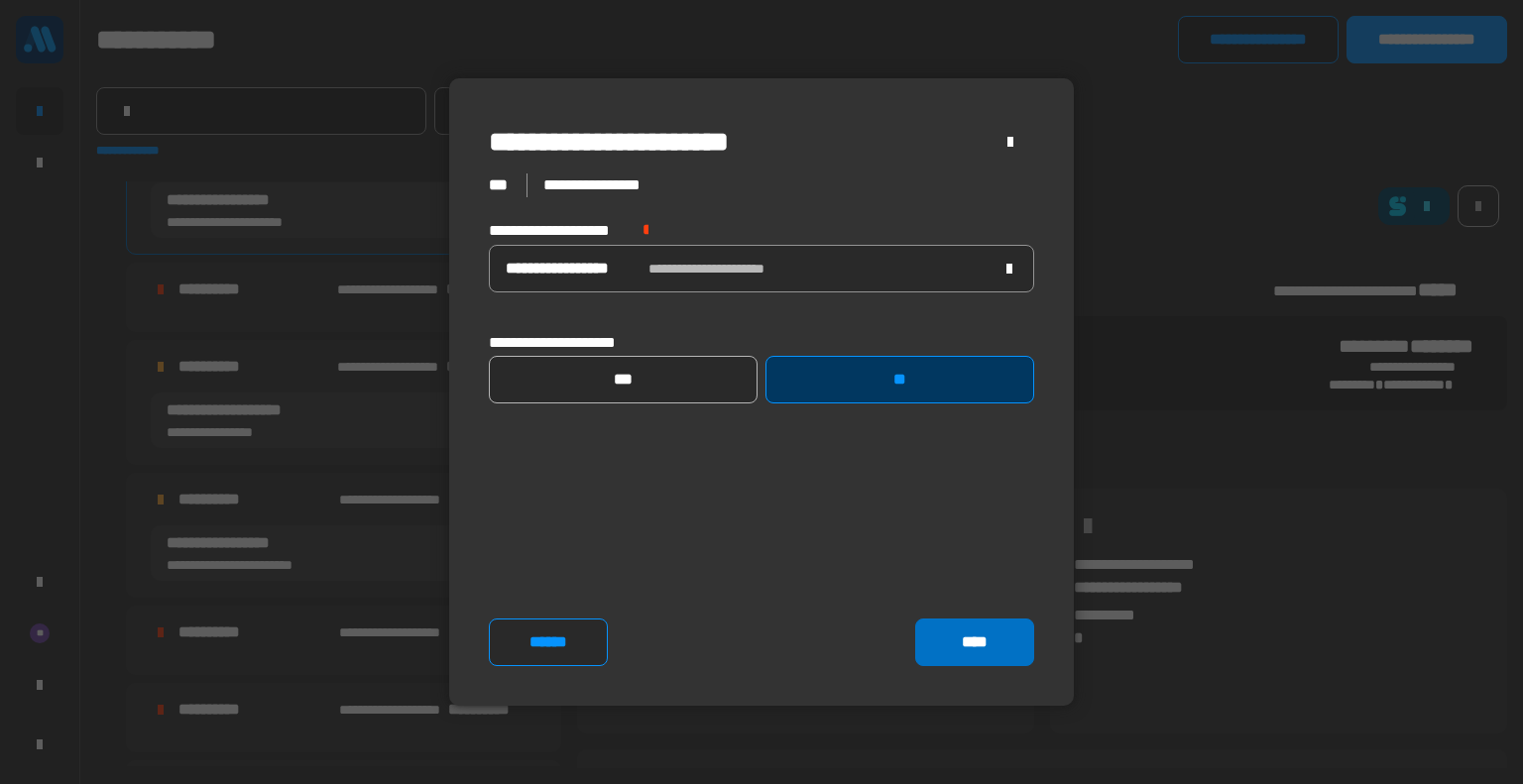 click on "****" 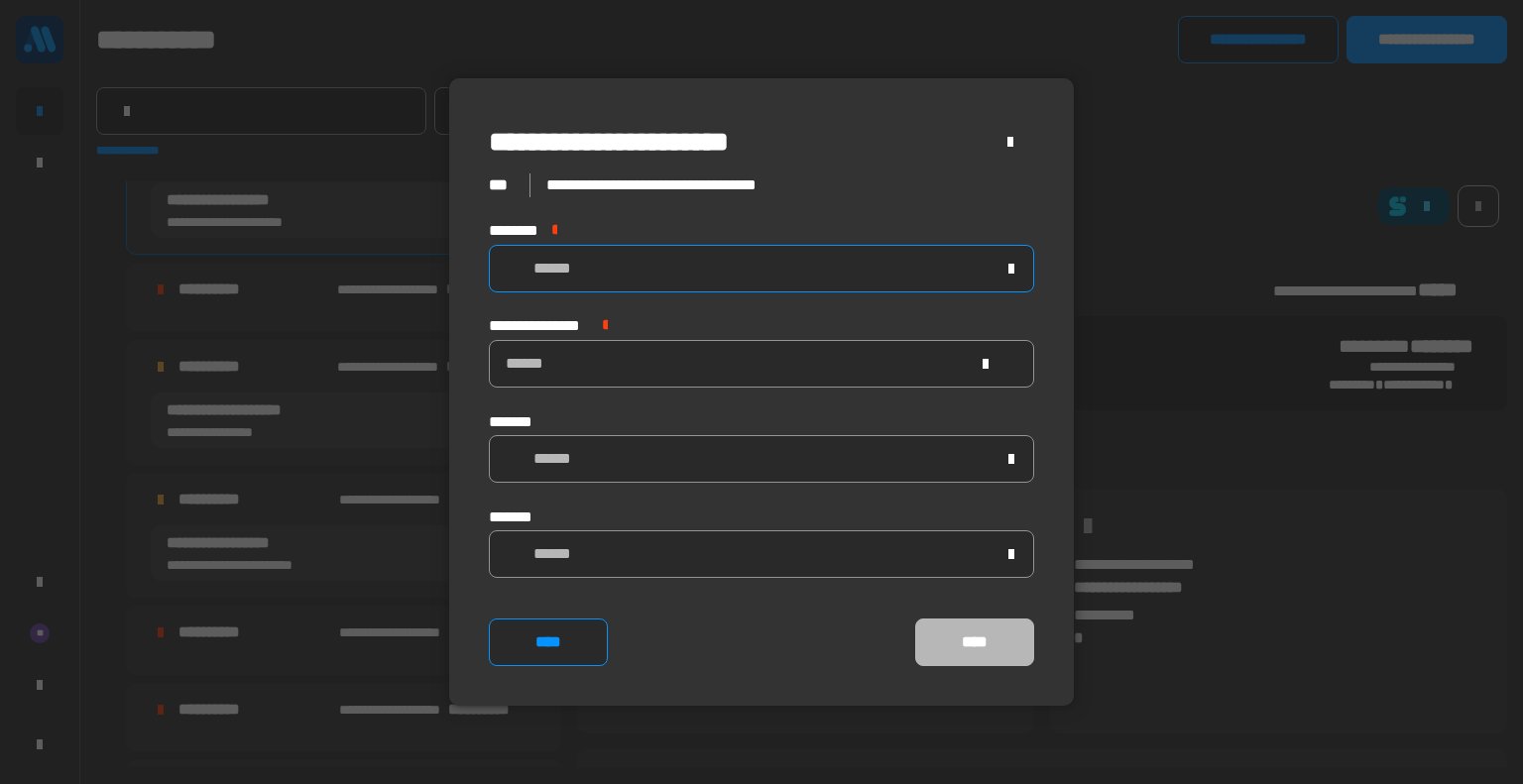 click on "******" 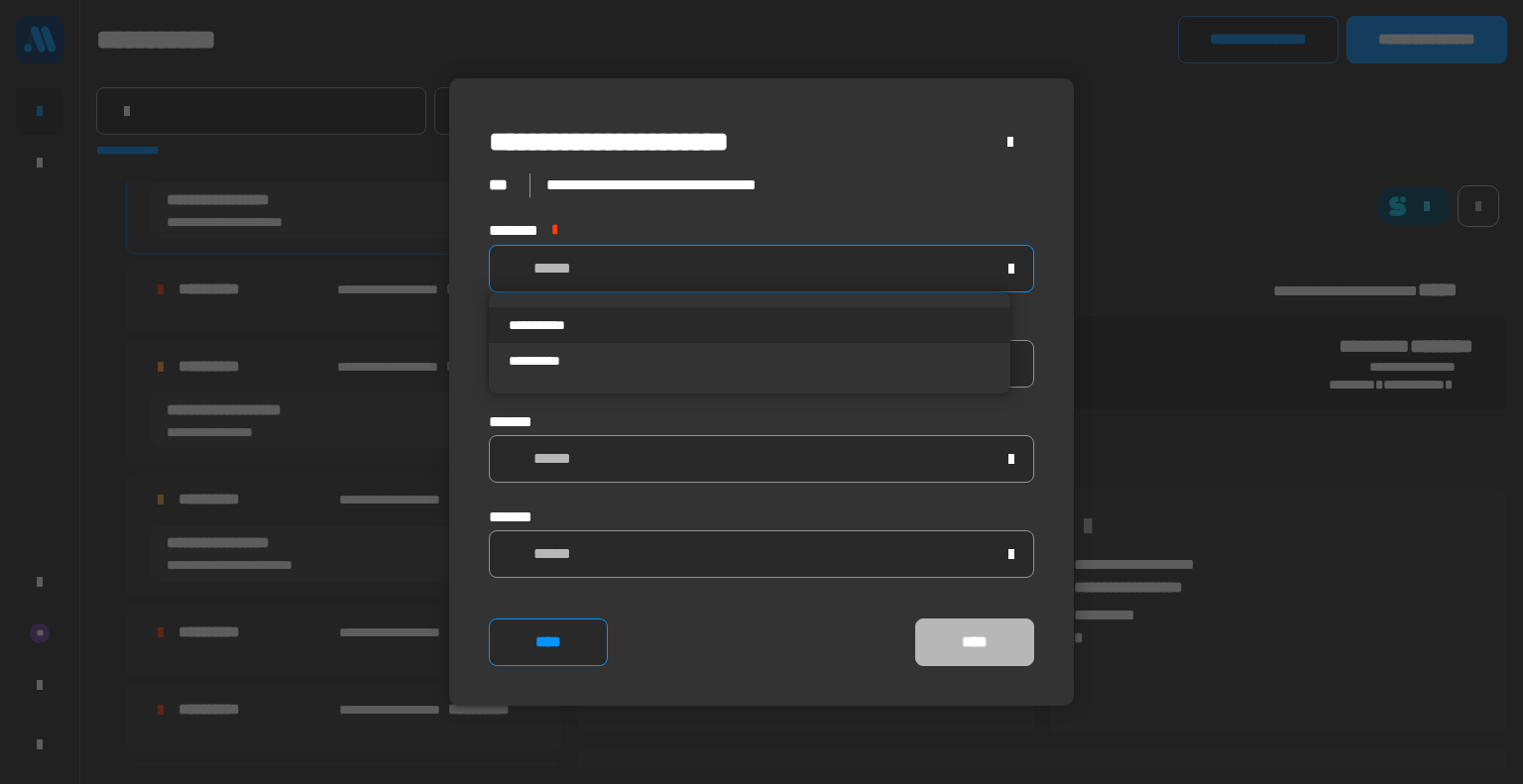 click on "**********" at bounding box center [750, 325] 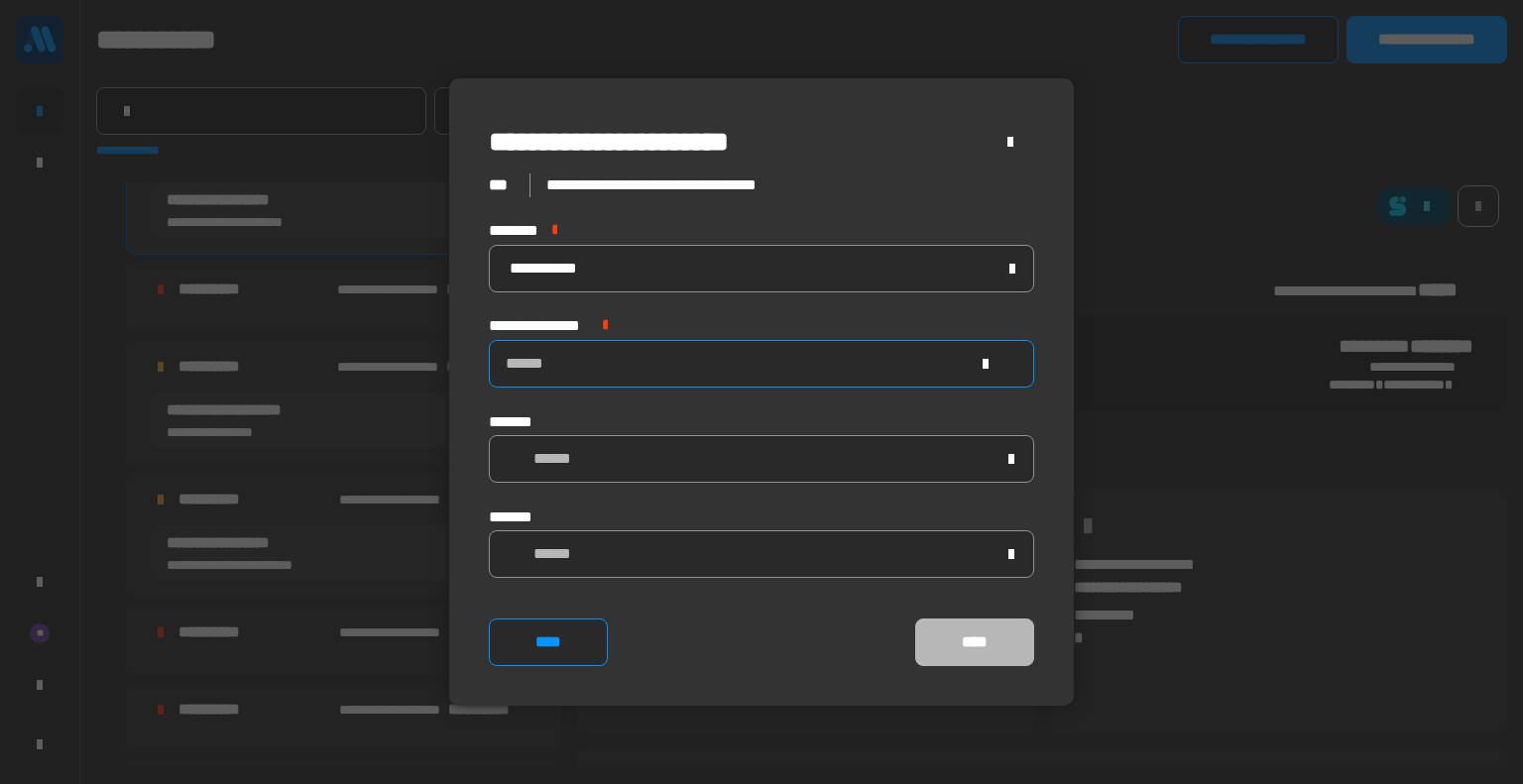 click on "******" 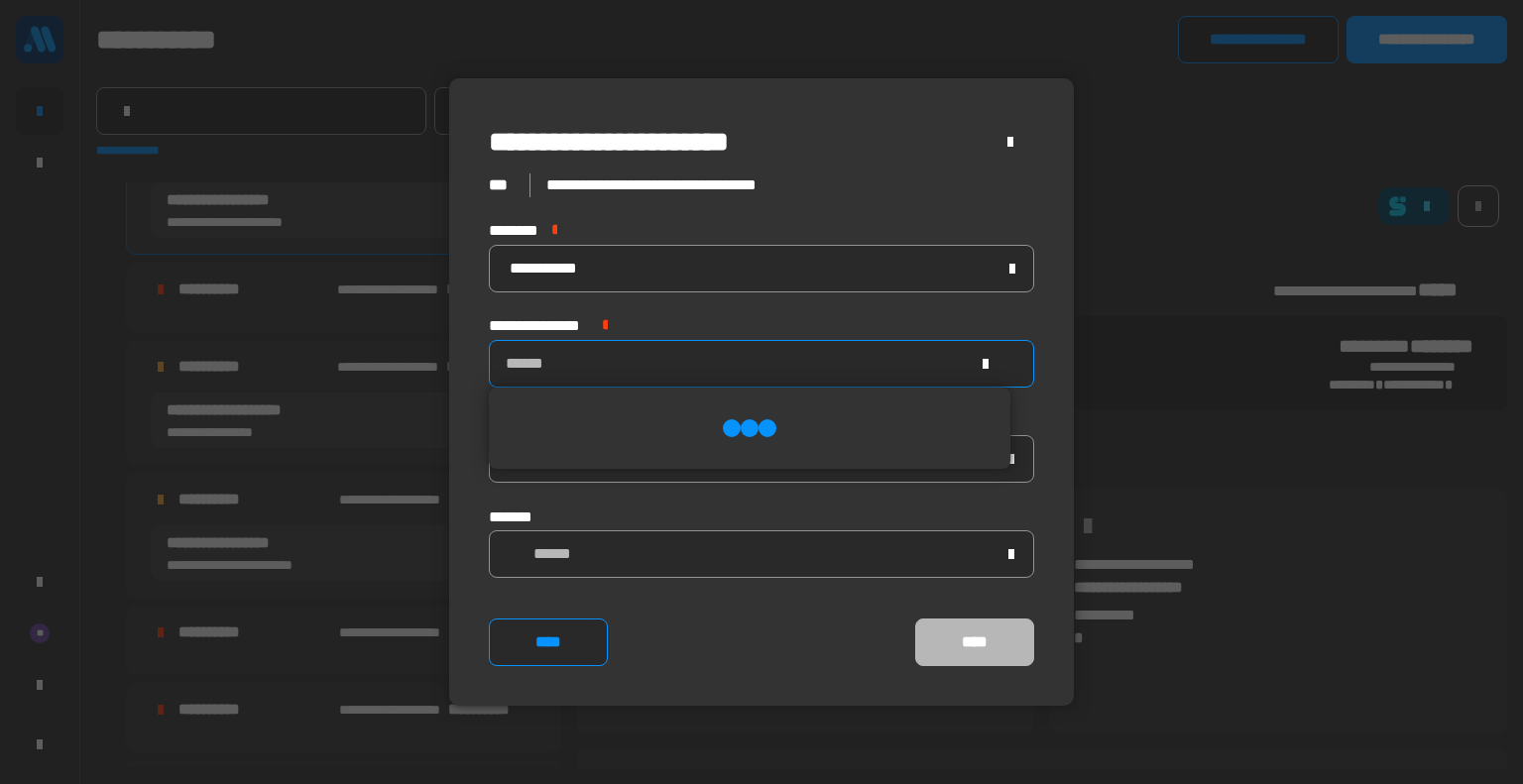 scroll, scrollTop: 0, scrollLeft: 0, axis: both 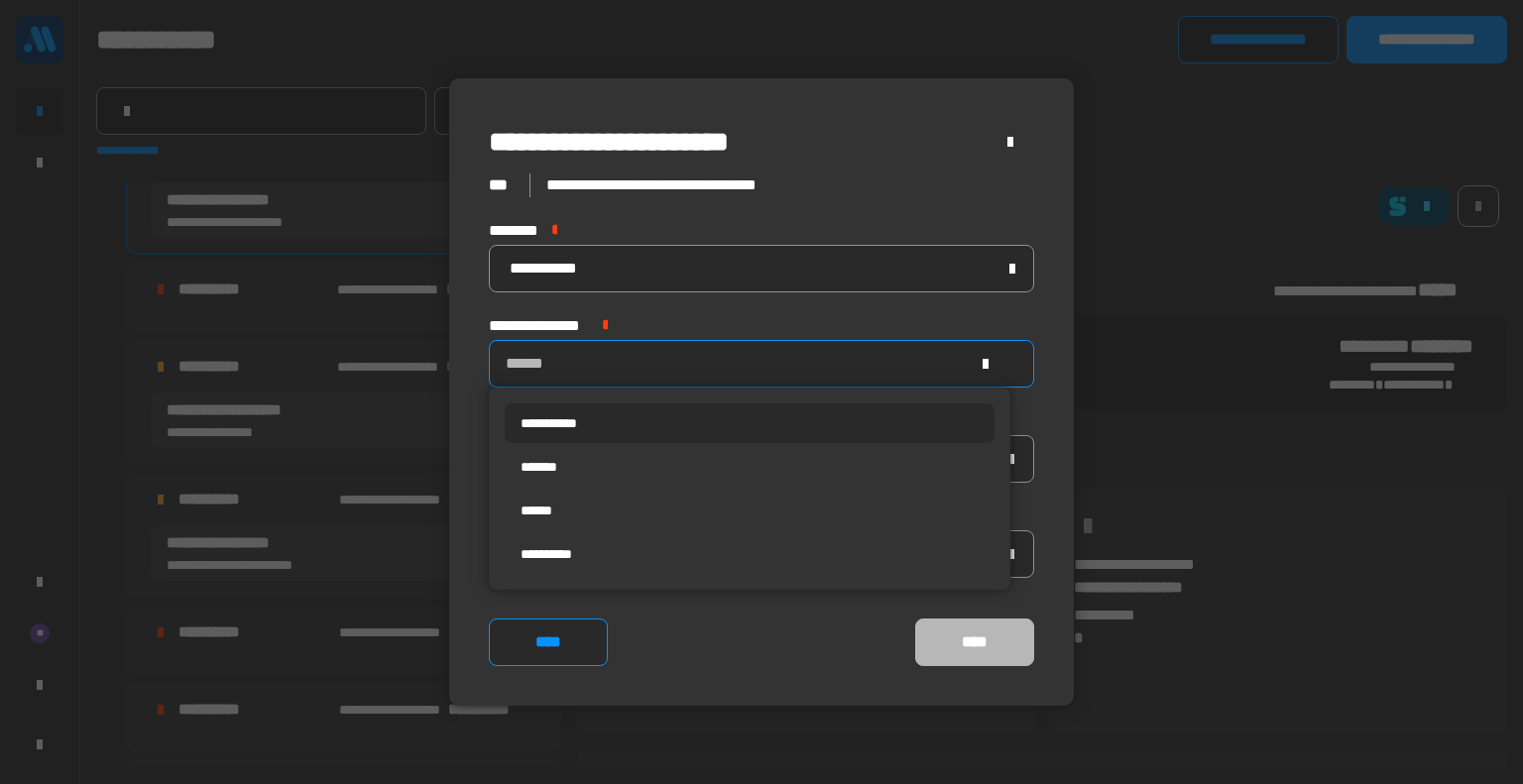 click on "**********" at bounding box center [750, 423] 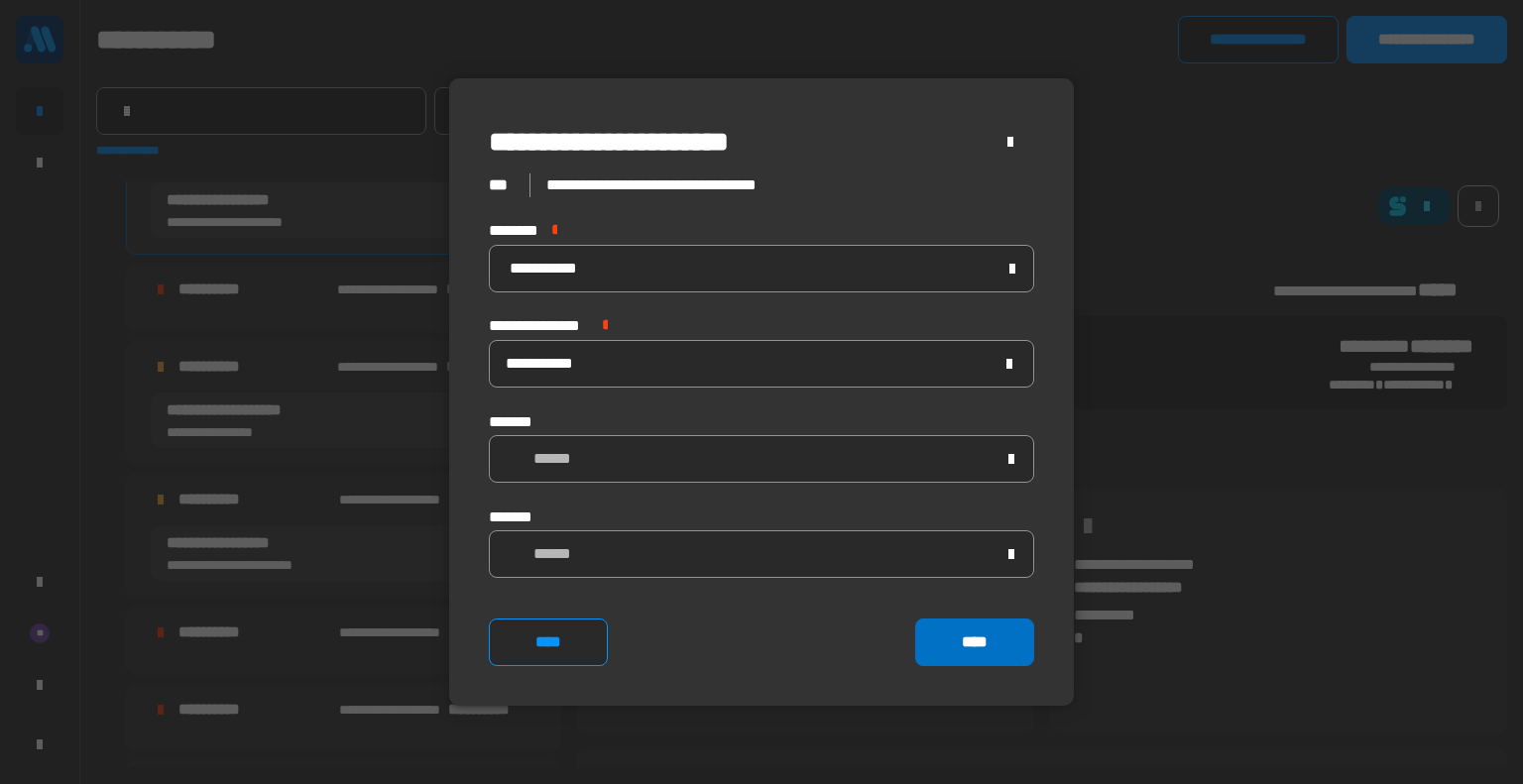 click on "****" 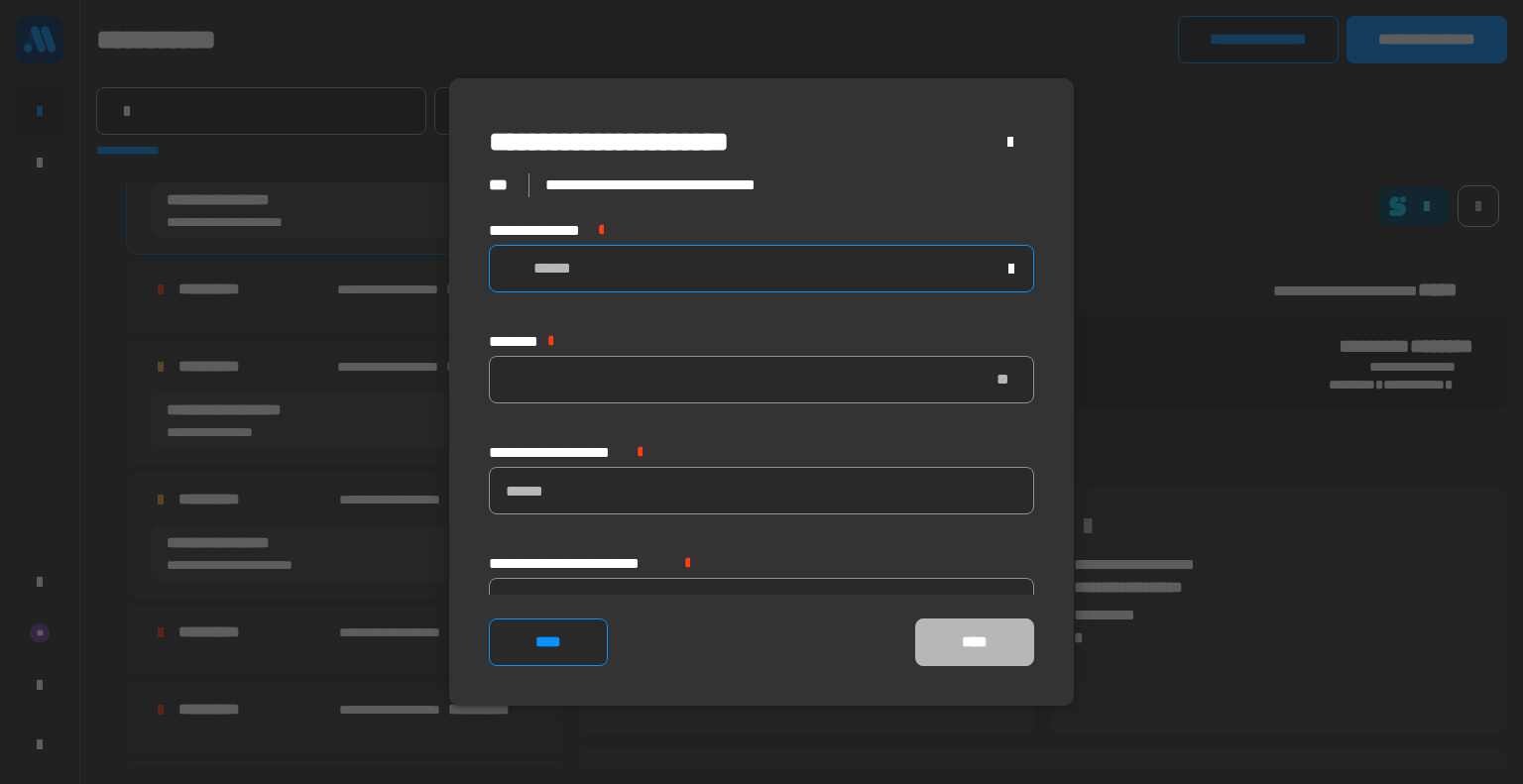 click on "******" 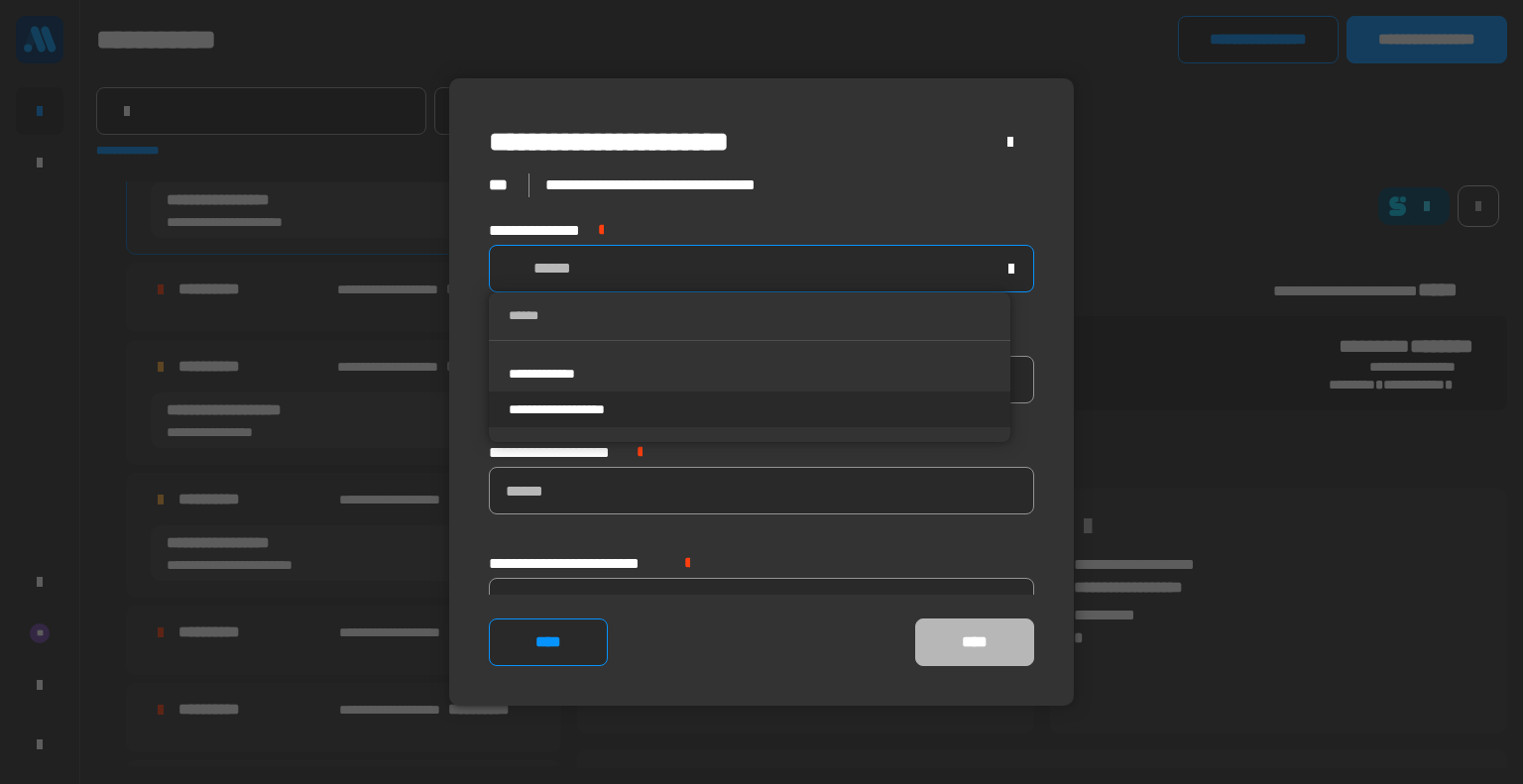 click on "**********" at bounding box center [750, 409] 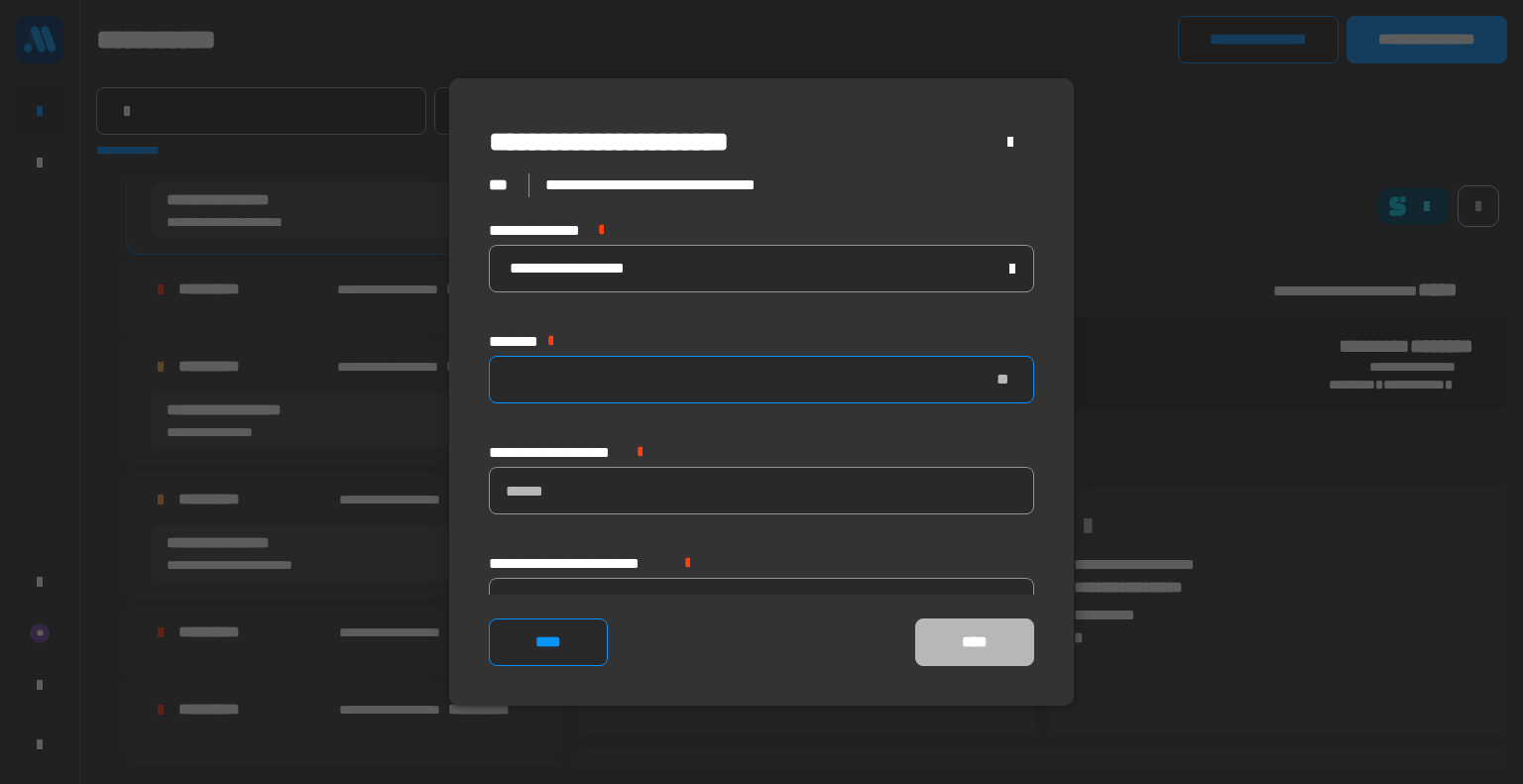 click 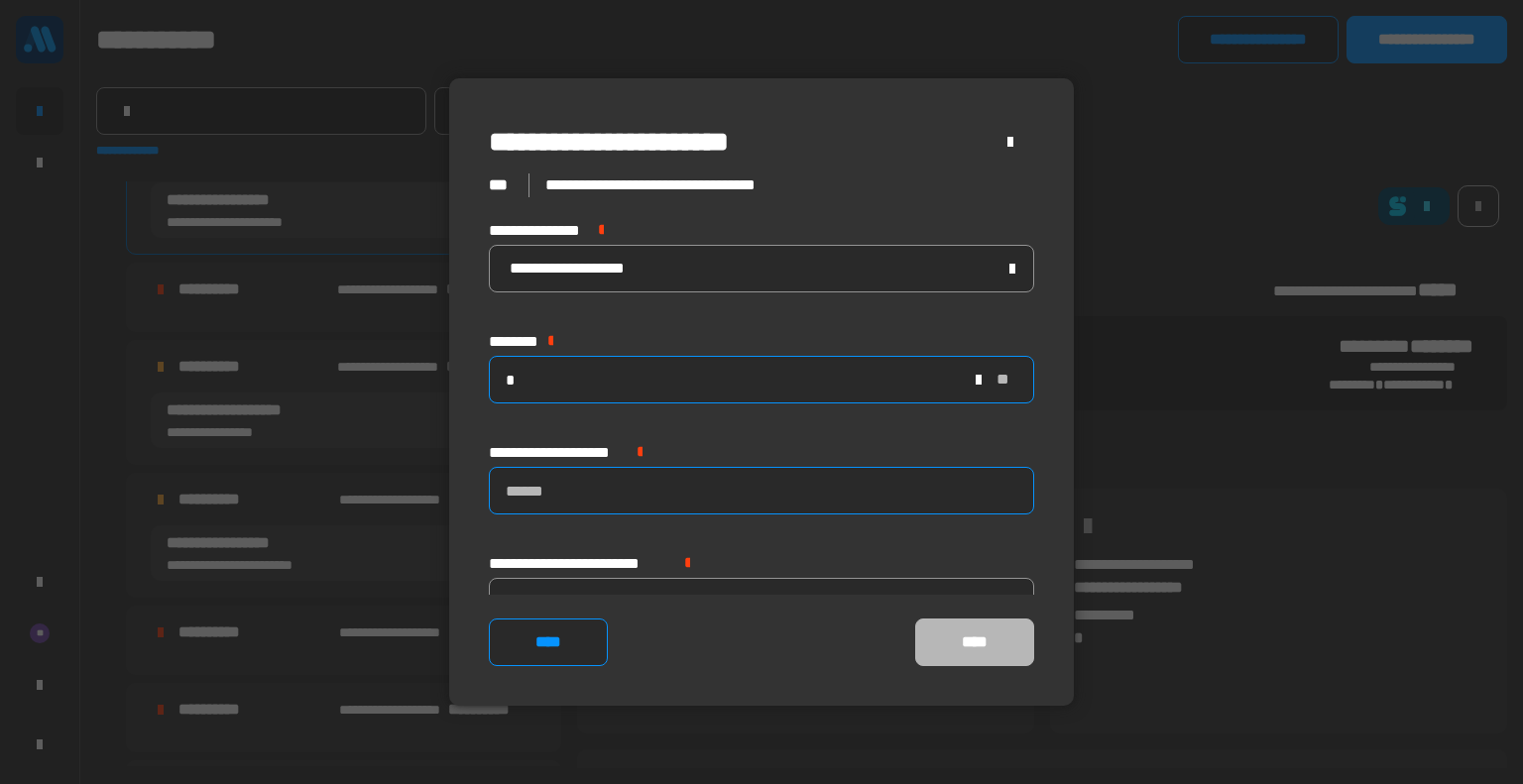 type on "*" 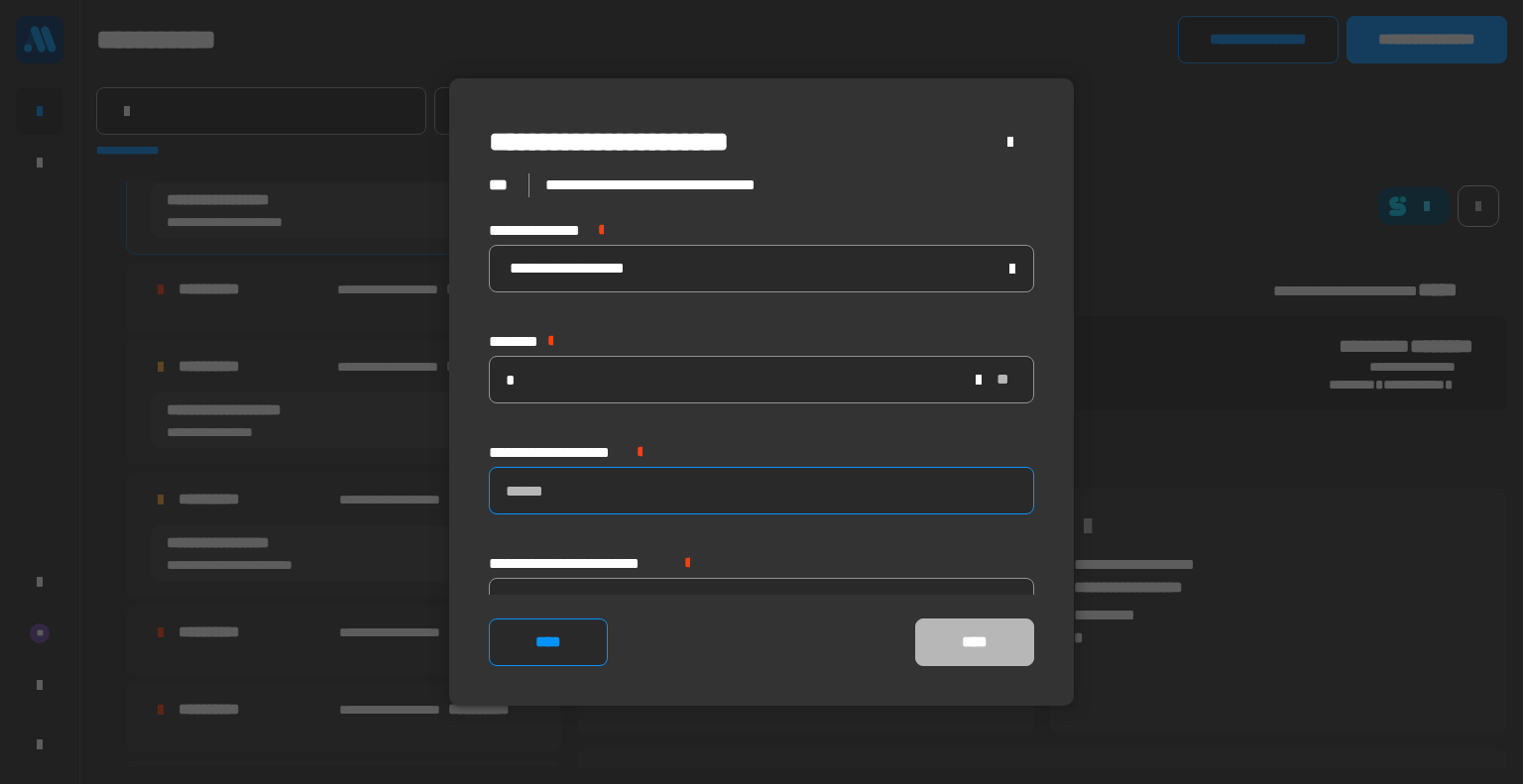 click 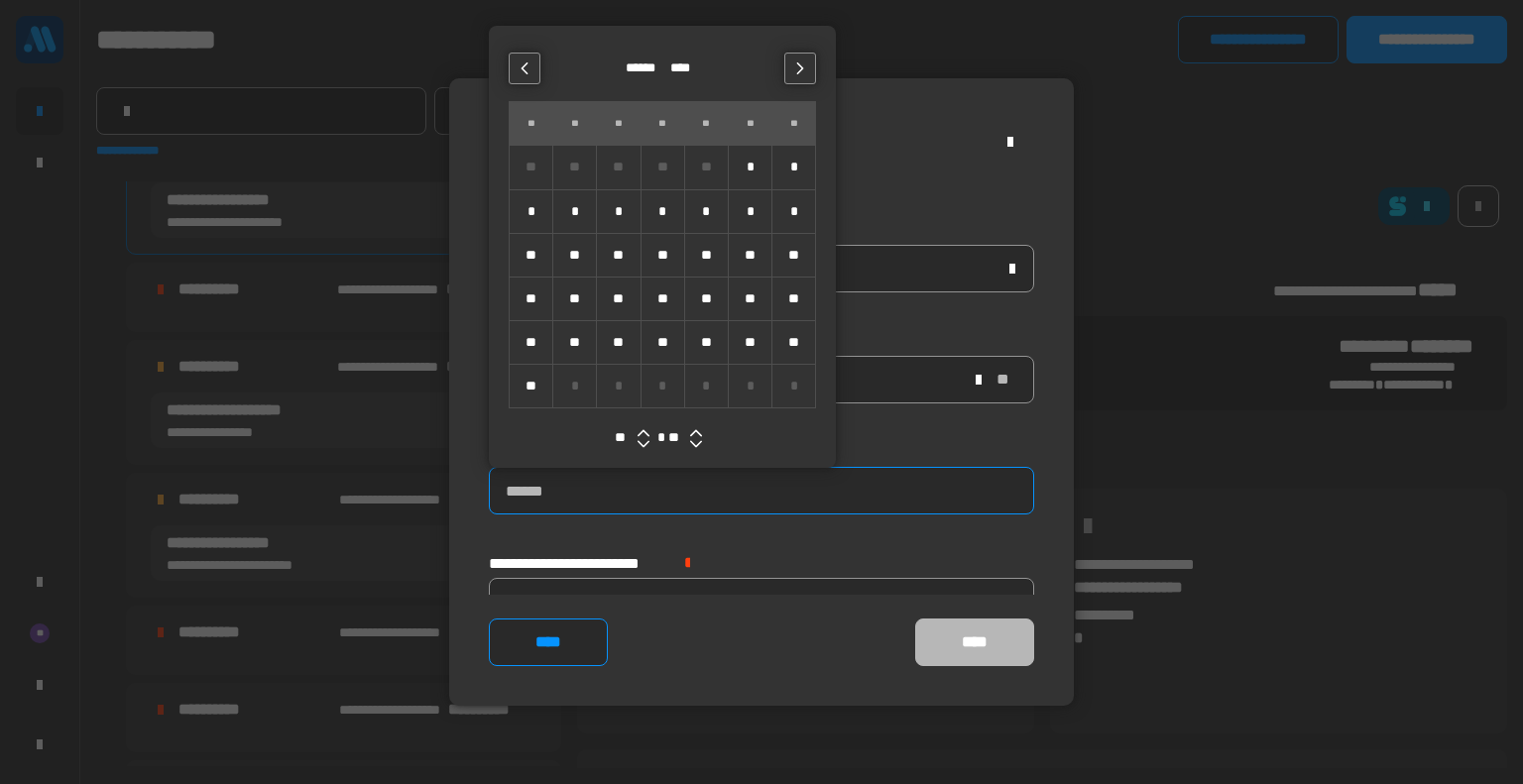 click on "*" at bounding box center [618, 211] 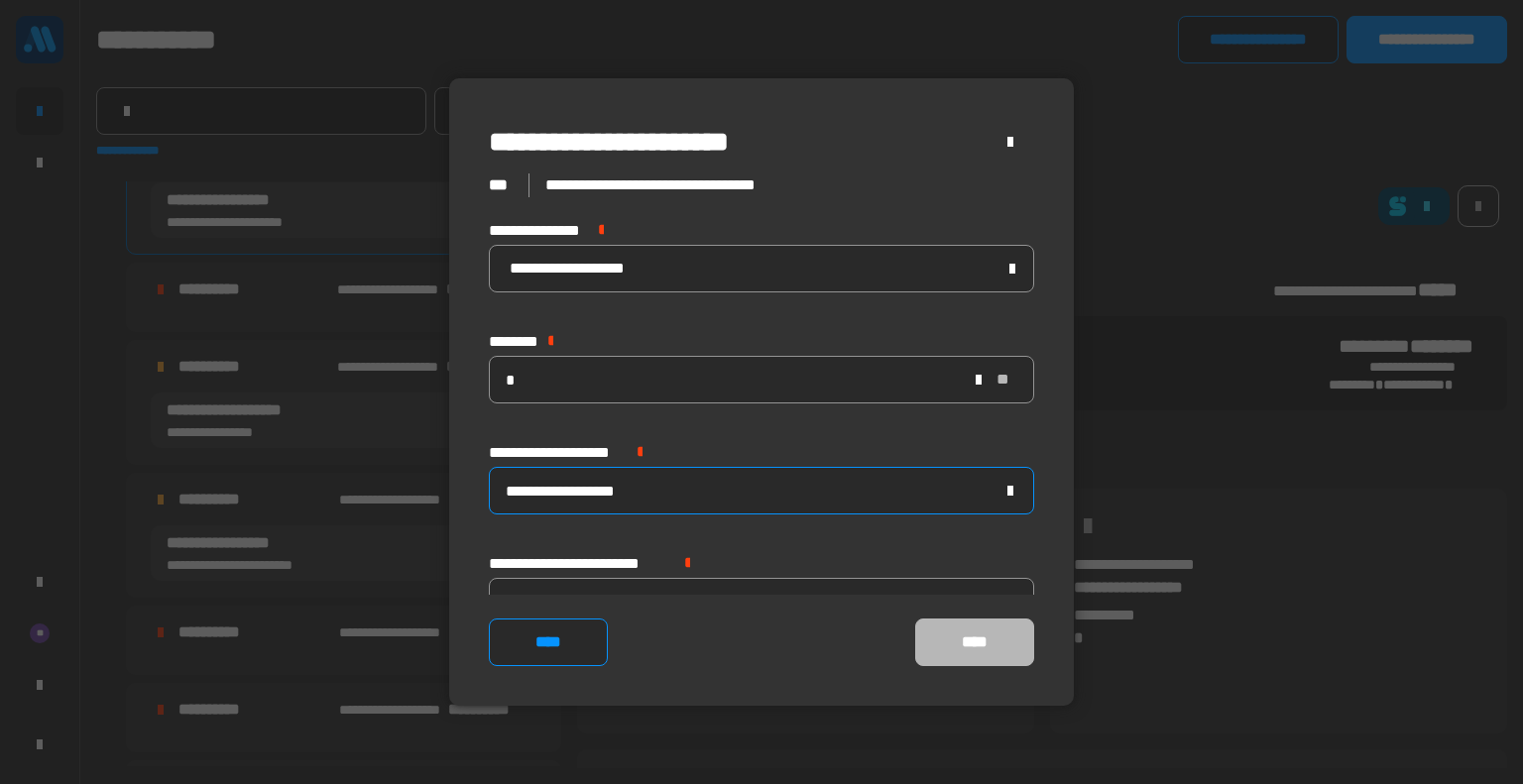 scroll, scrollTop: 31, scrollLeft: 0, axis: vertical 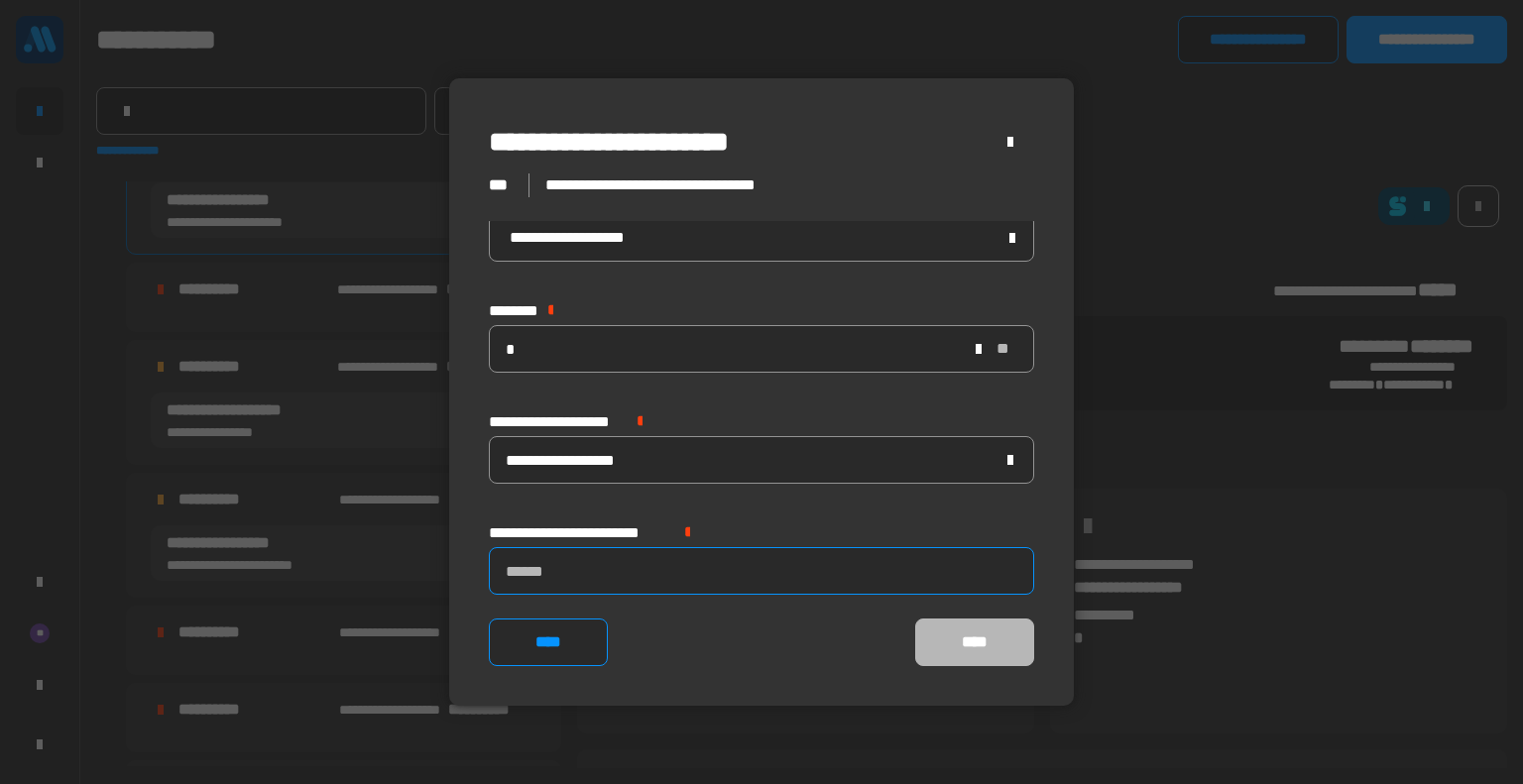 click 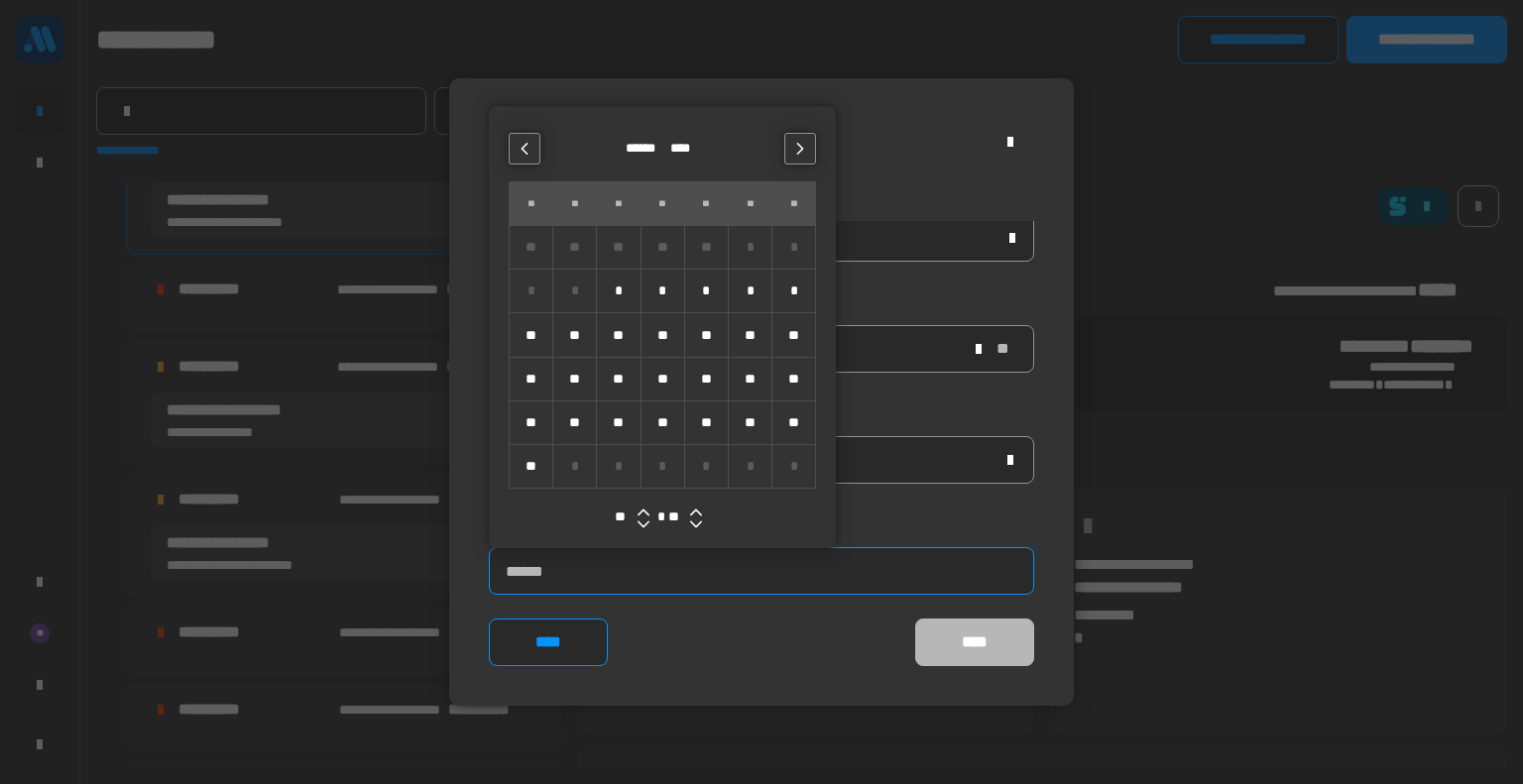 click on "**" at bounding box center (750, 334) 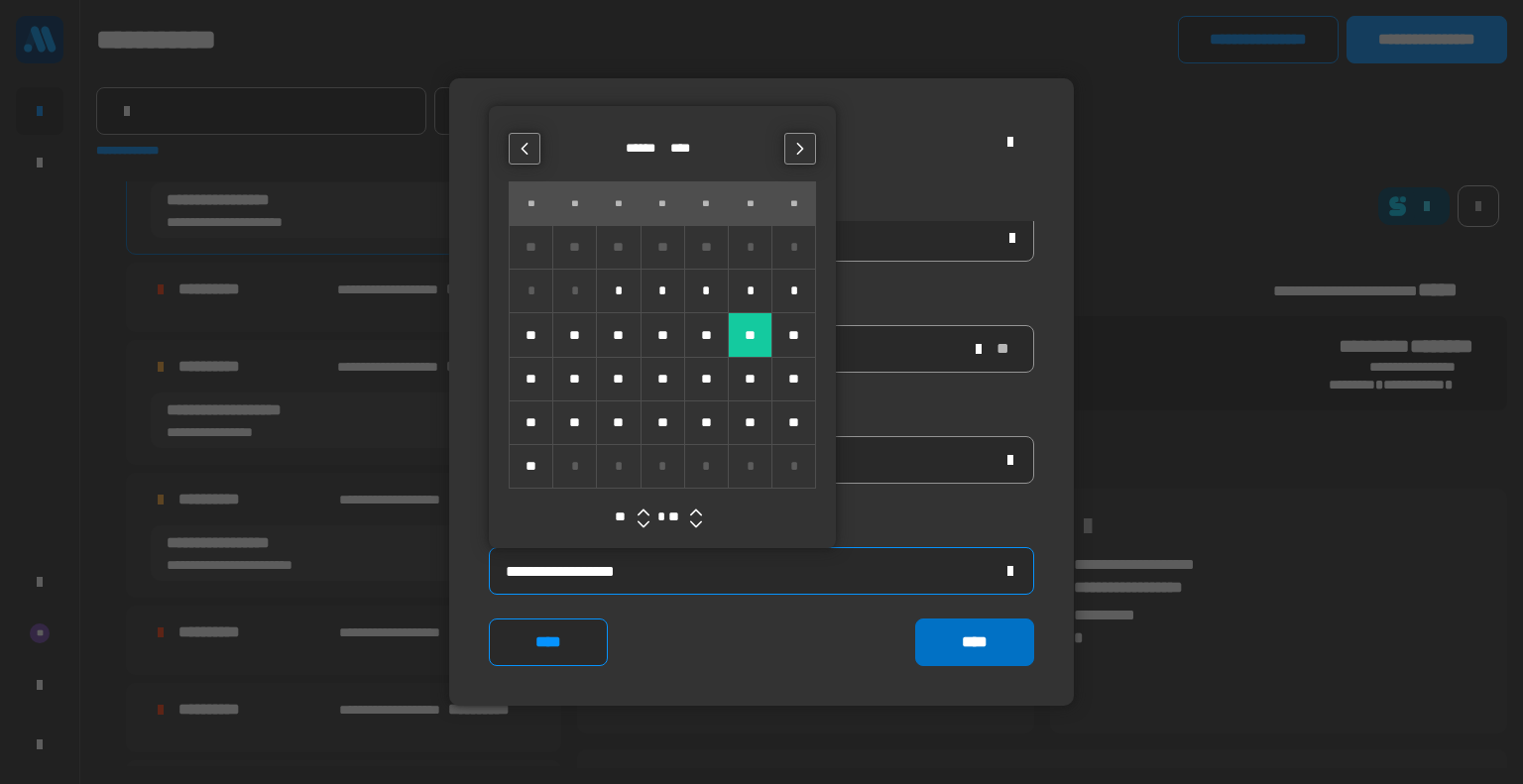 click on "****" 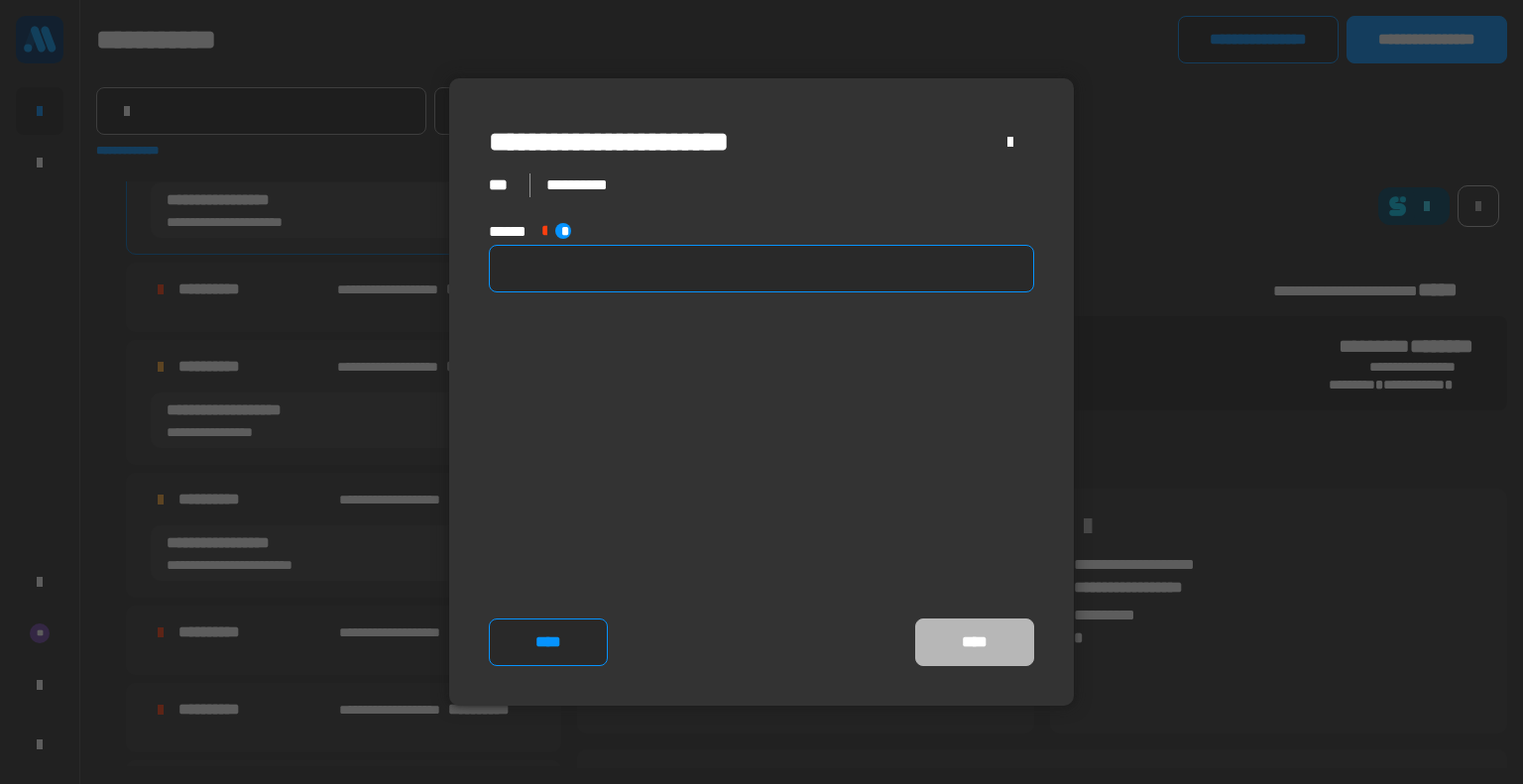 click 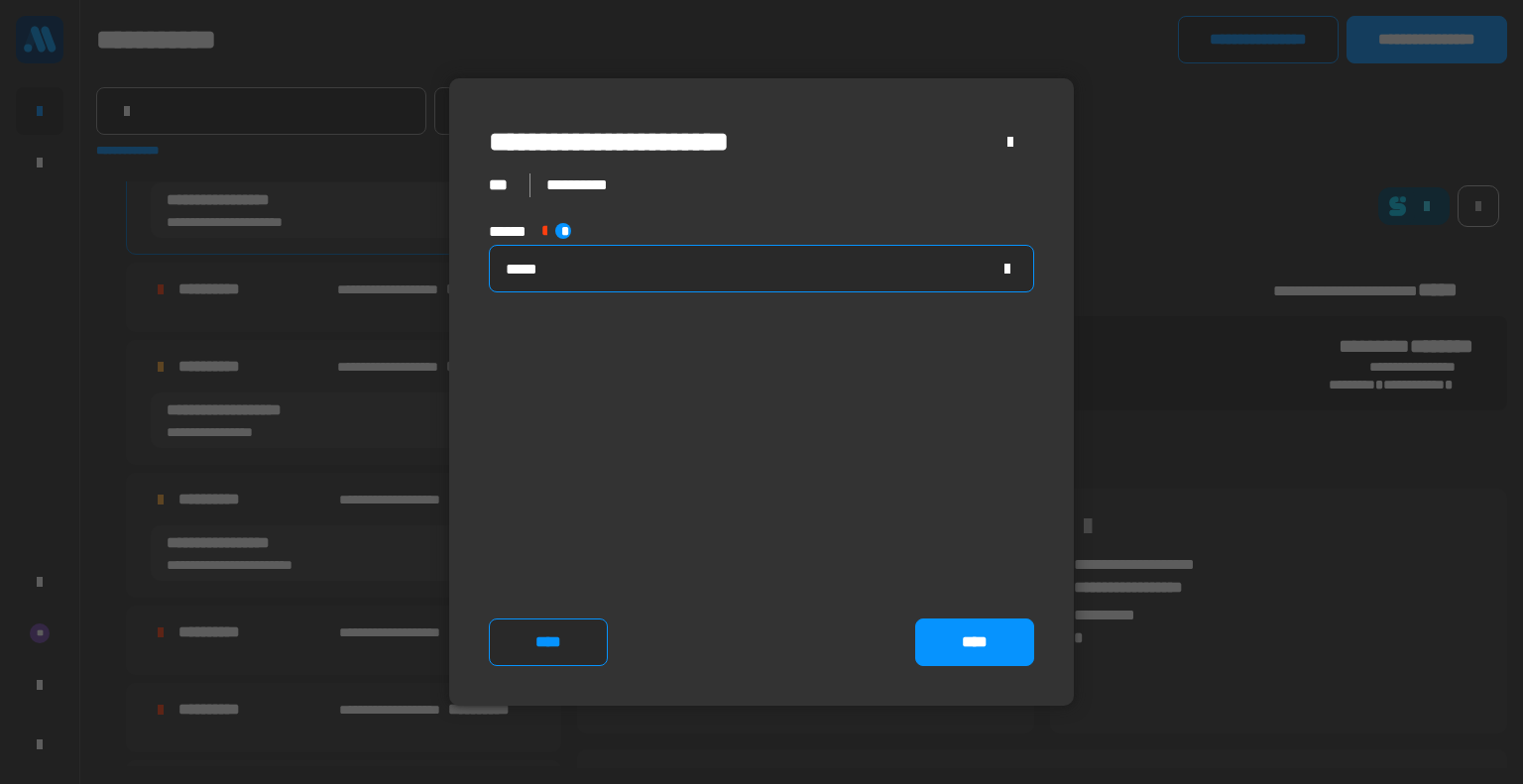 type on "*****" 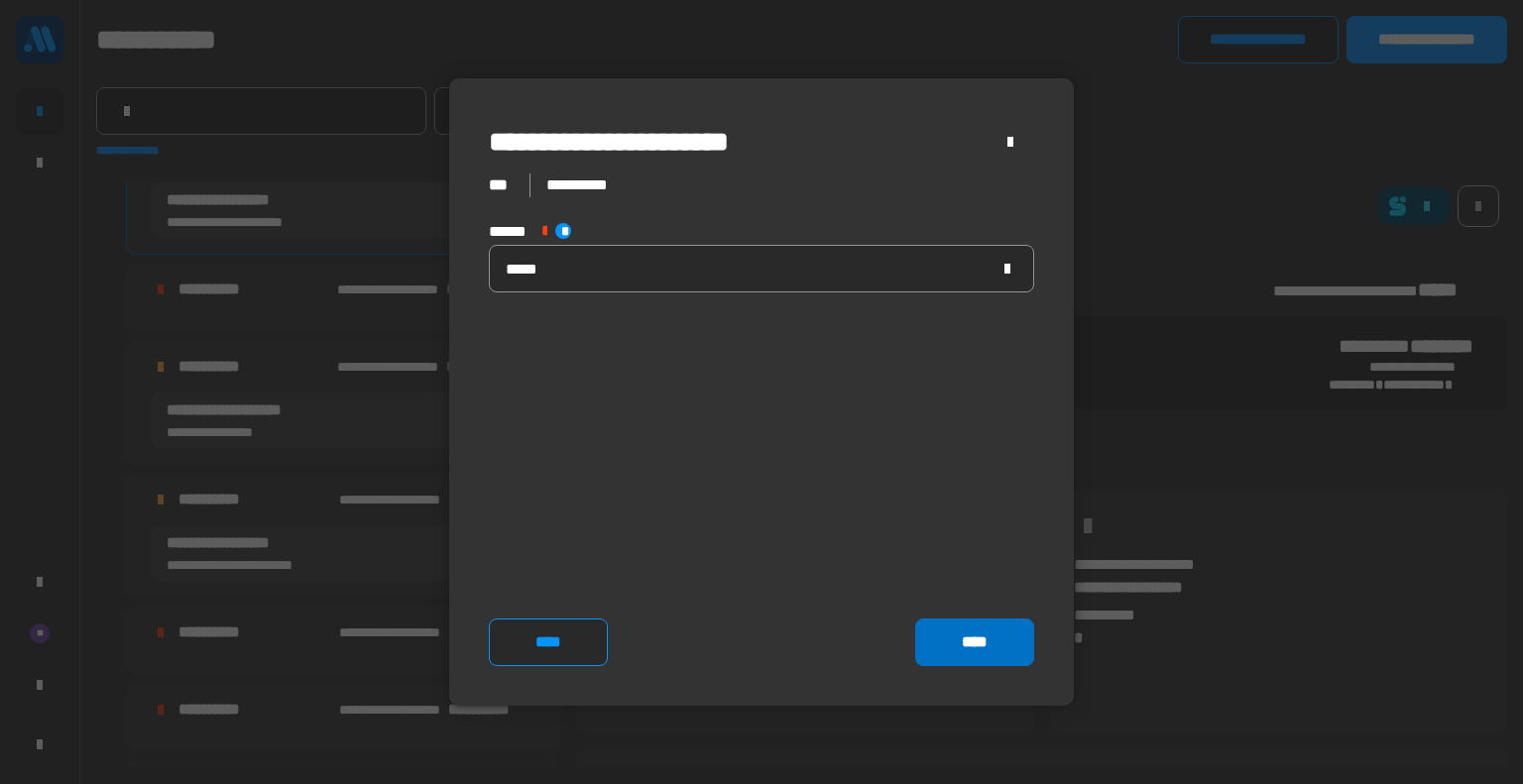 click on "****" 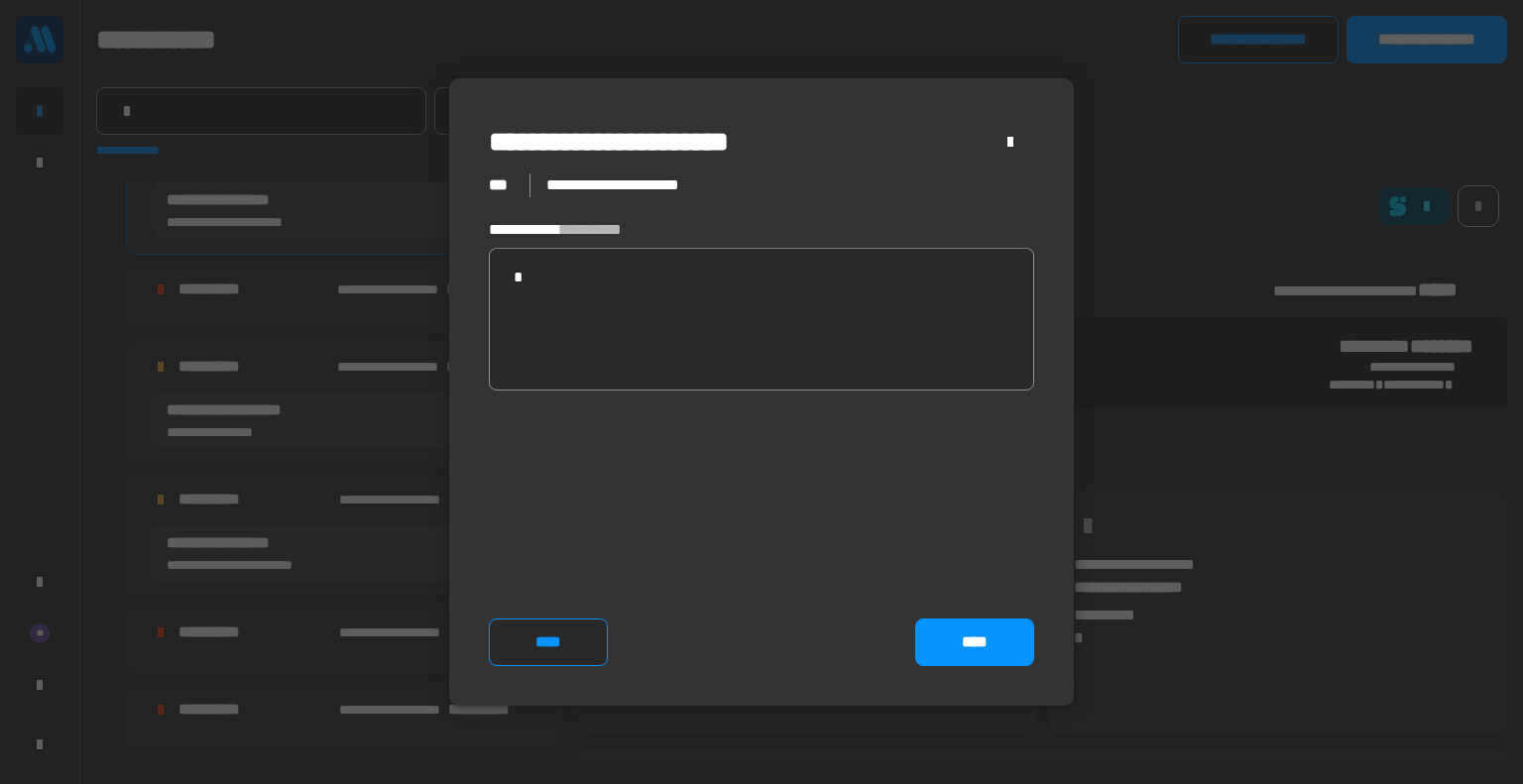 click on "****" 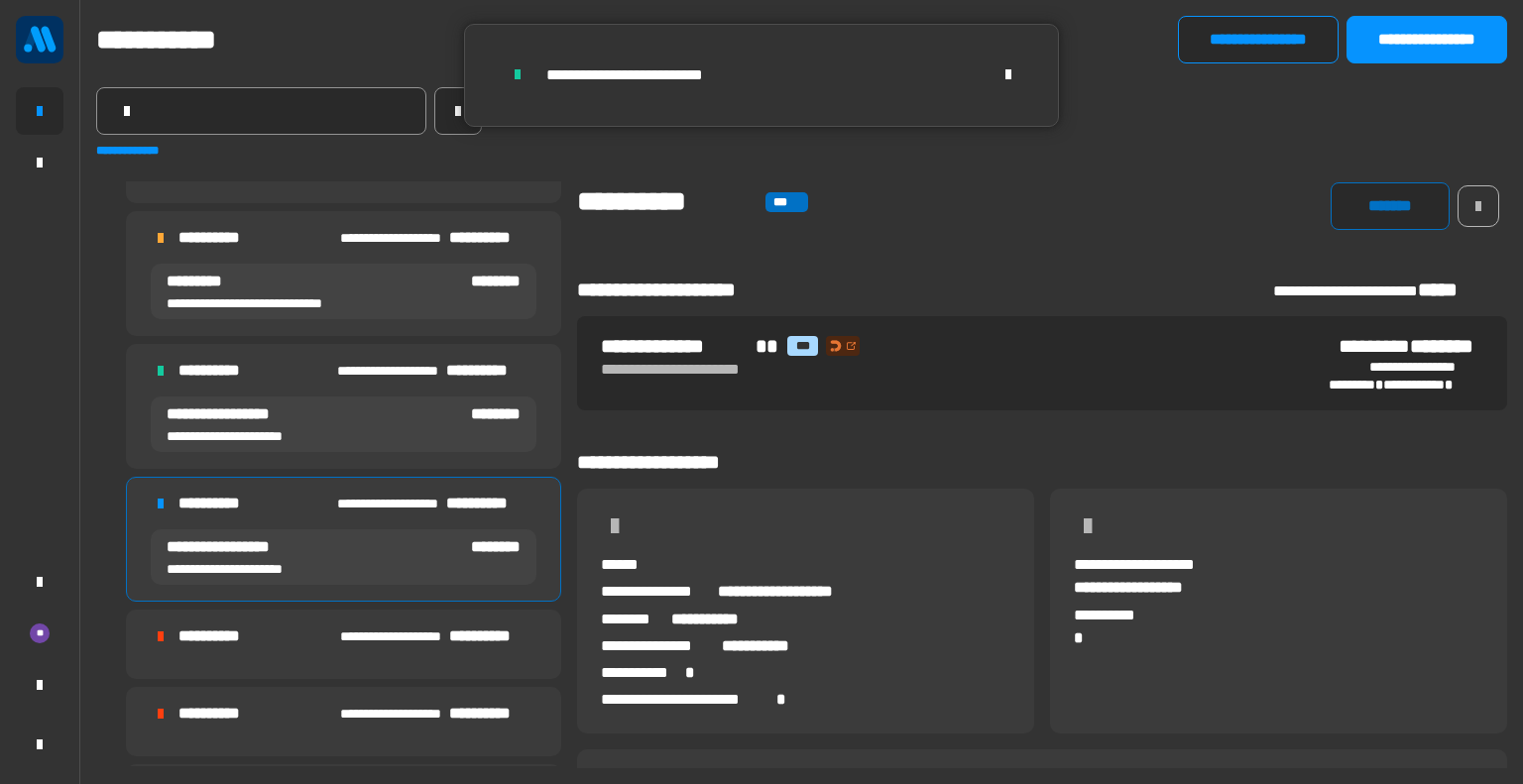 scroll, scrollTop: 1732, scrollLeft: 0, axis: vertical 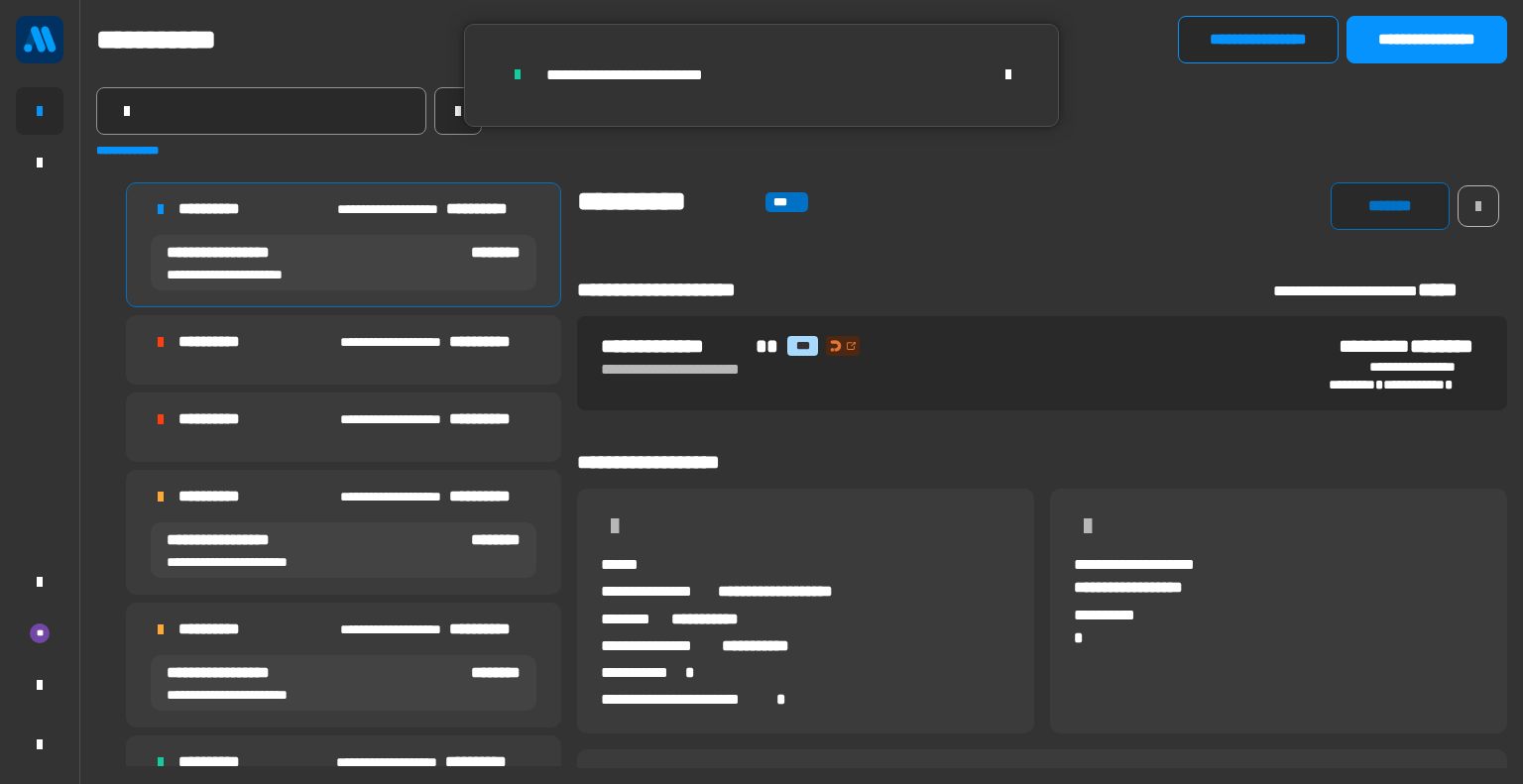 click on "*******" 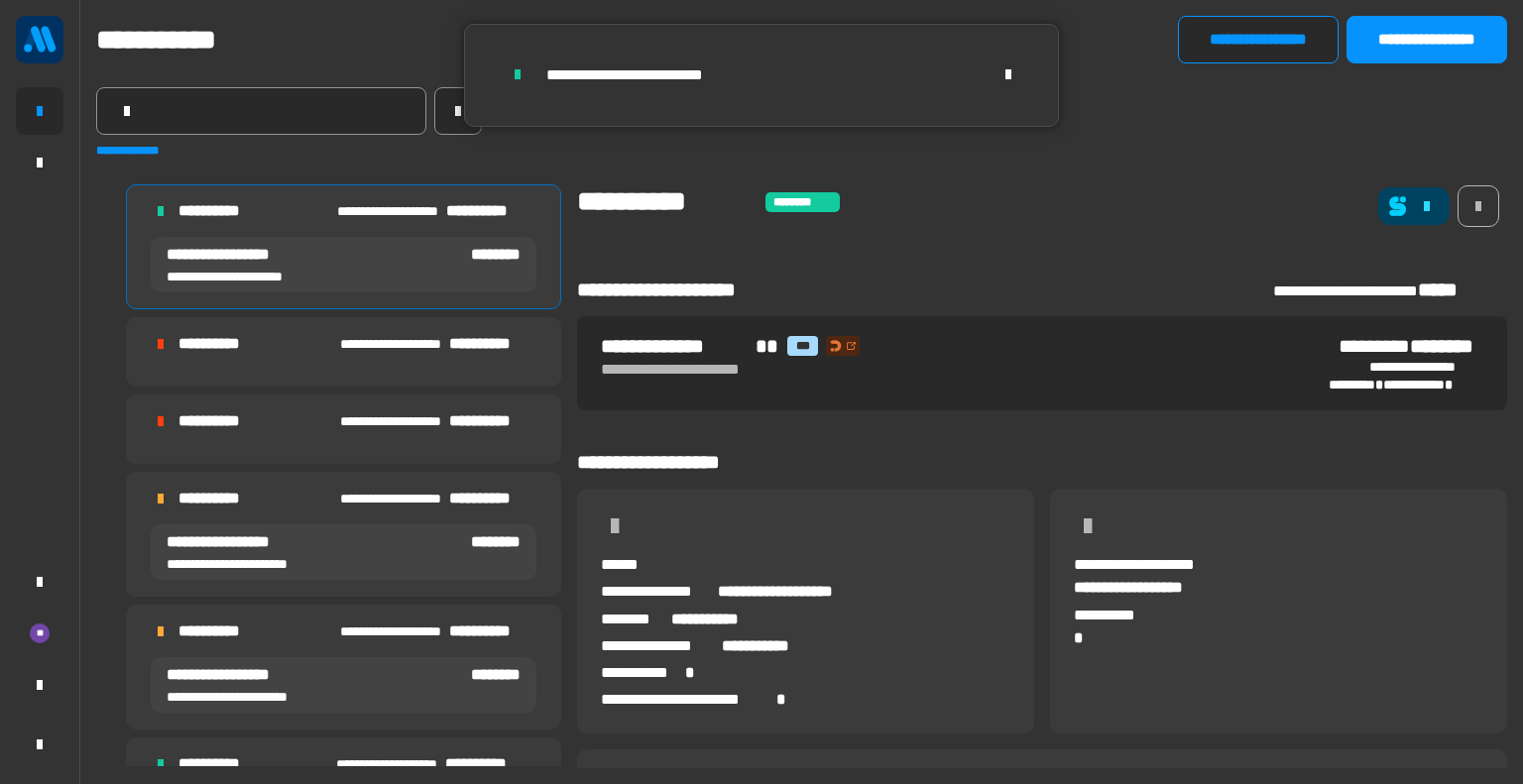 click 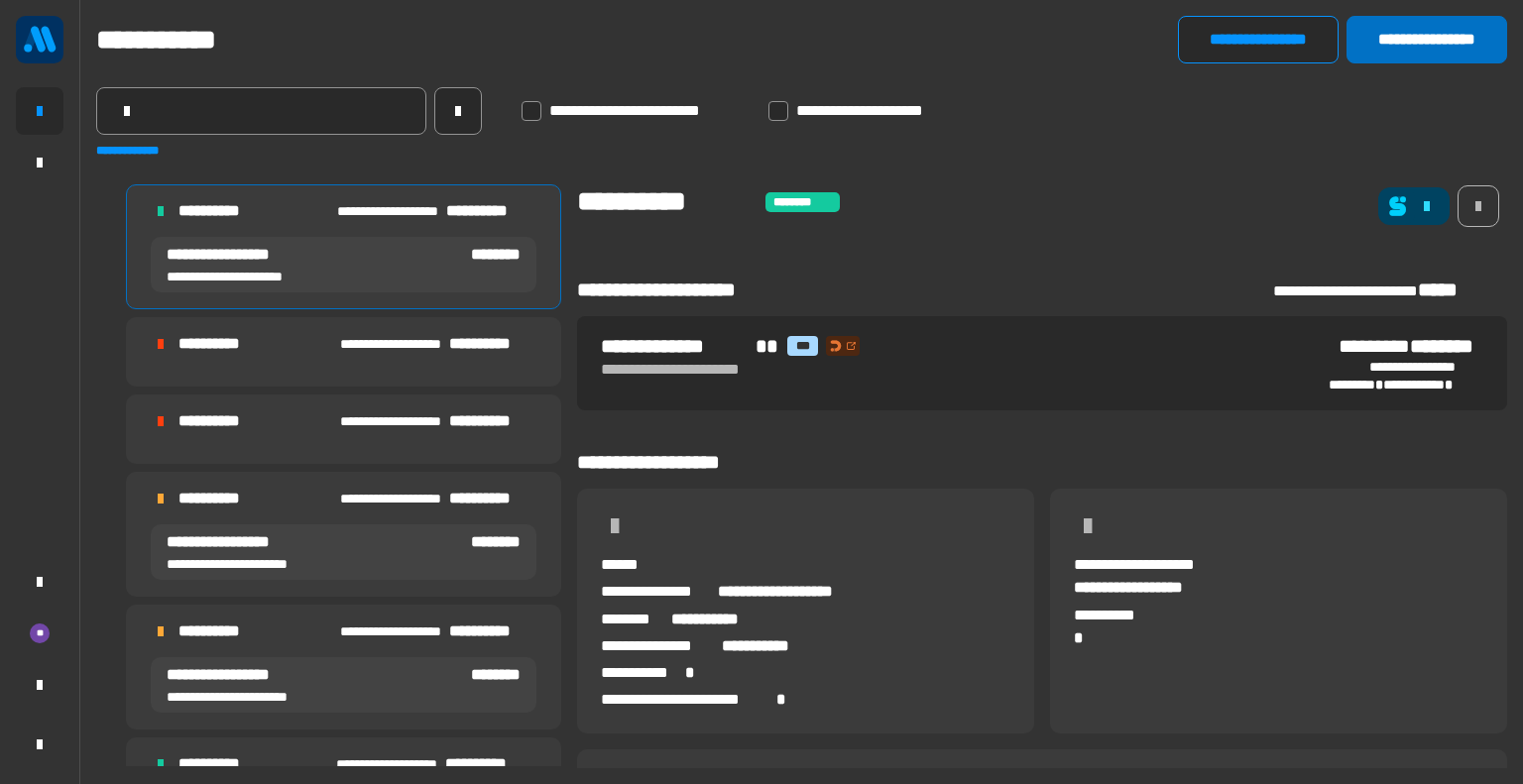 click on "**********" 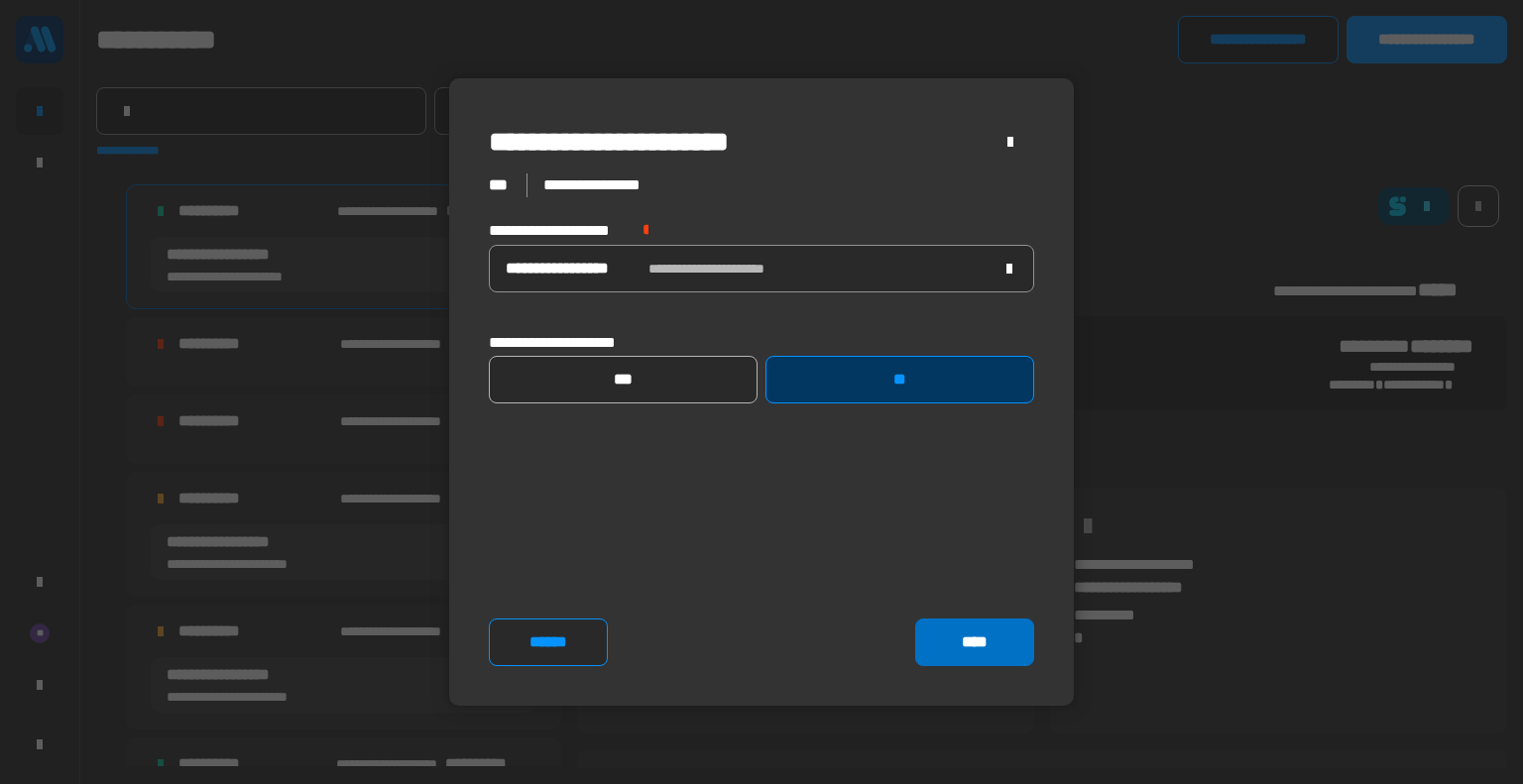 click on "****" 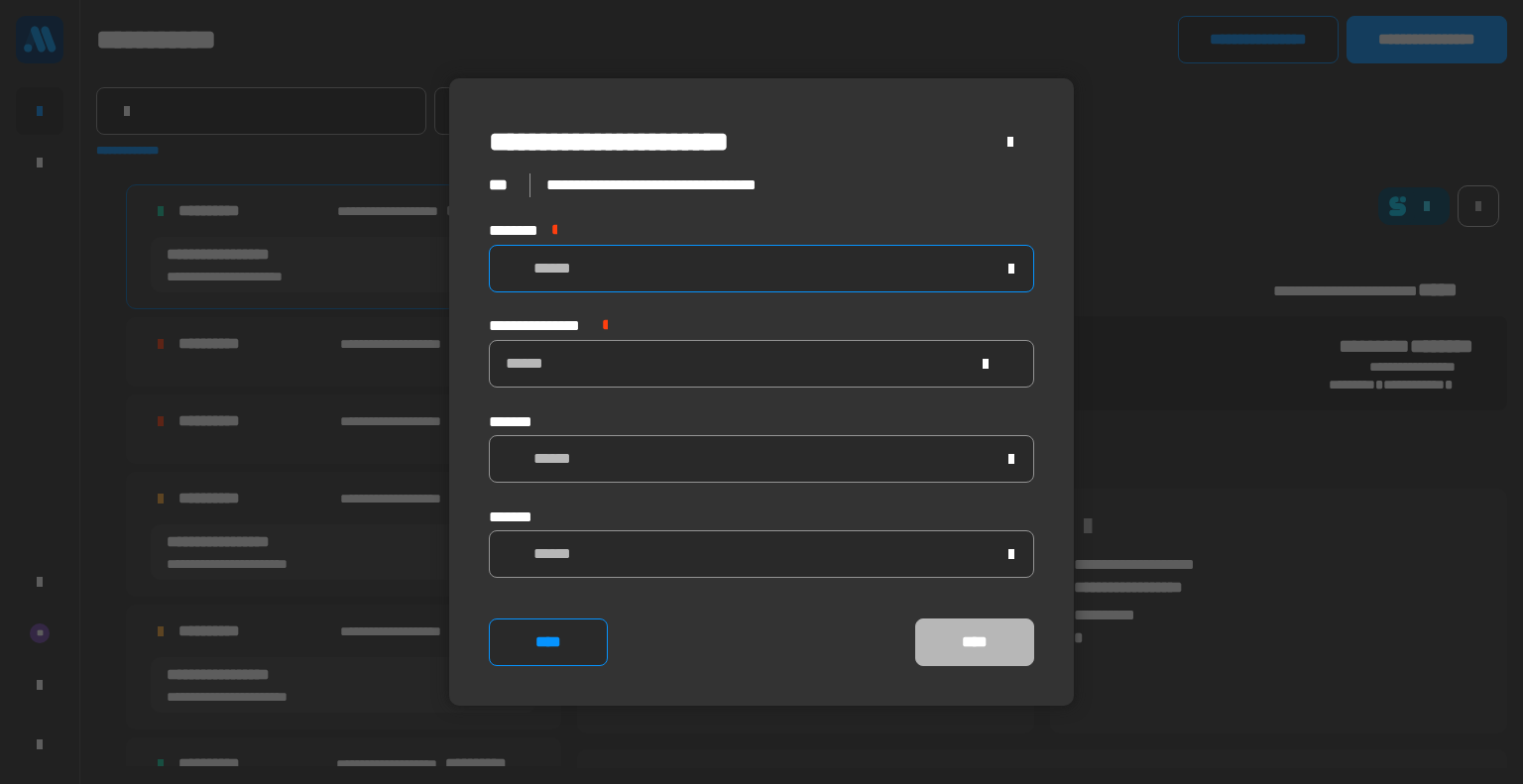 click on "******" 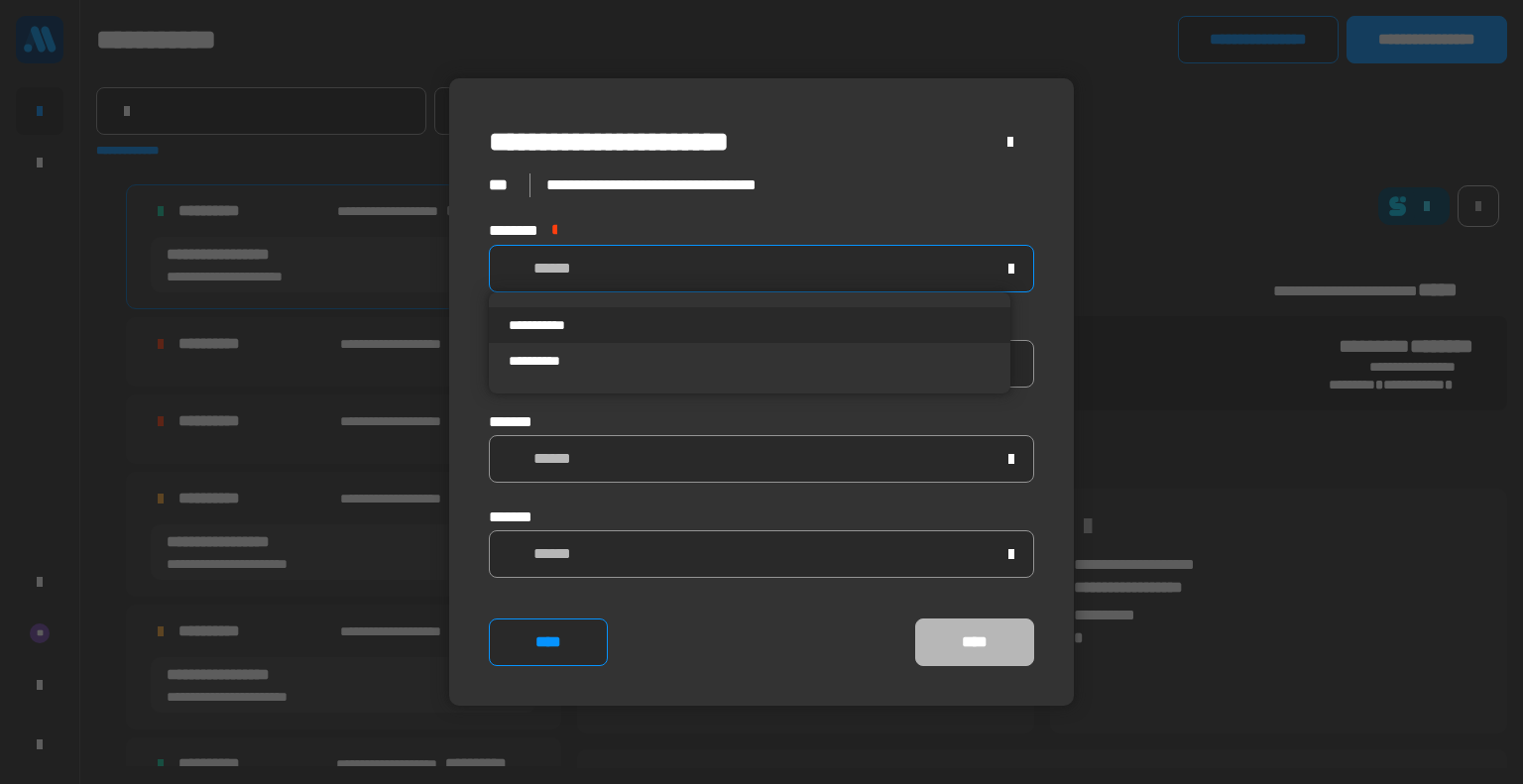 click on "**********" at bounding box center (750, 325) 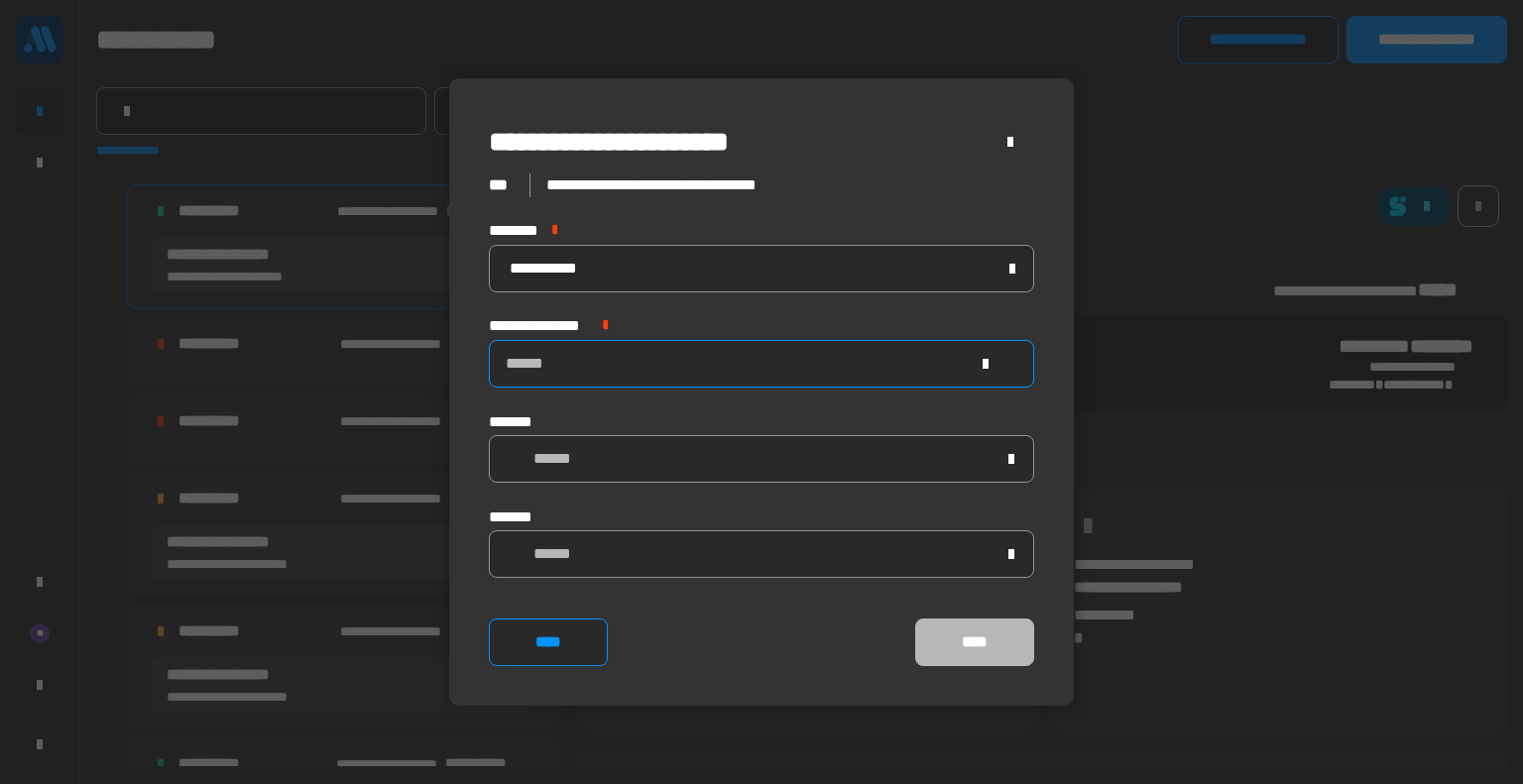 click on "******" 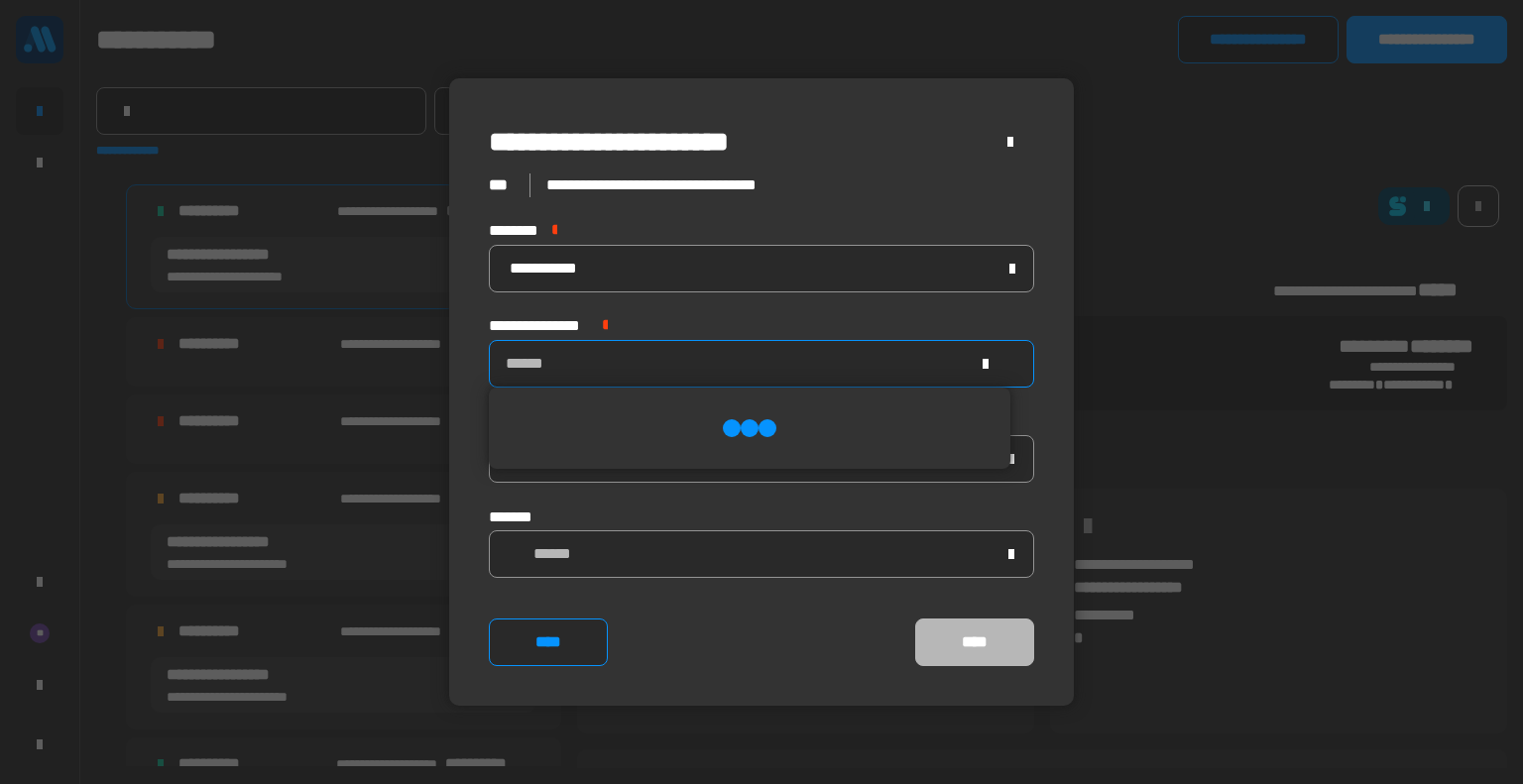 scroll, scrollTop: 0, scrollLeft: 0, axis: both 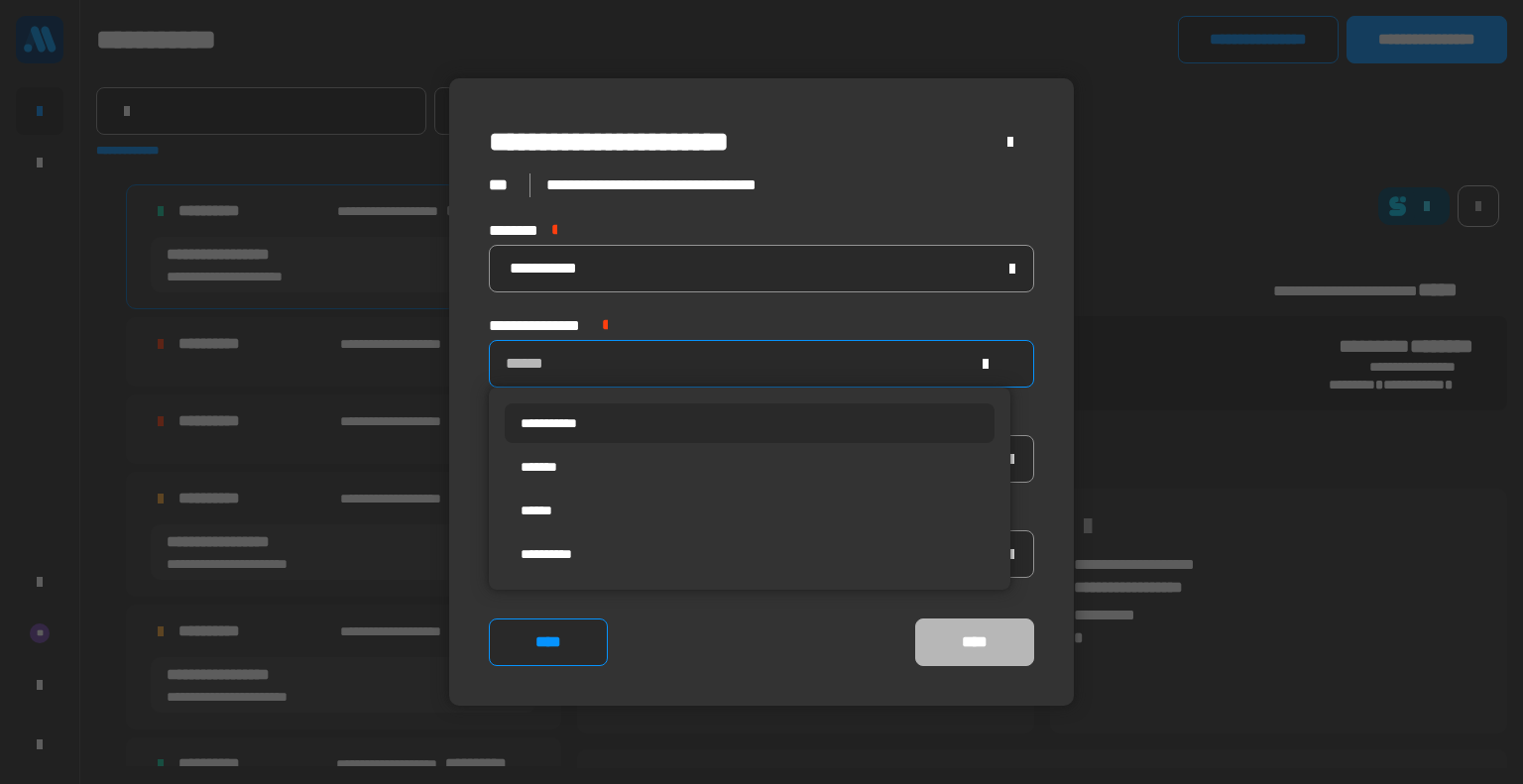click on "**********" at bounding box center (750, 423) 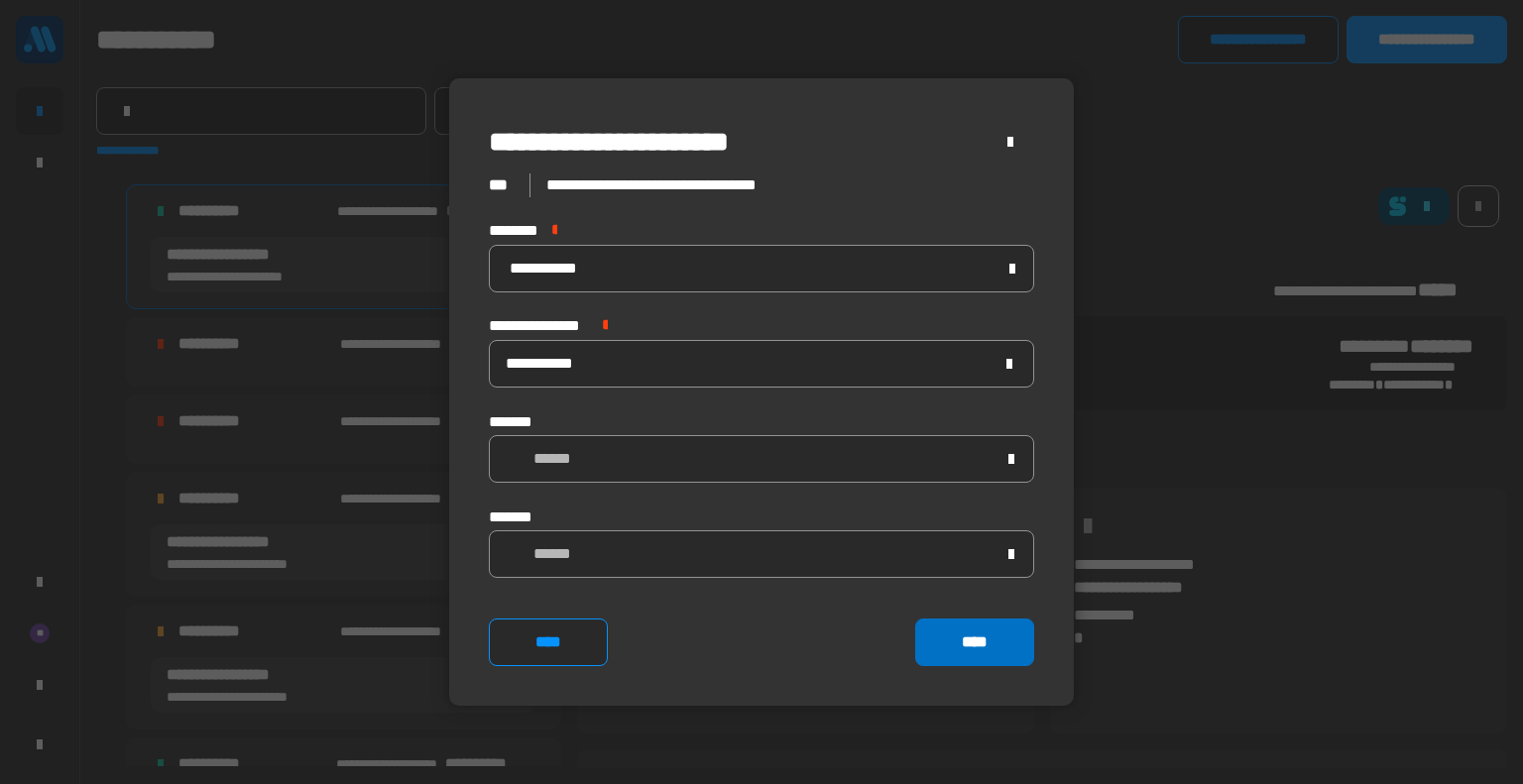 click on "****" 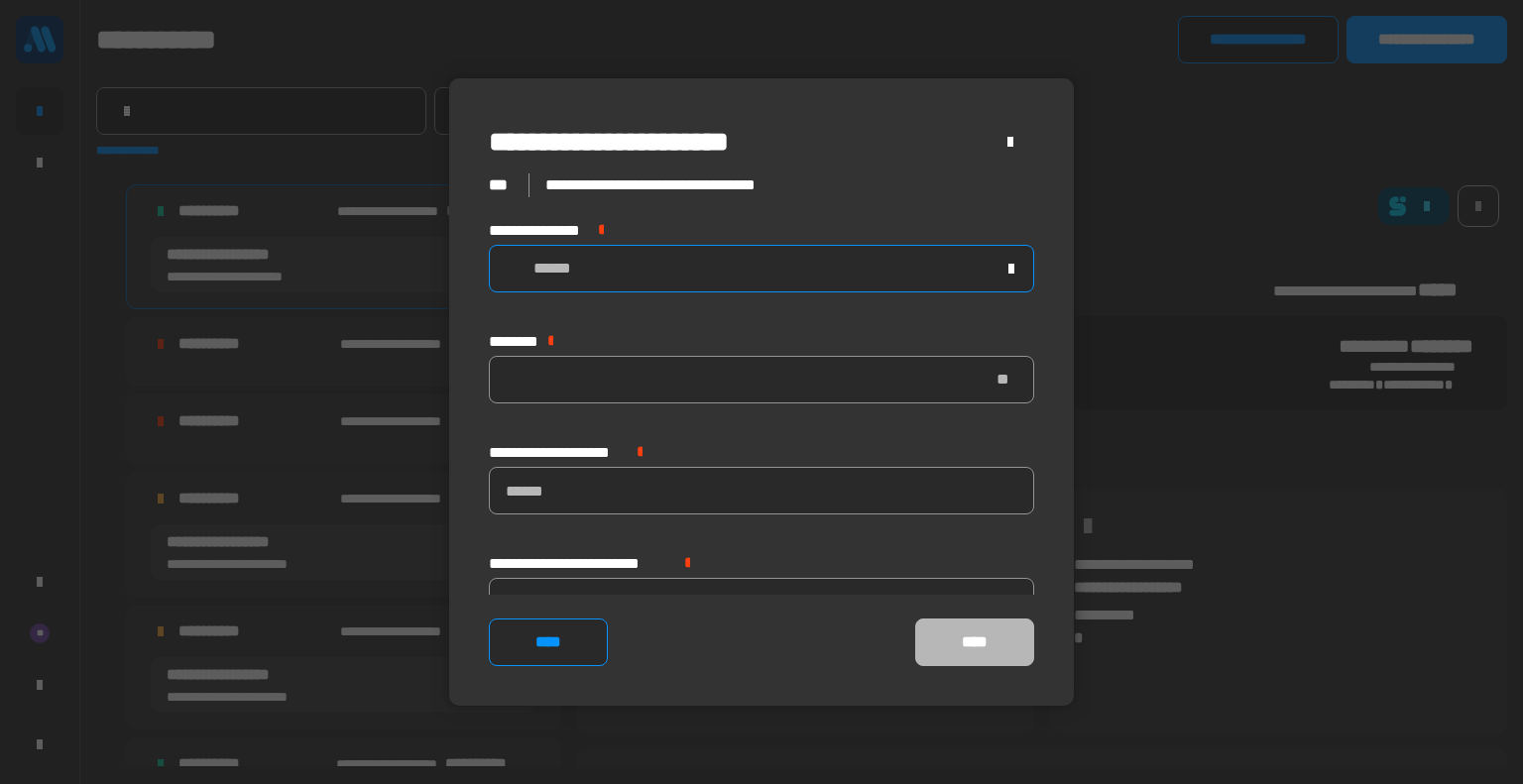 click on "******" 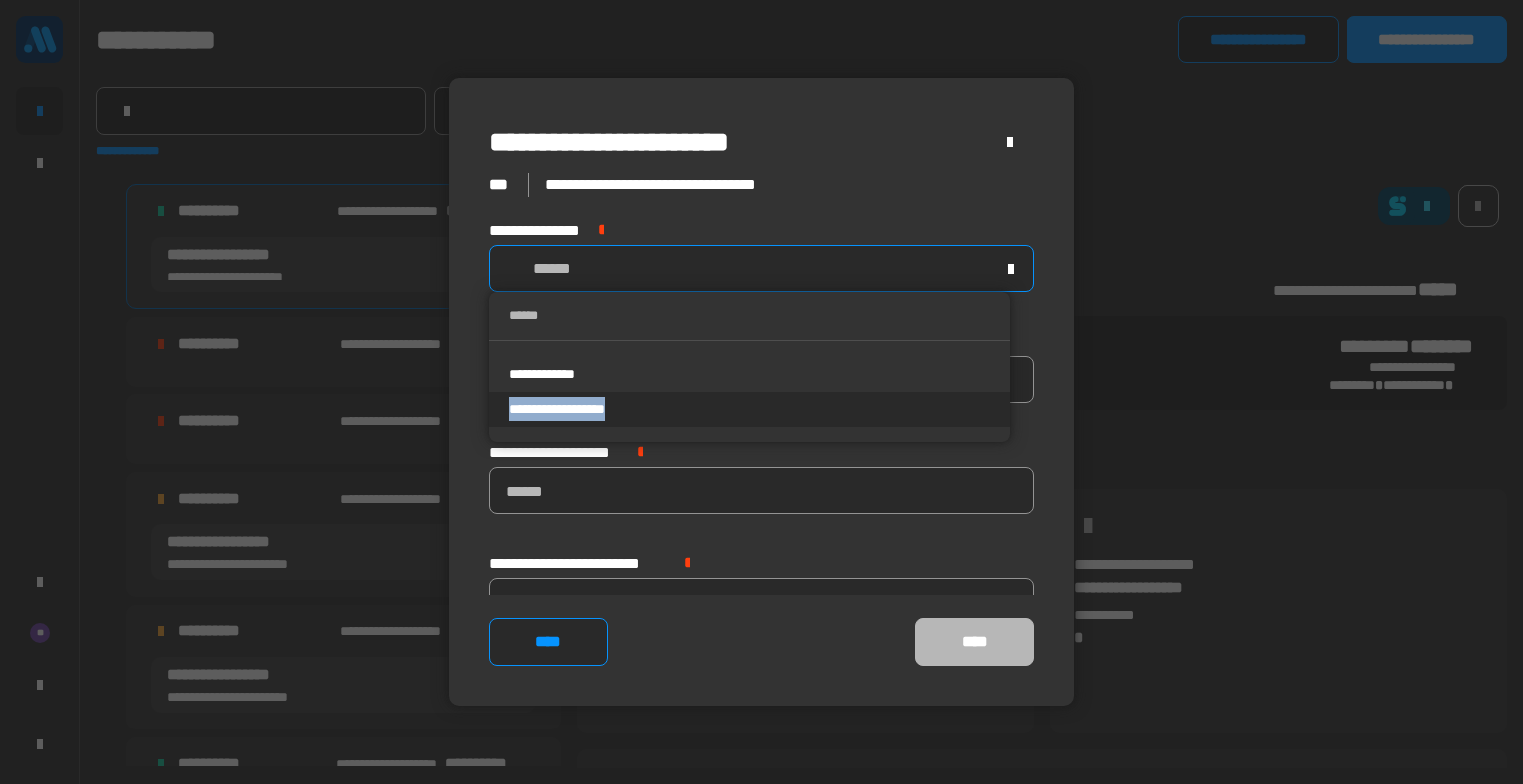 drag, startPoint x: 739, startPoint y: 389, endPoint x: 735, endPoint y: 410, distance: 21.37756 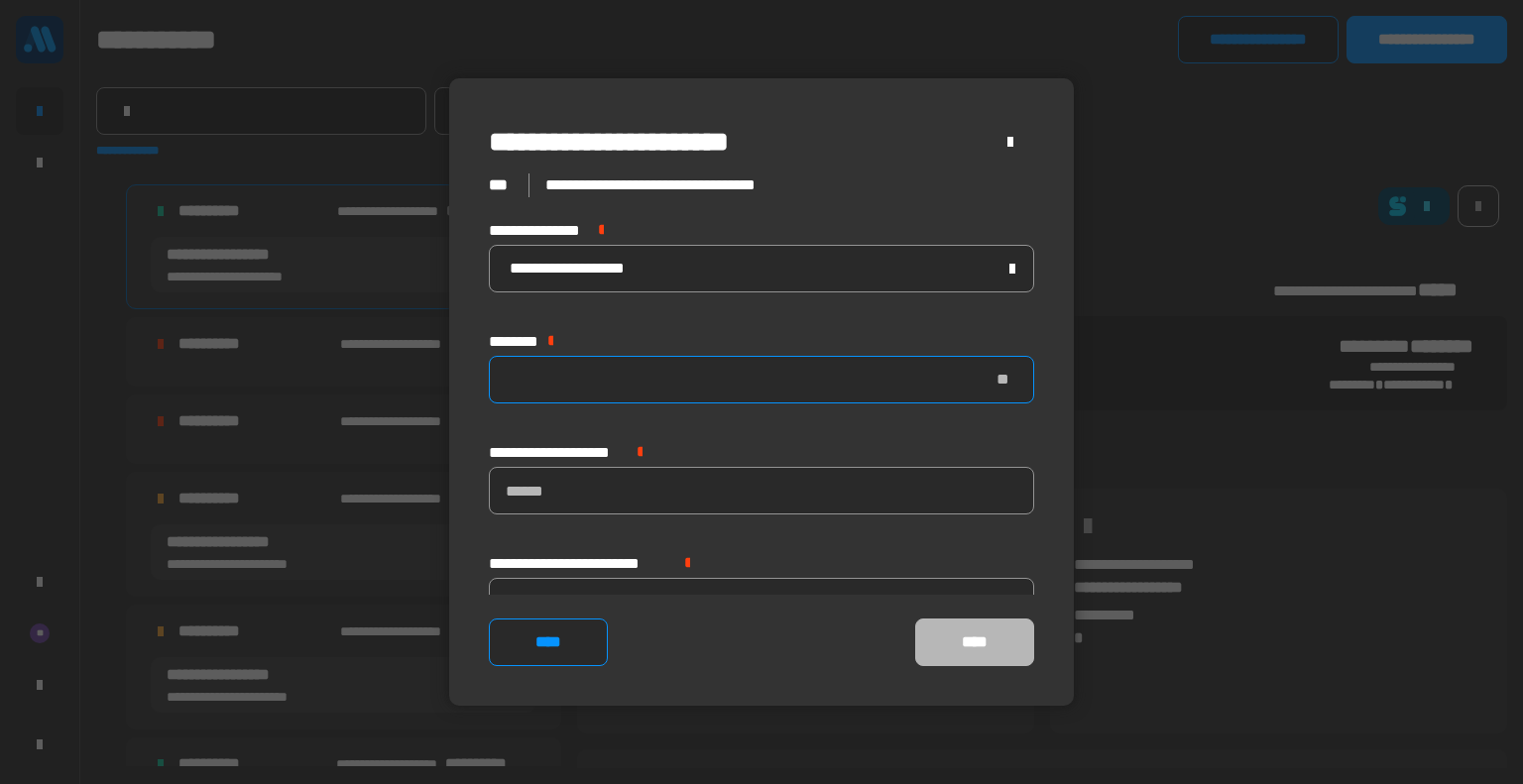 click 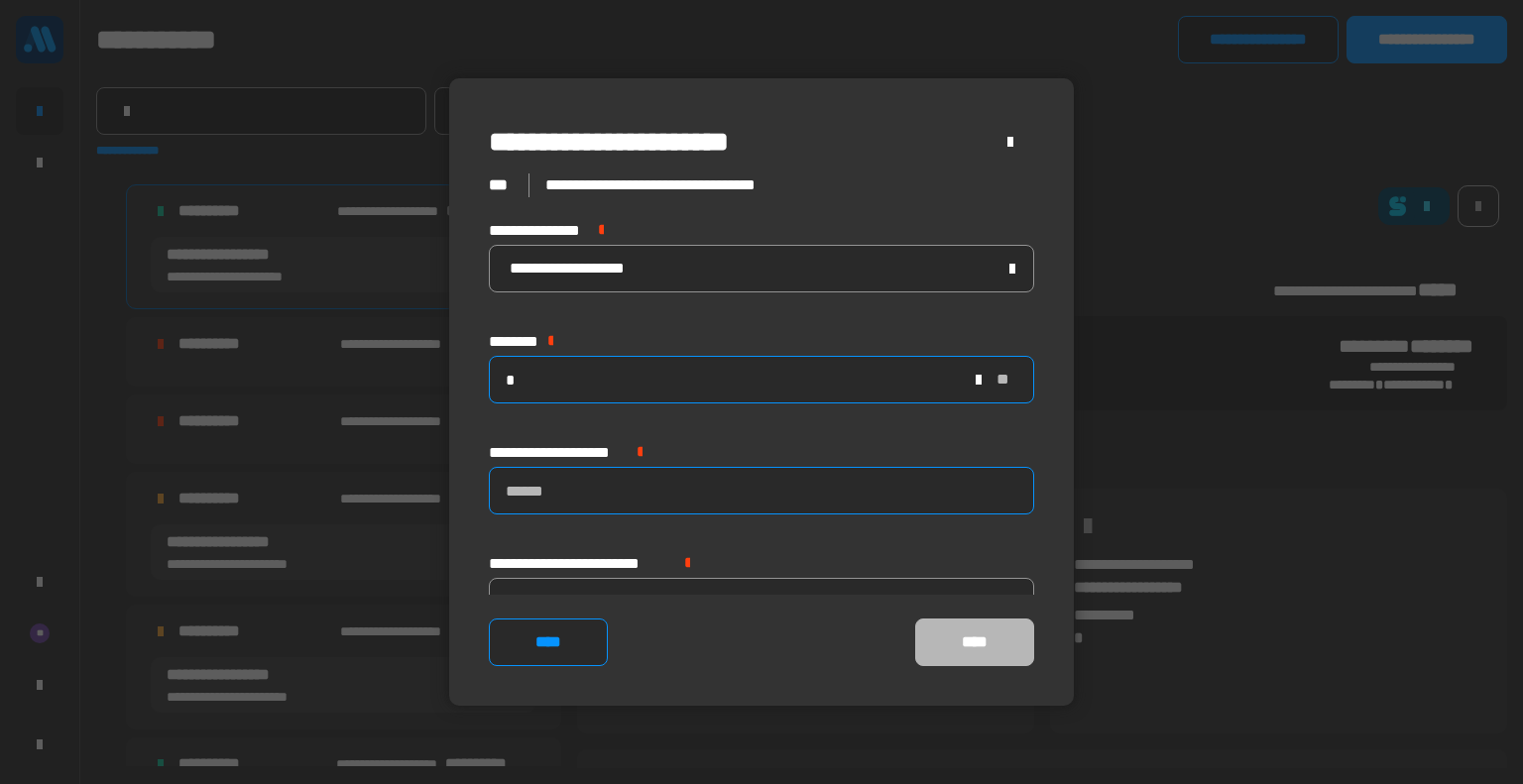type on "*" 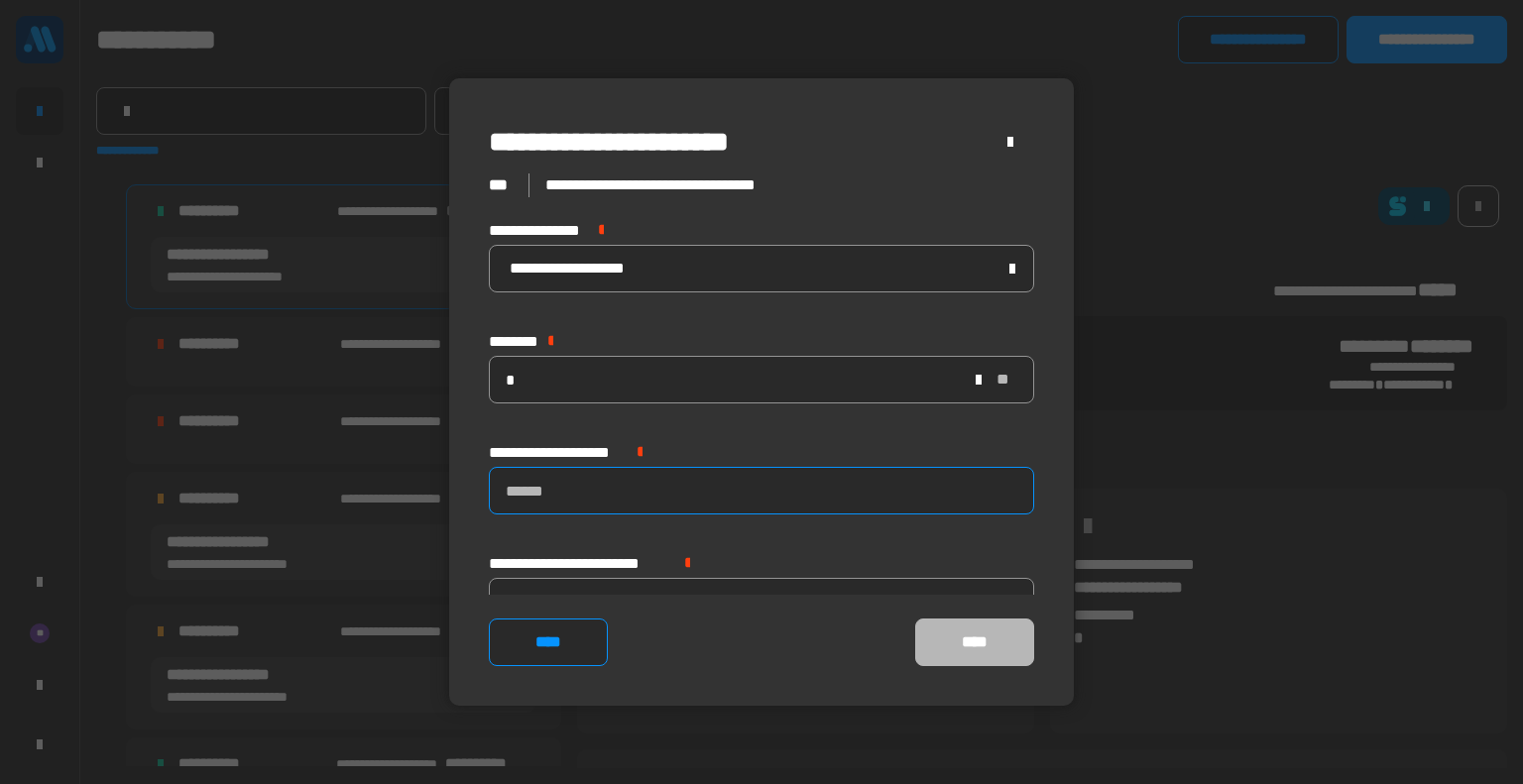 click 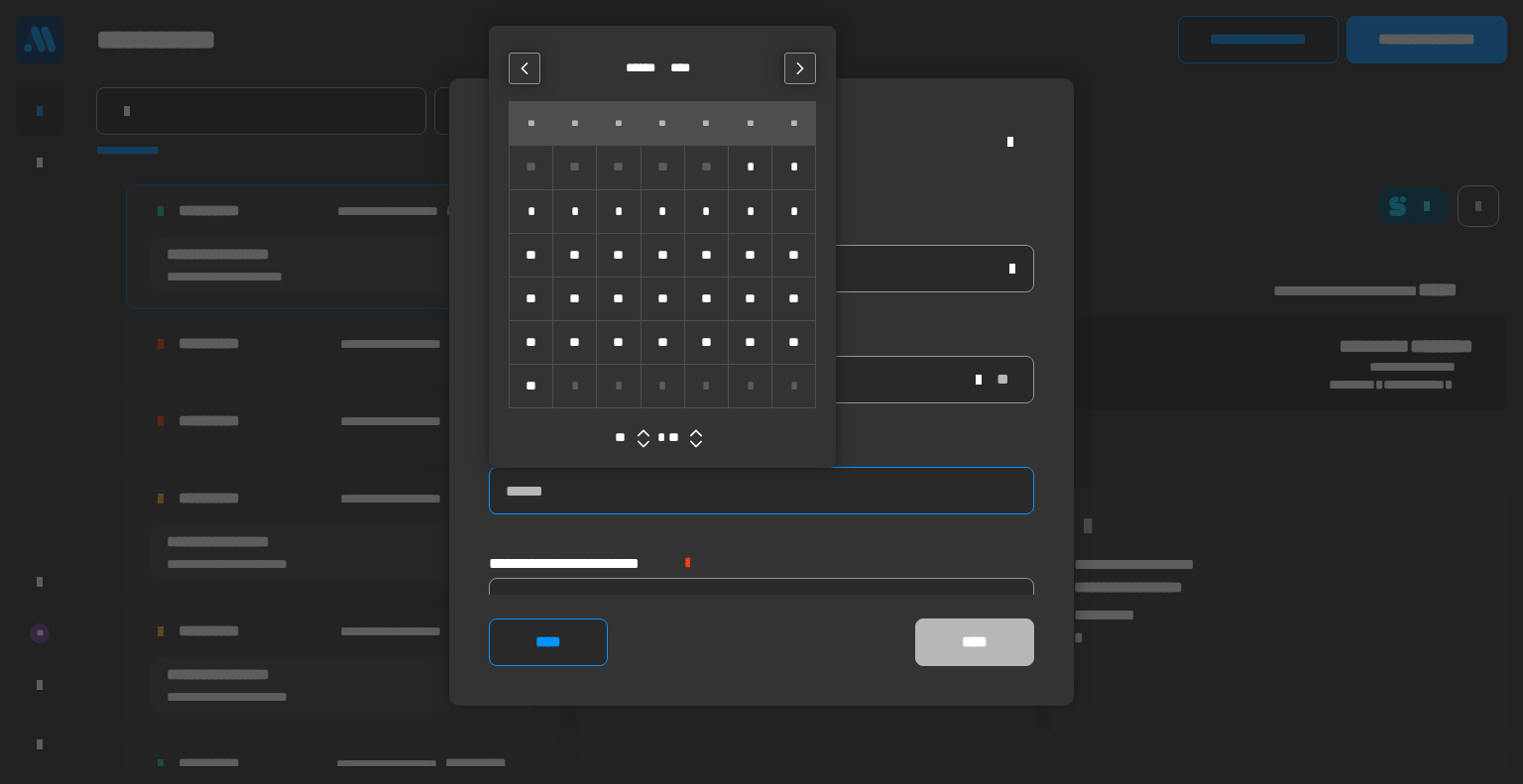 click on "*" at bounding box center (618, 211) 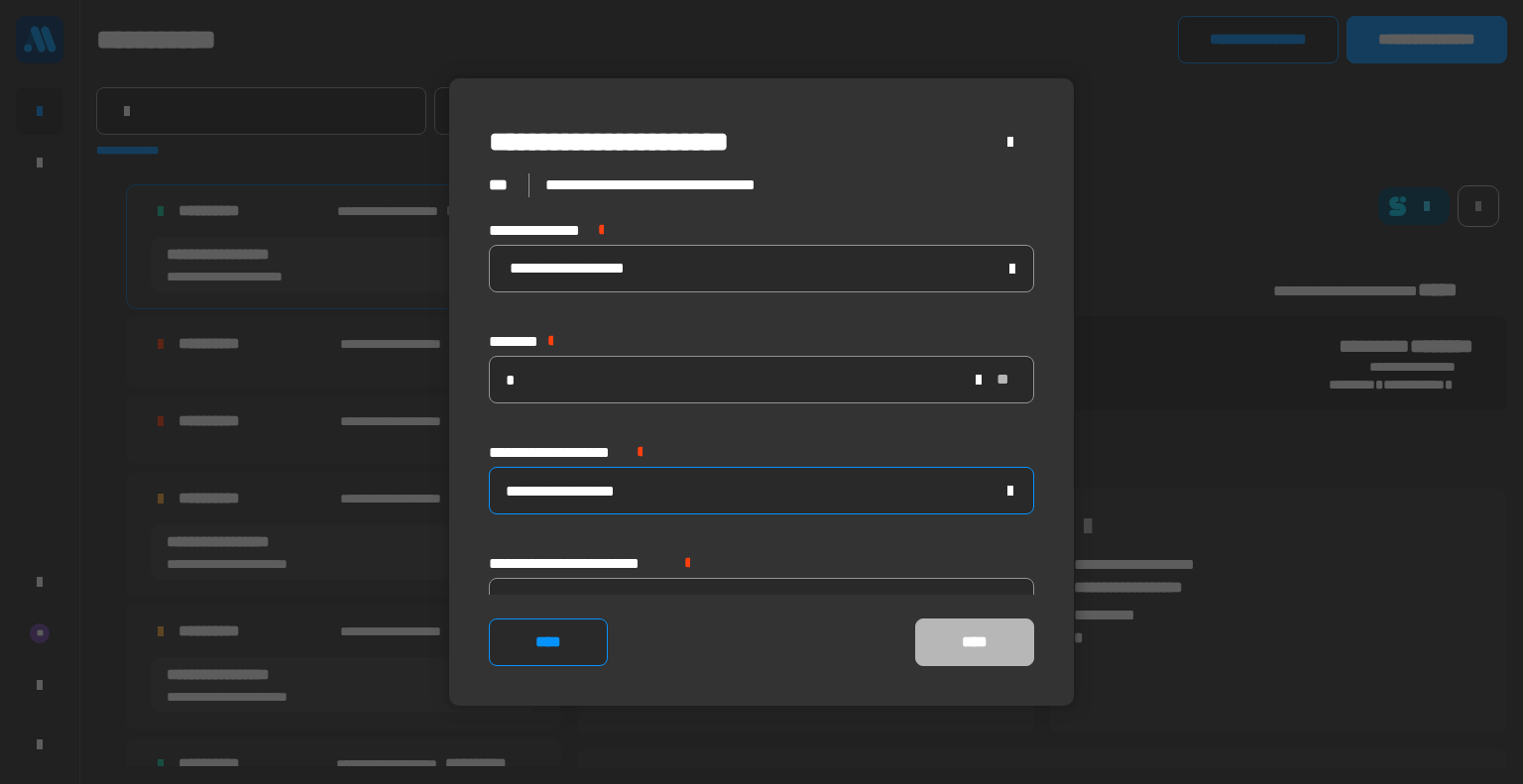 scroll, scrollTop: 31, scrollLeft: 0, axis: vertical 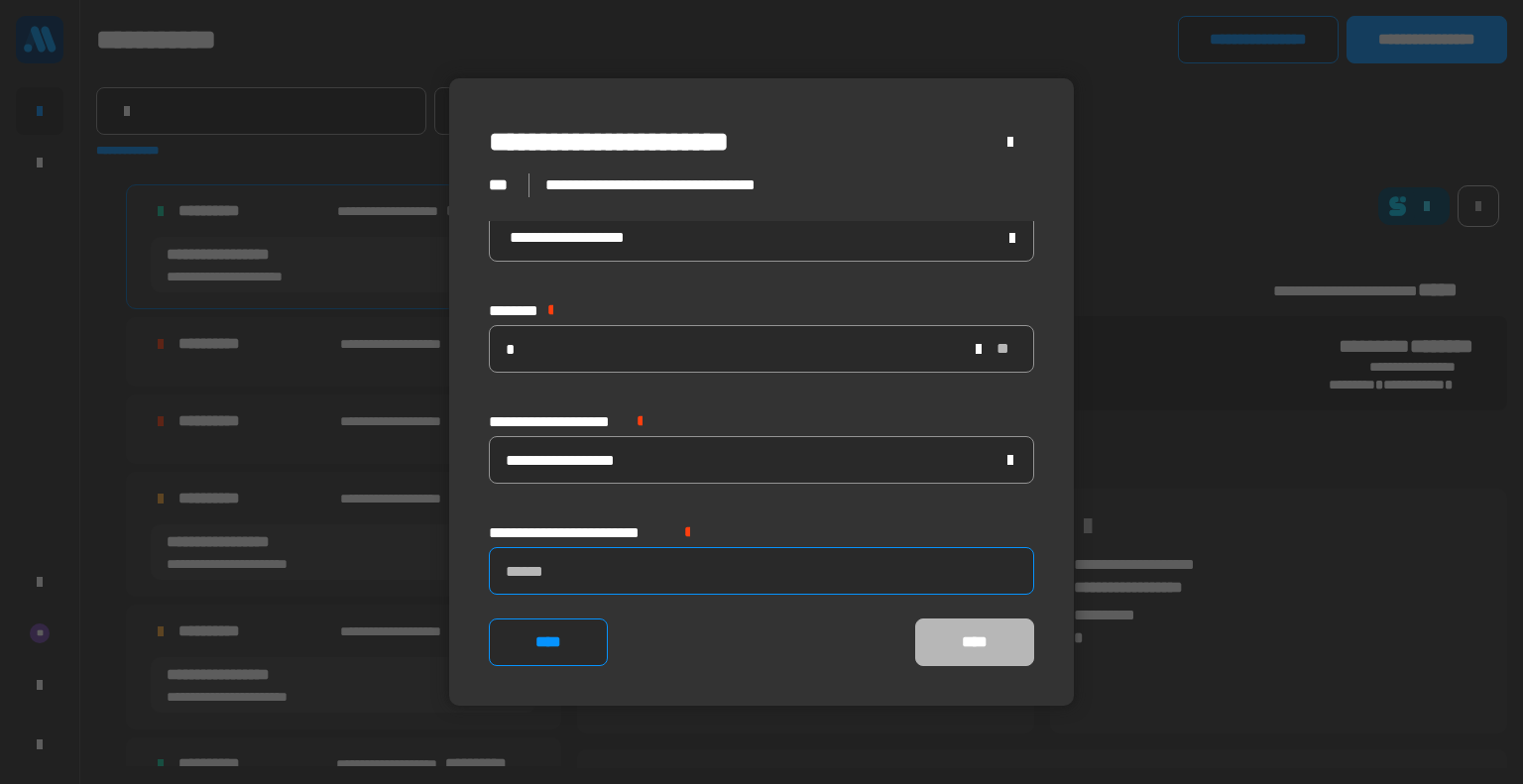 click 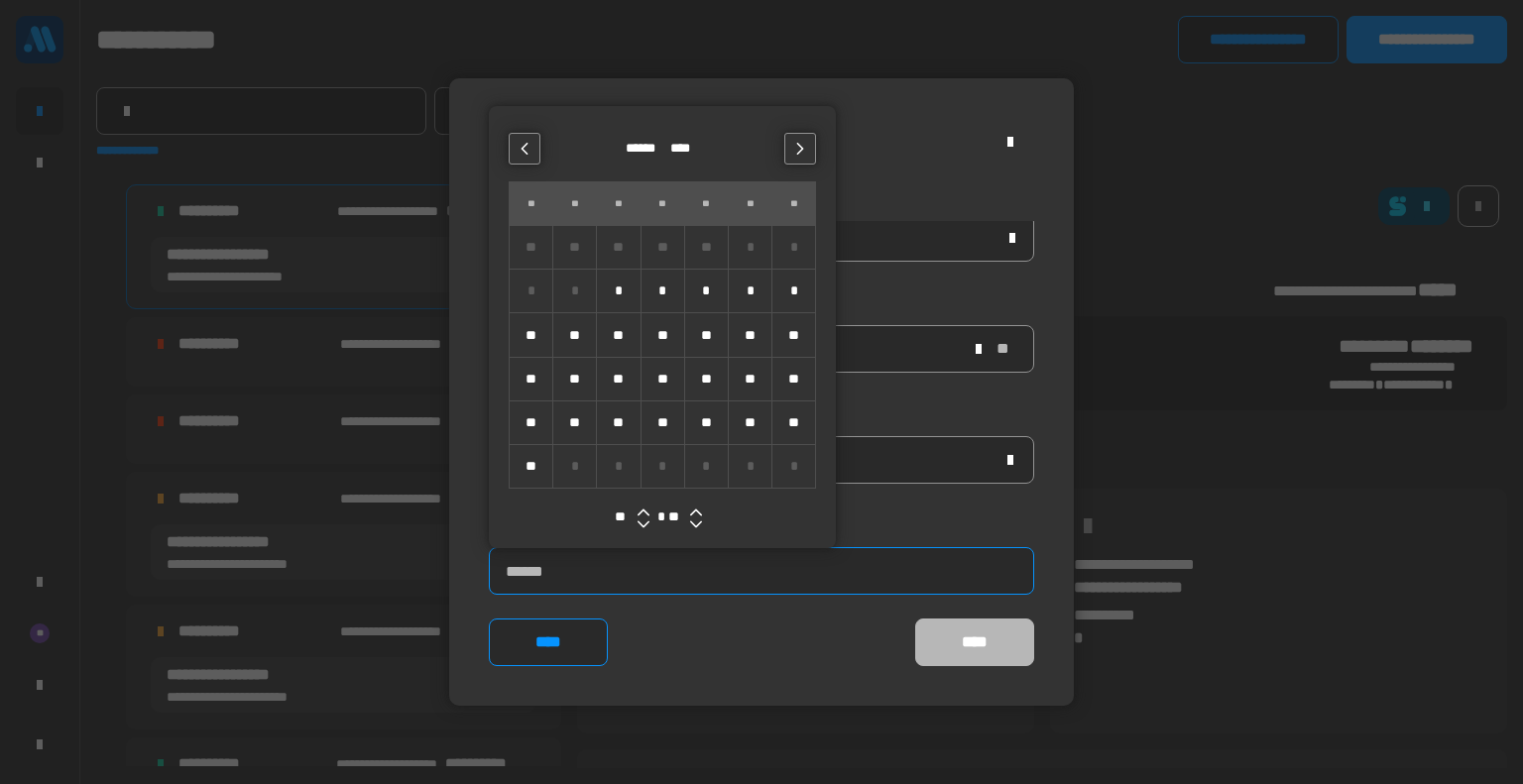 click on "**" at bounding box center [750, 334] 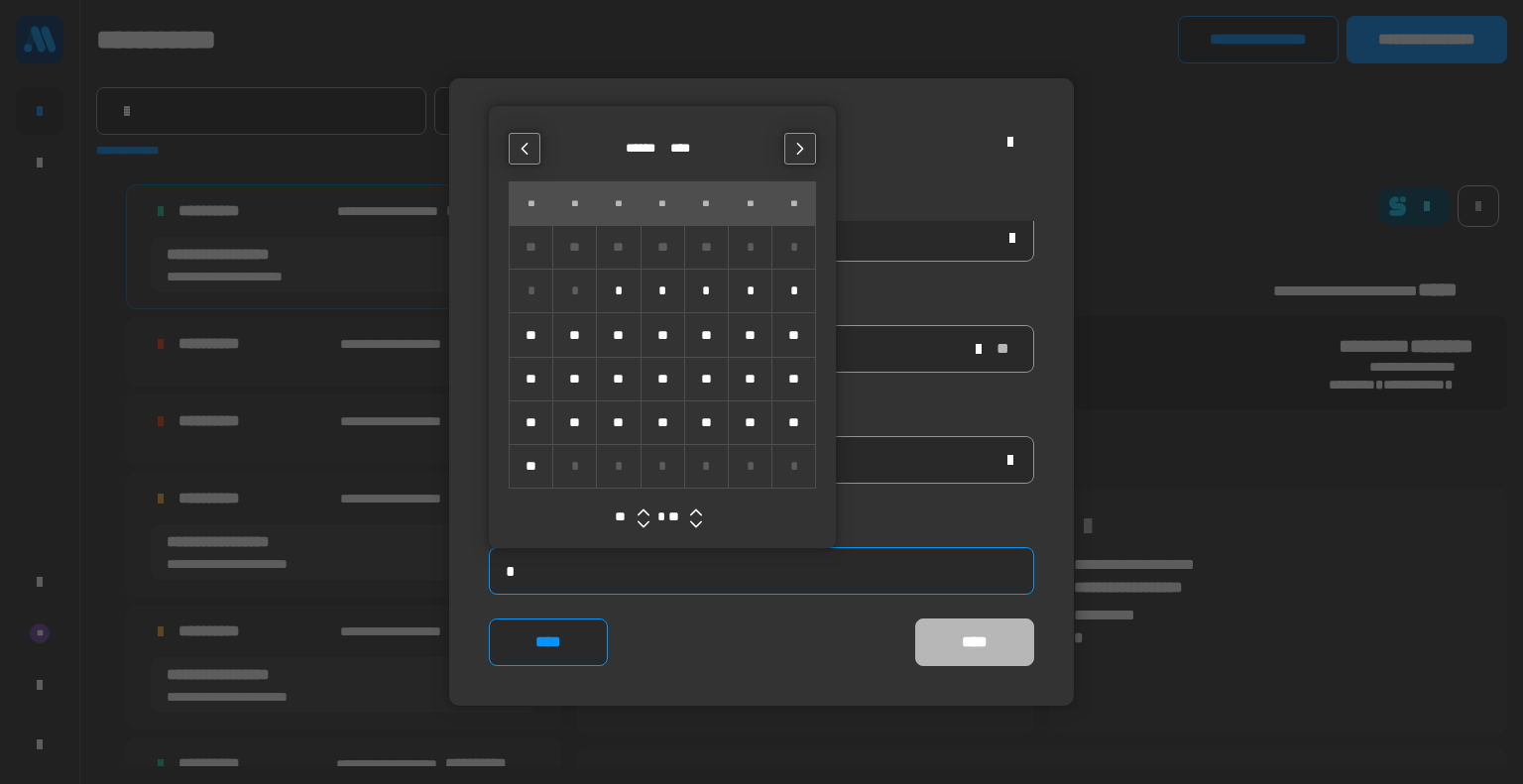 type on "**********" 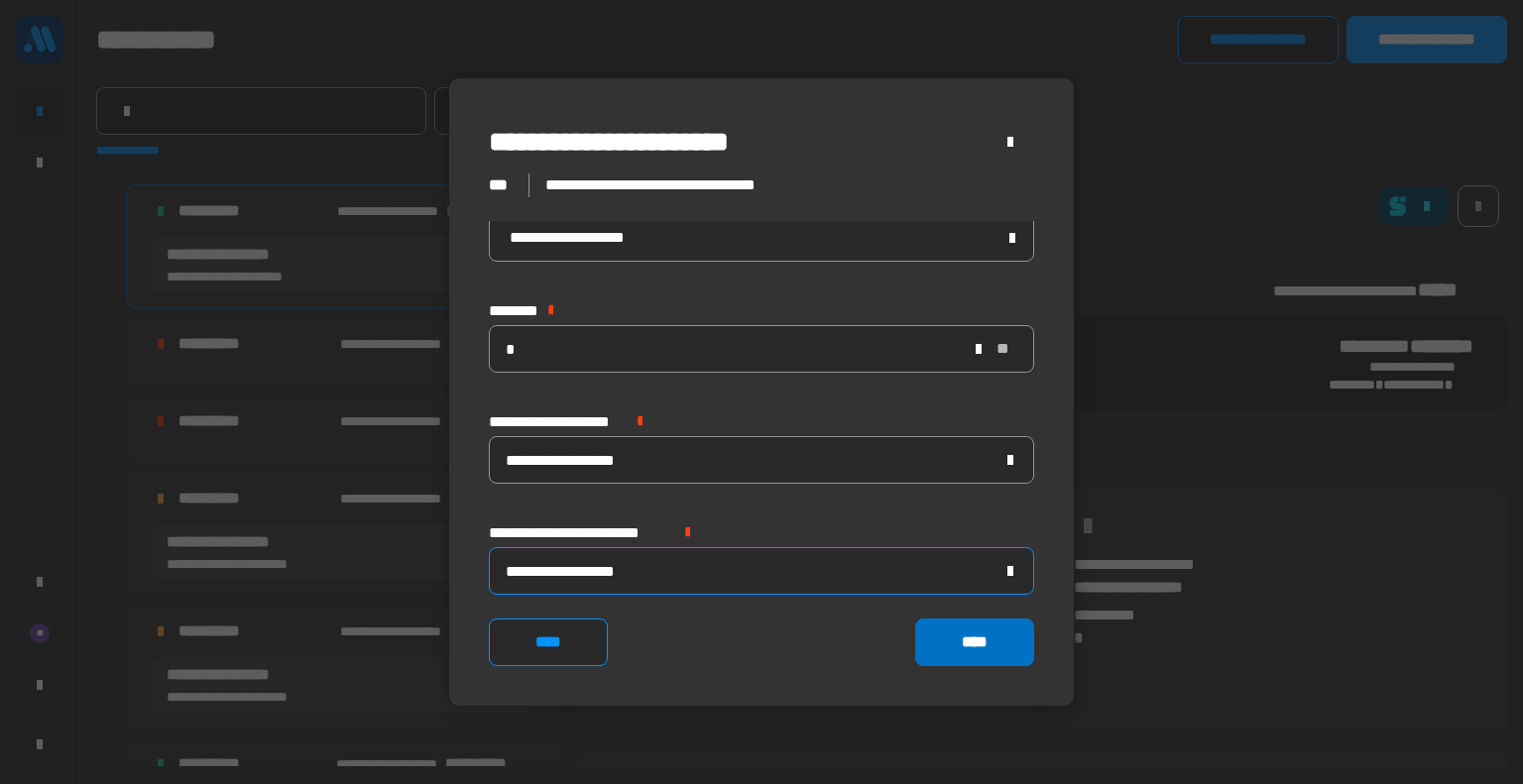 click on "****" 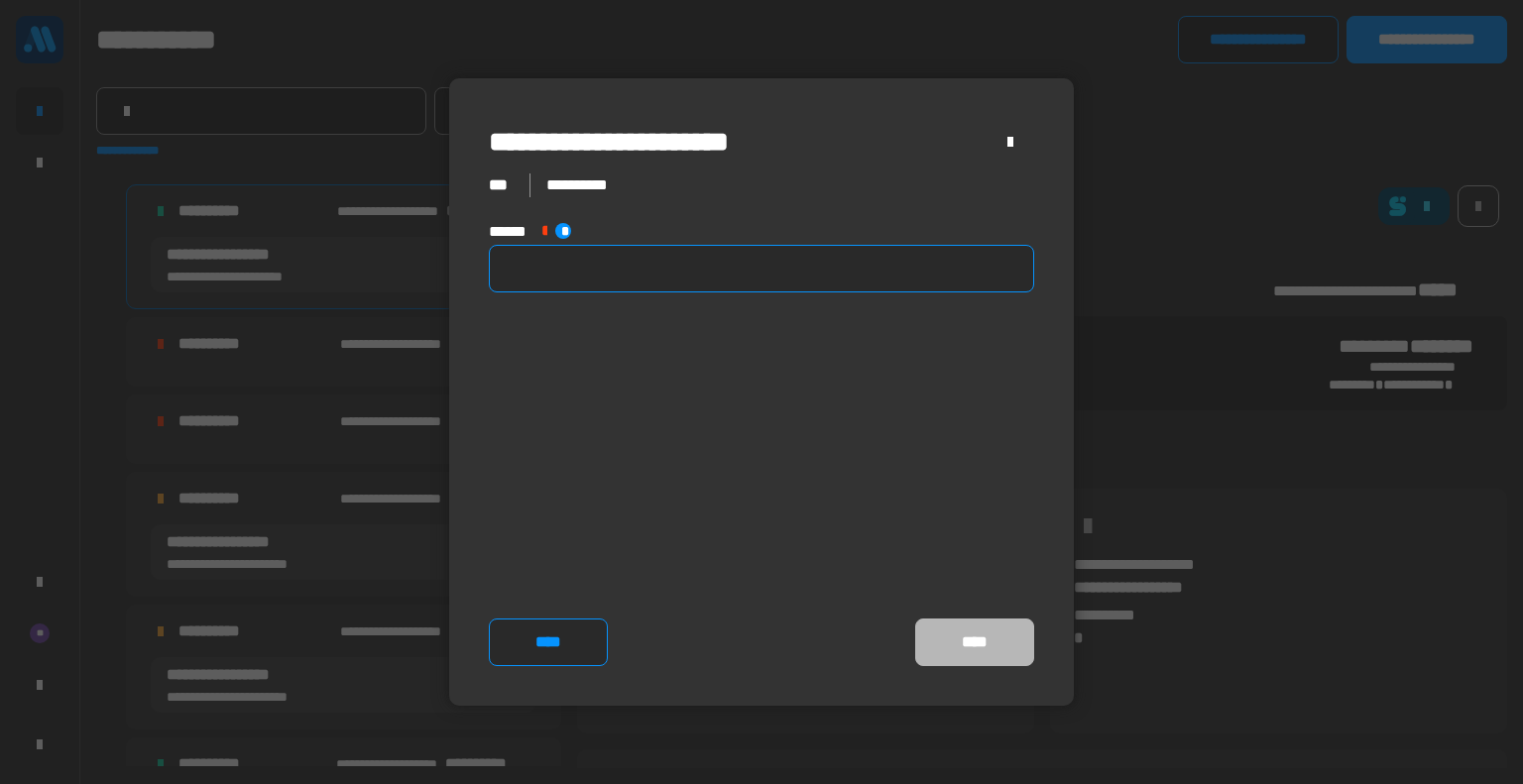 click 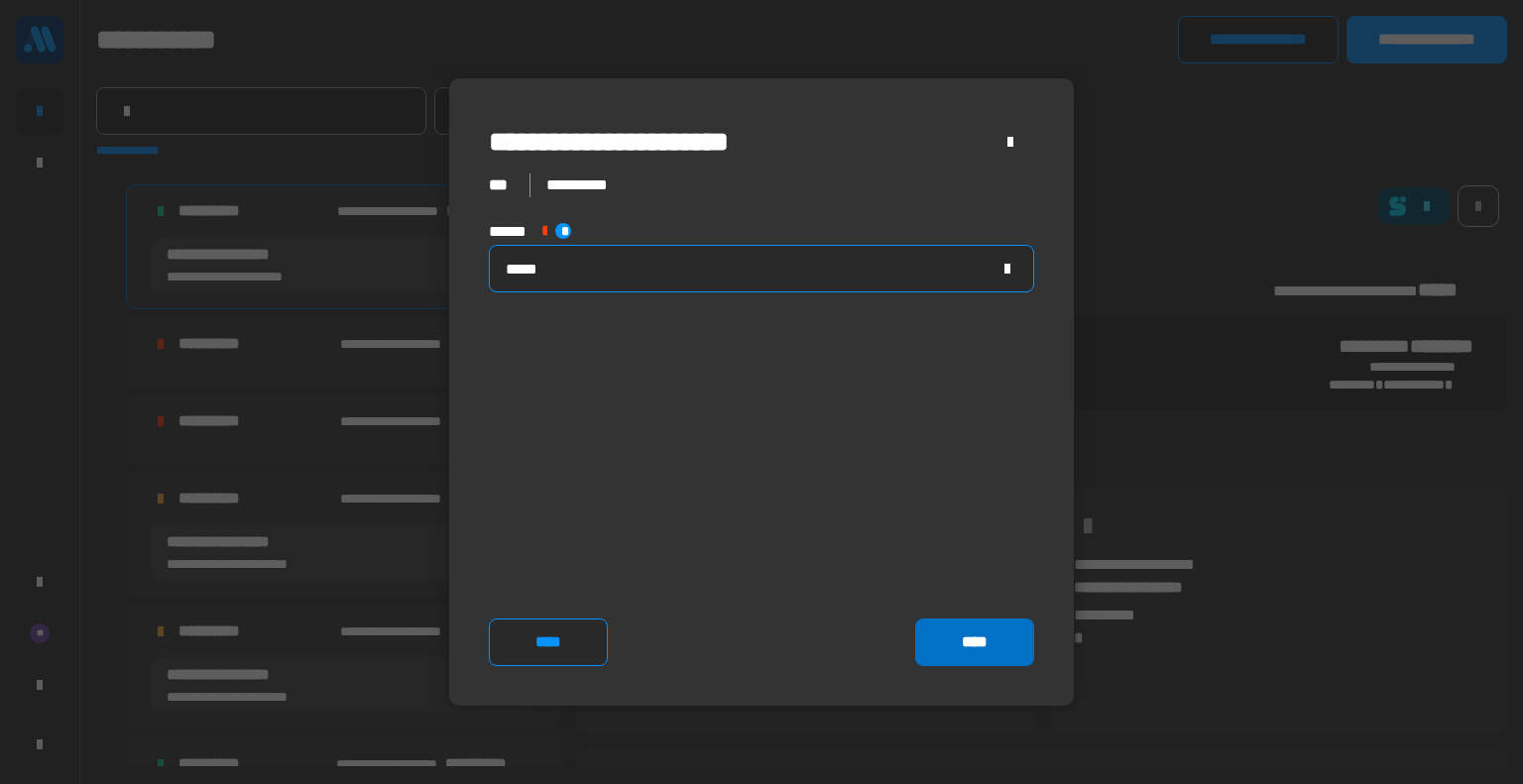type on "*****" 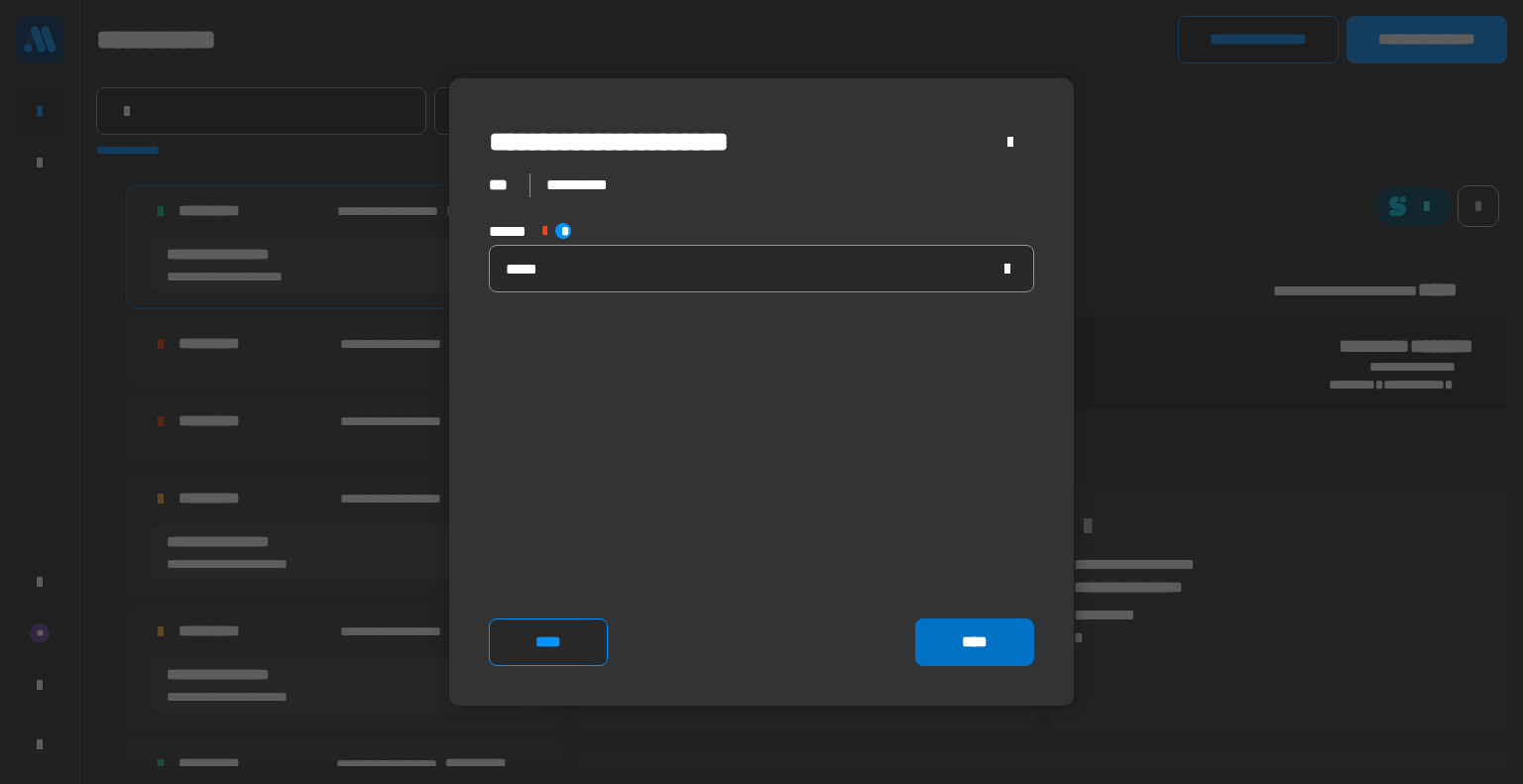 click on "****" 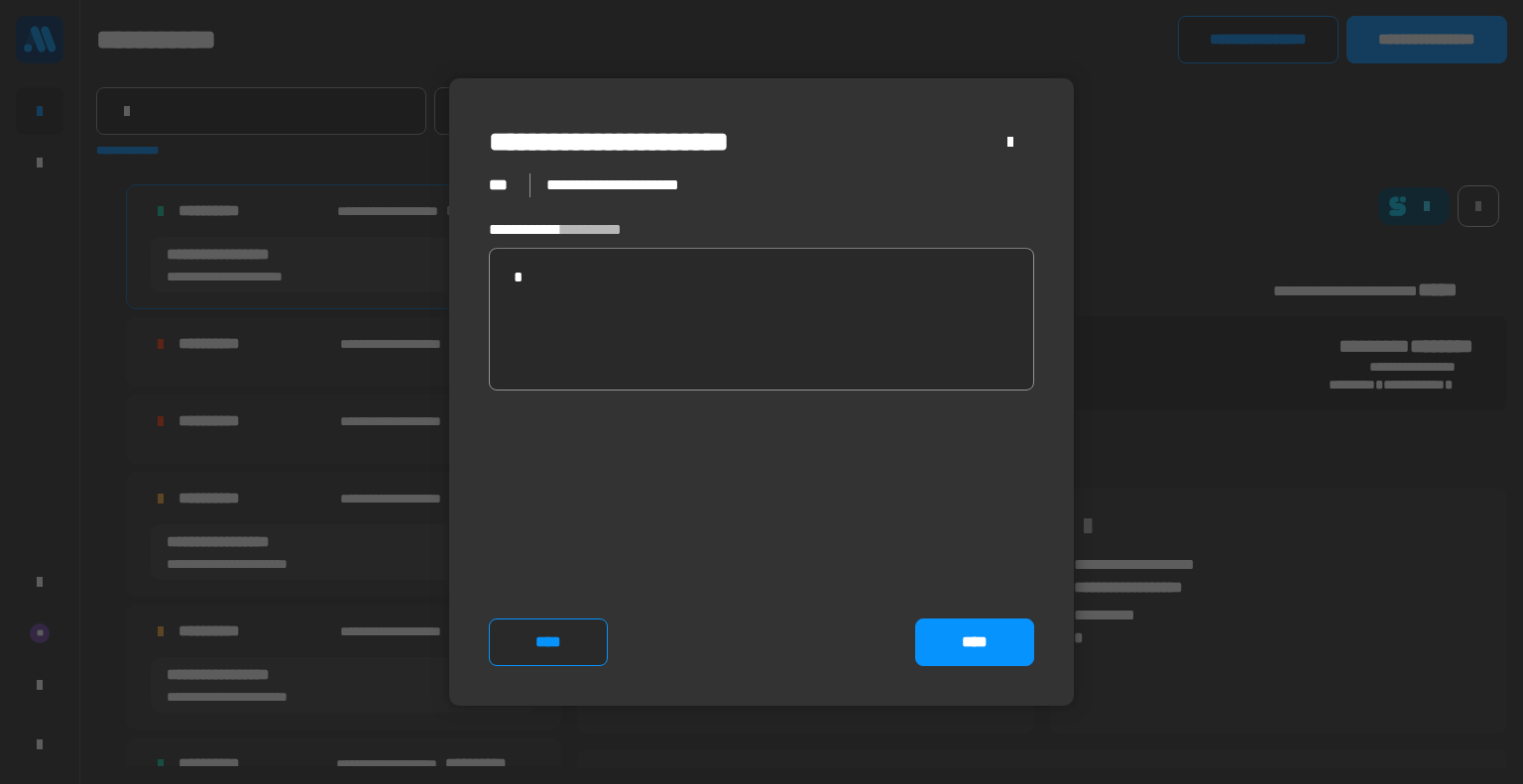 click on "****" 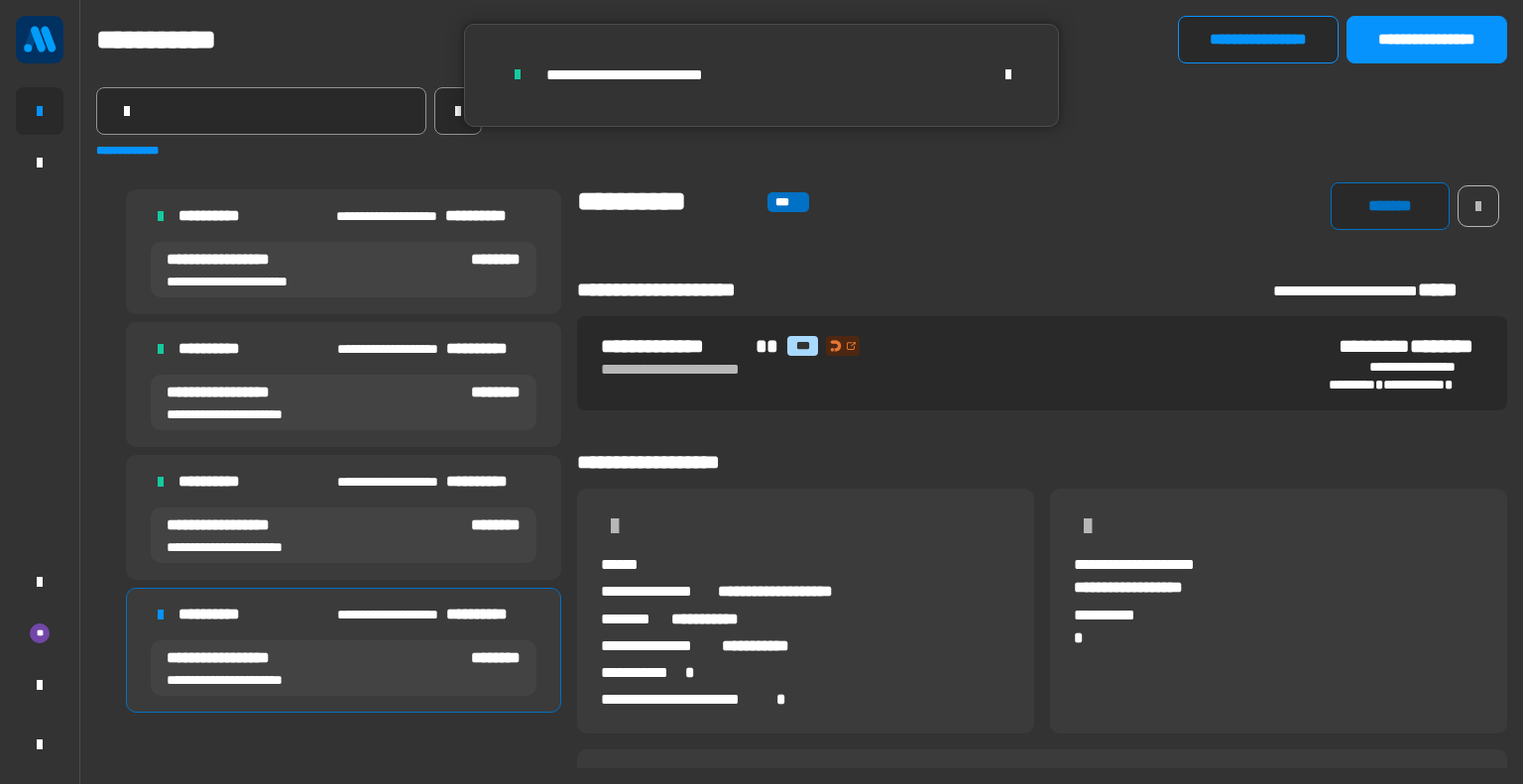 scroll, scrollTop: 2674, scrollLeft: 0, axis: vertical 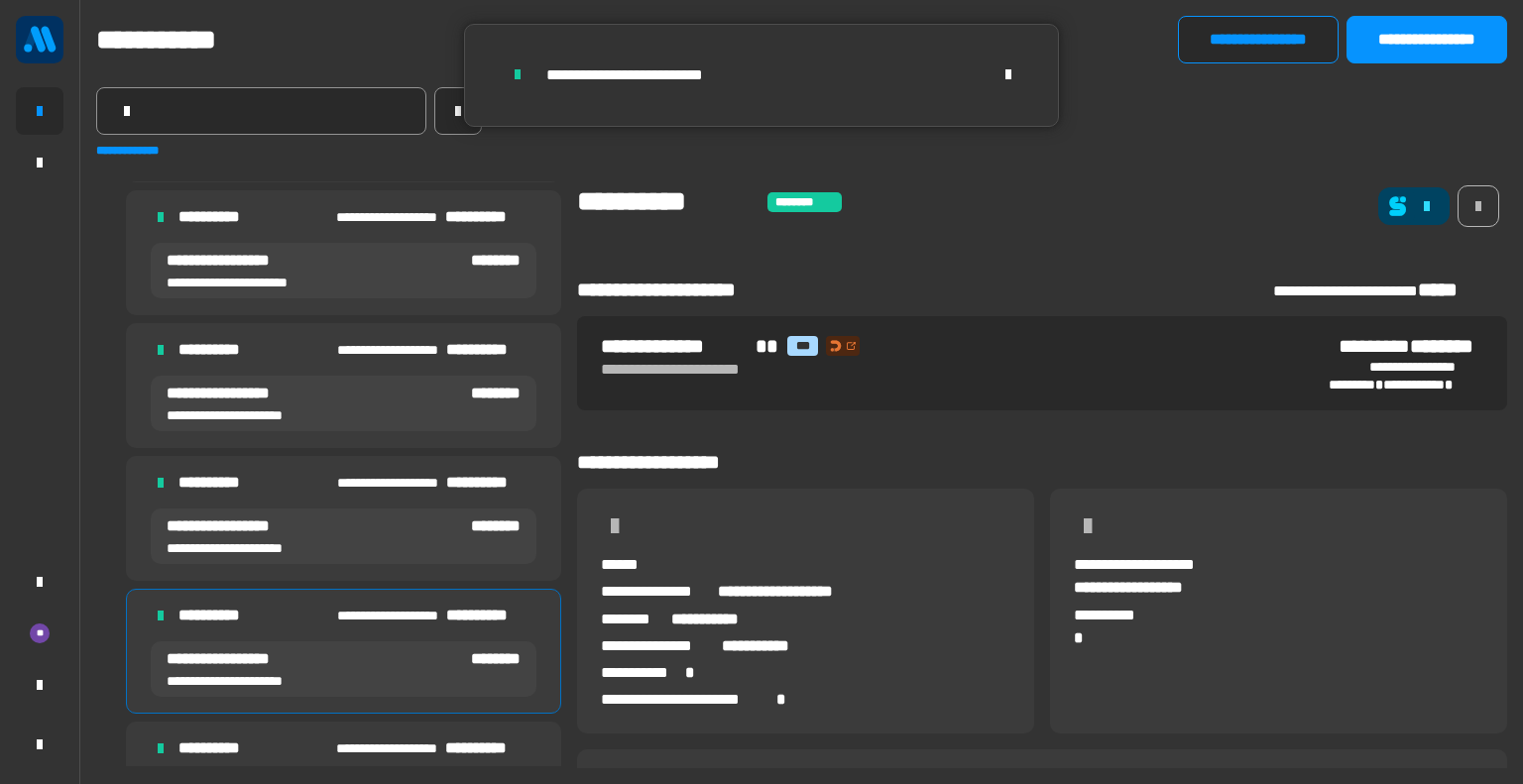 click 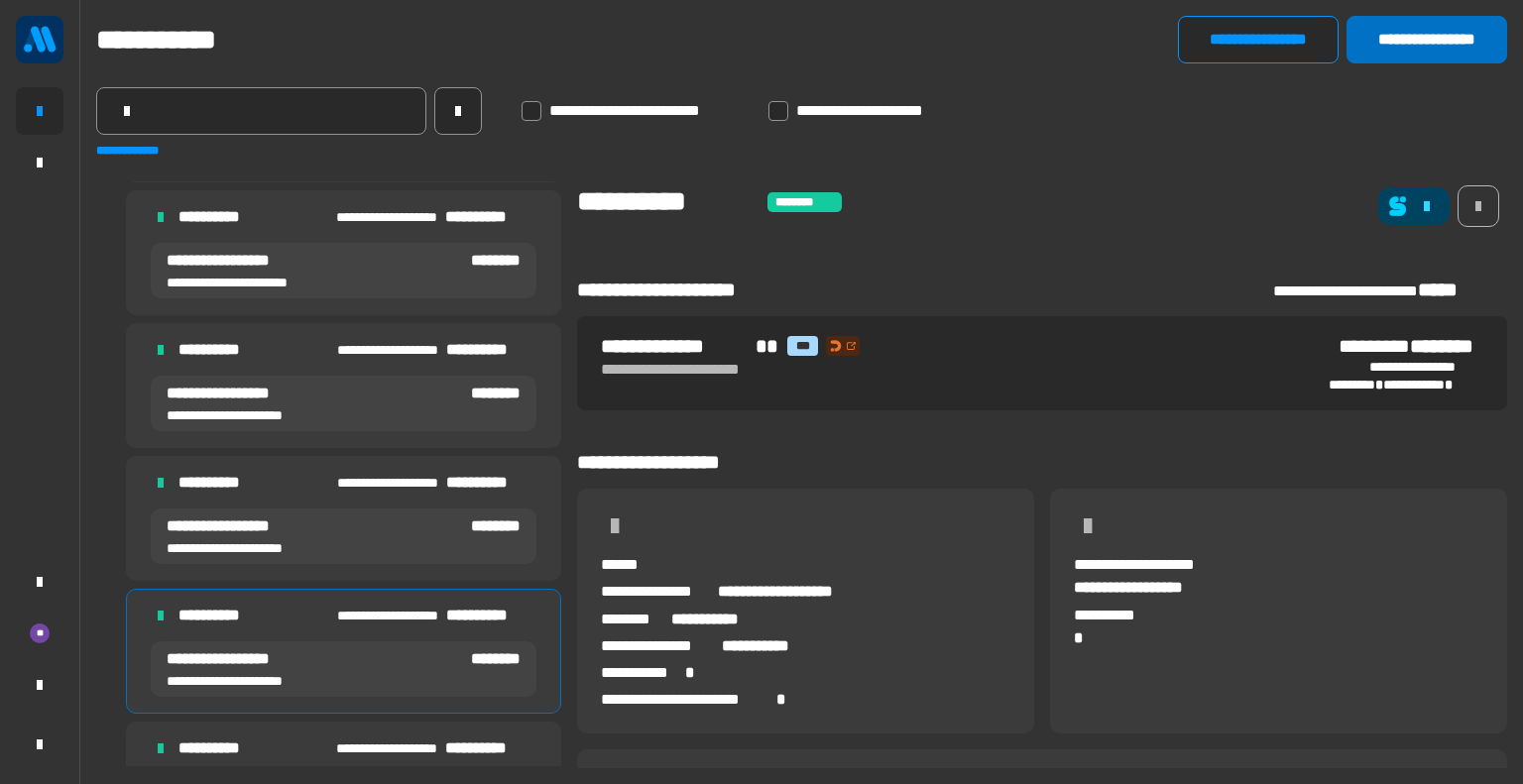 click on "**********" 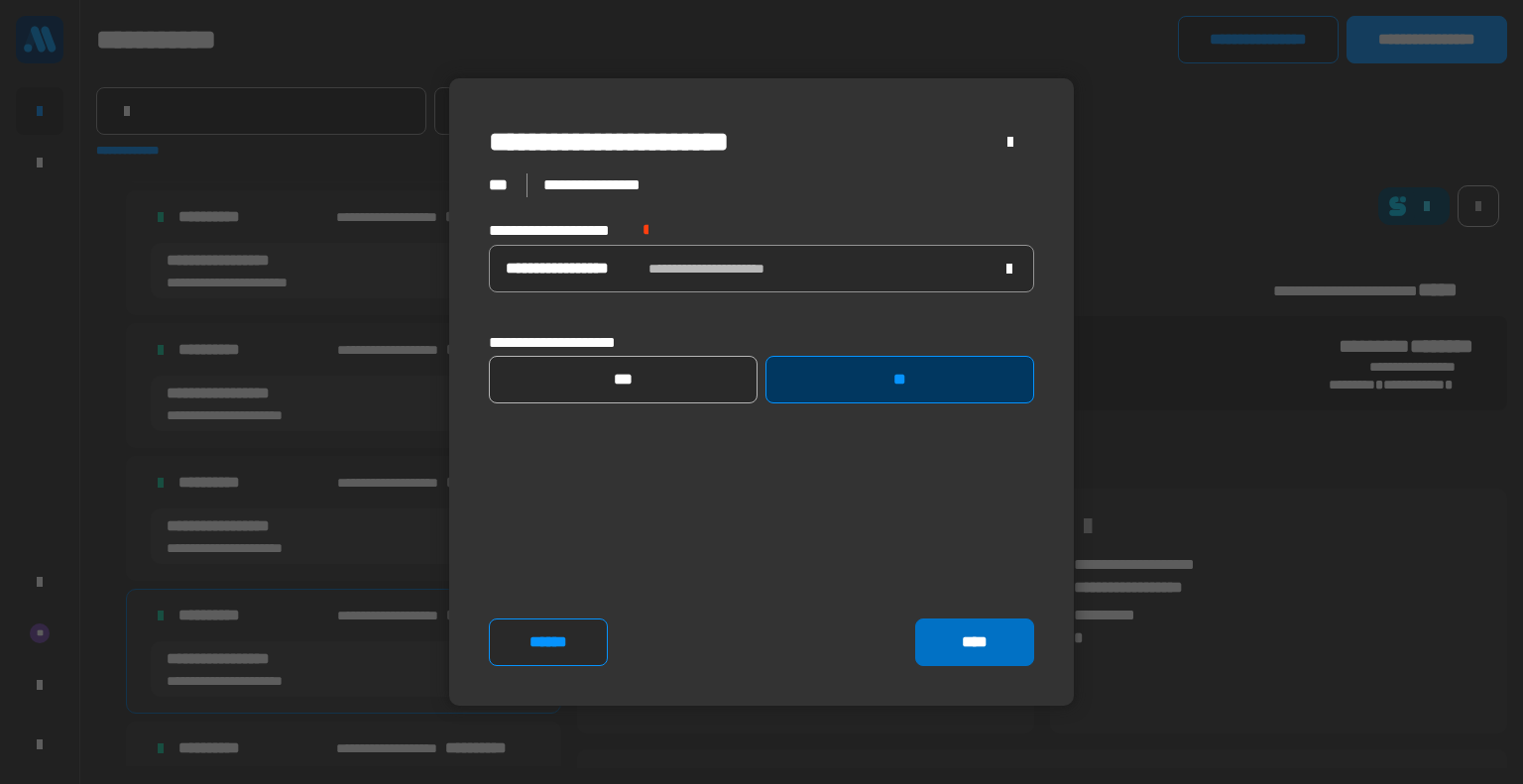click on "****" 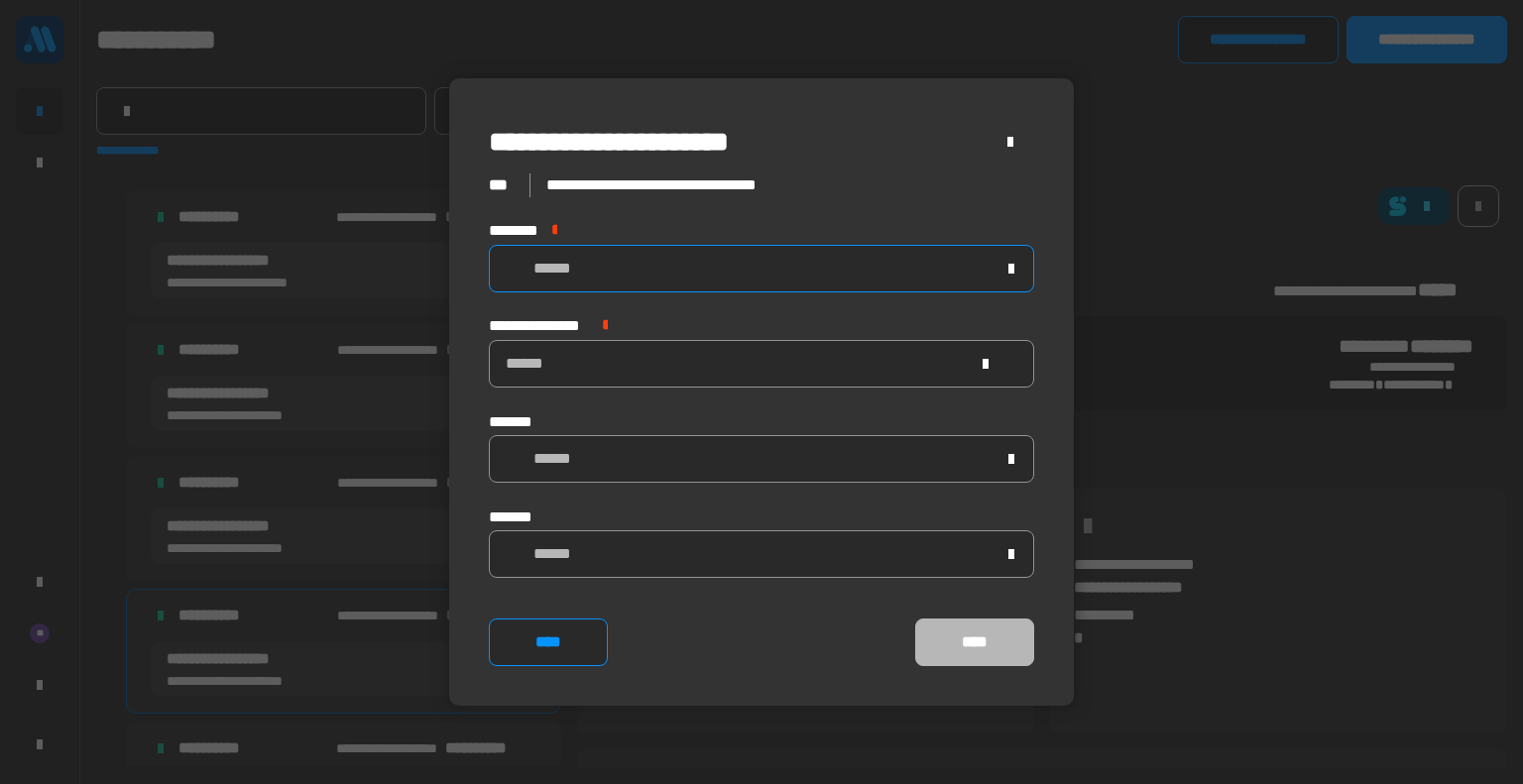 click on "******" 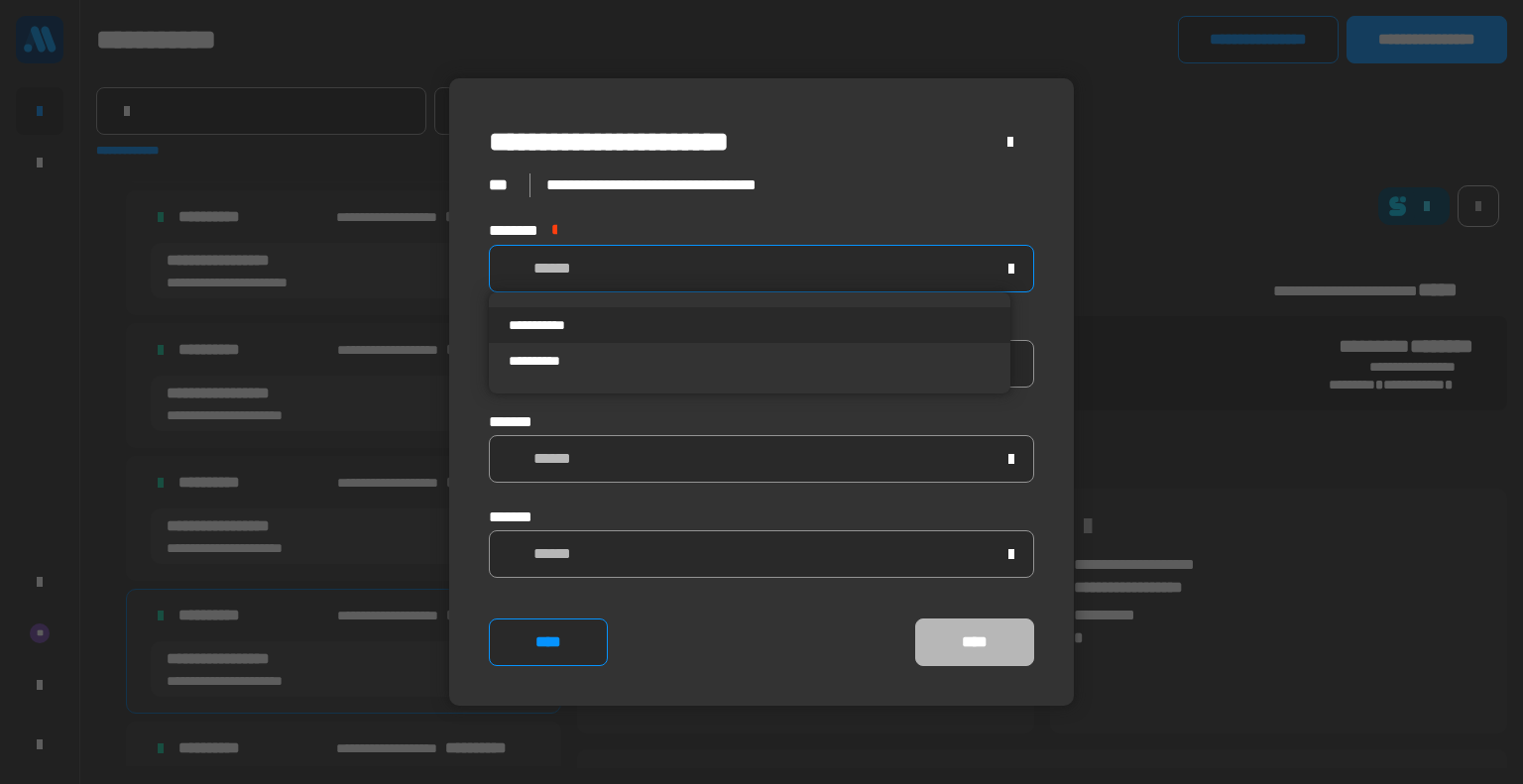 click on "**********" at bounding box center (750, 325) 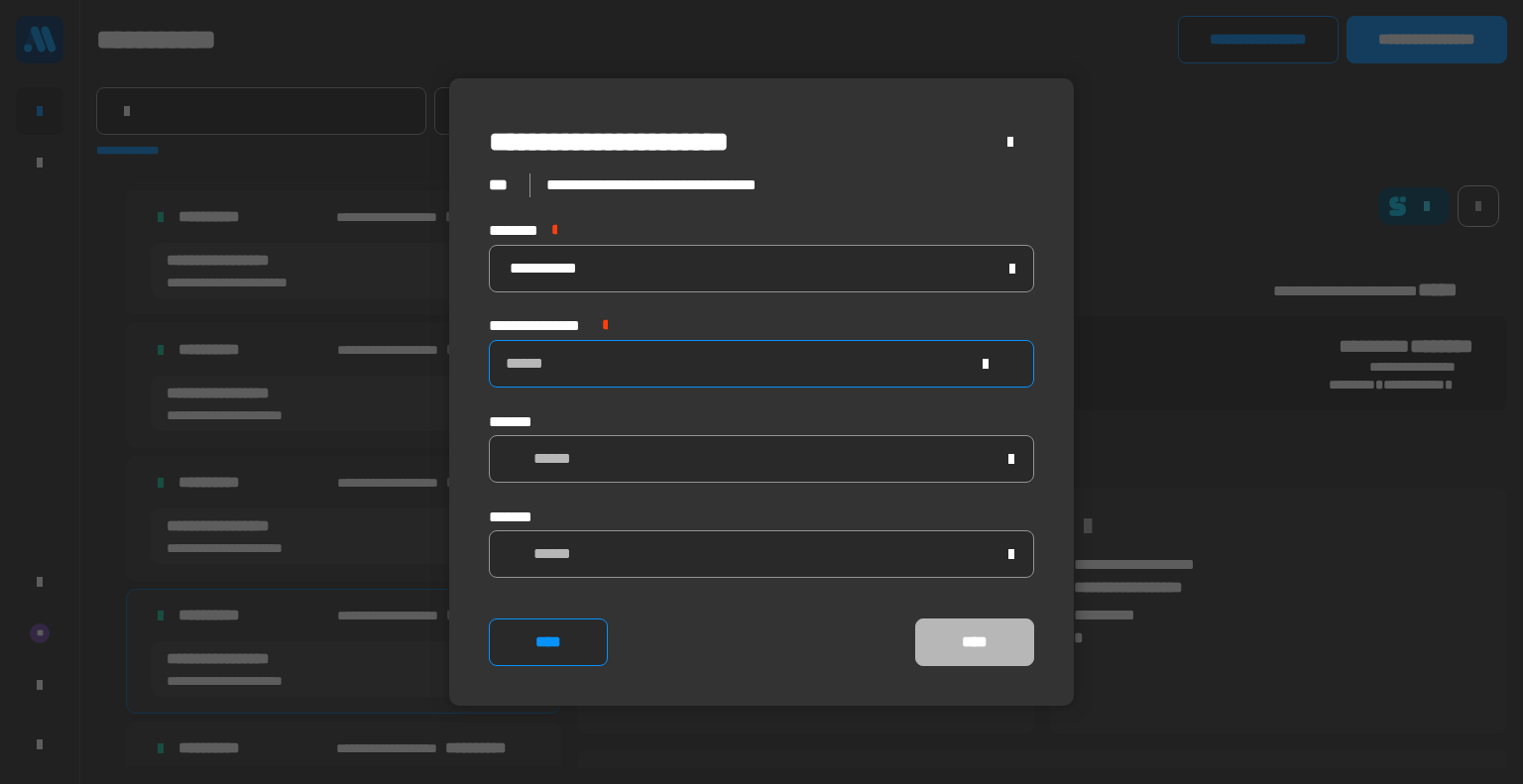 click on "******" 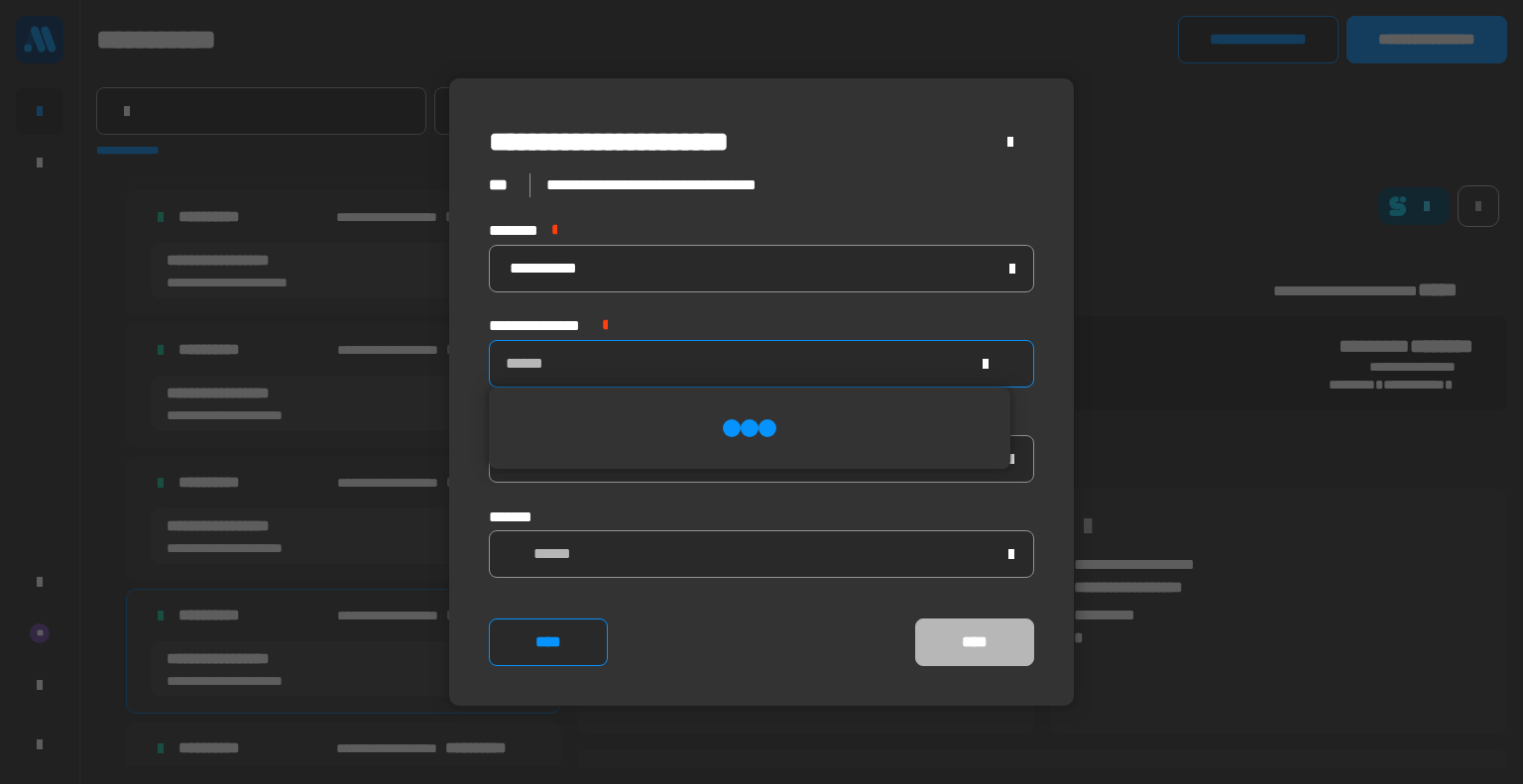 scroll, scrollTop: 0, scrollLeft: 0, axis: both 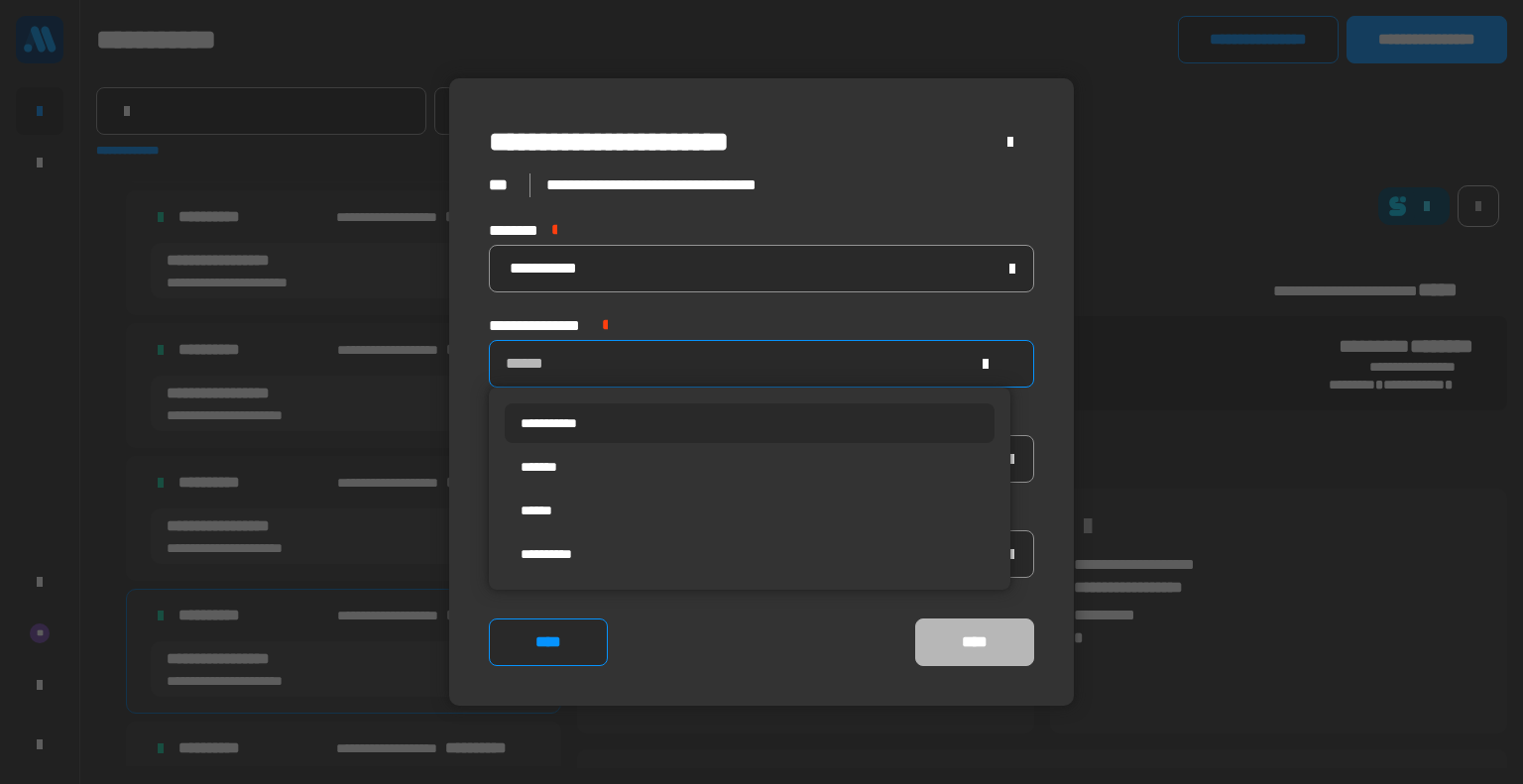 click on "**********" at bounding box center (750, 423) 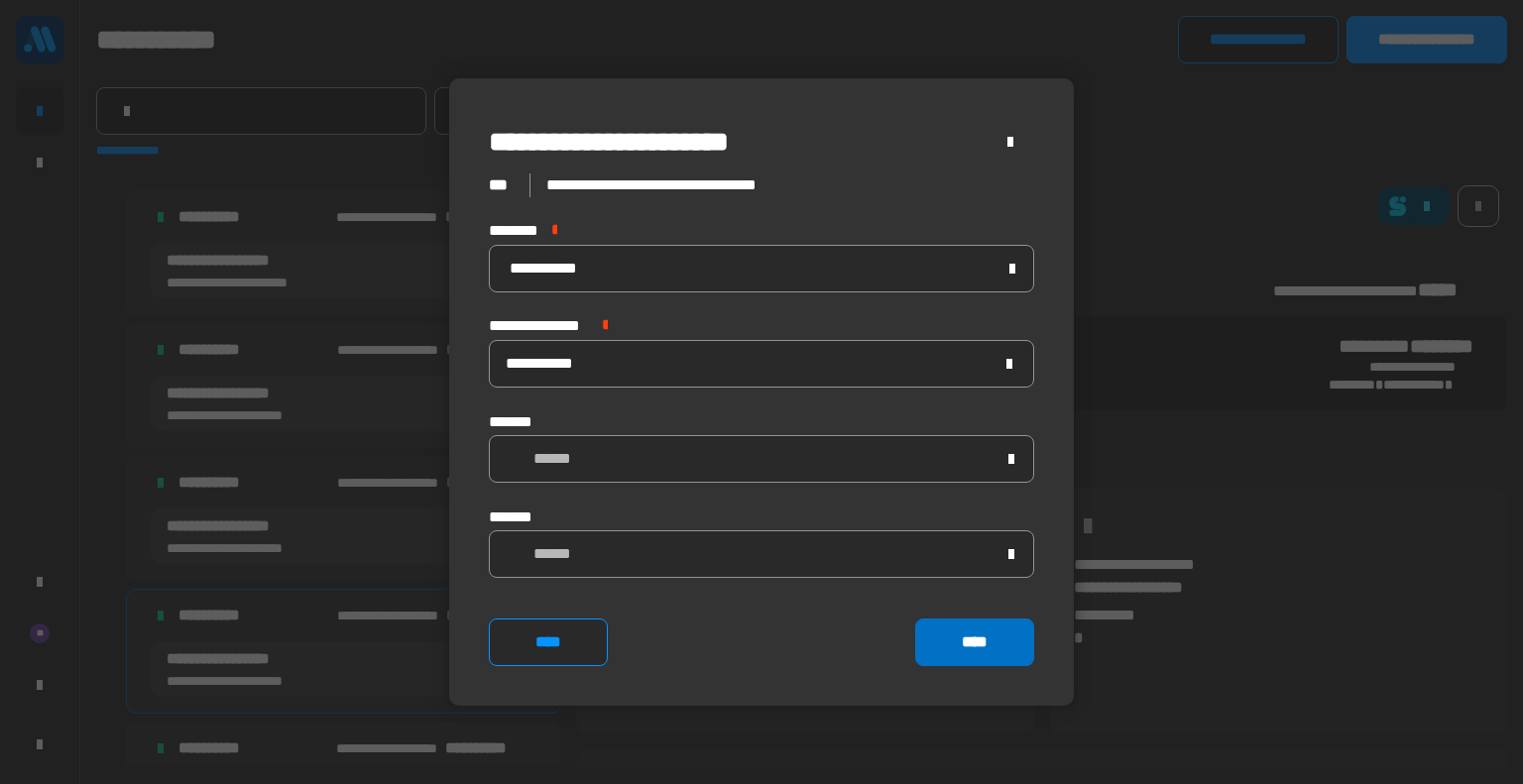 click on "****" 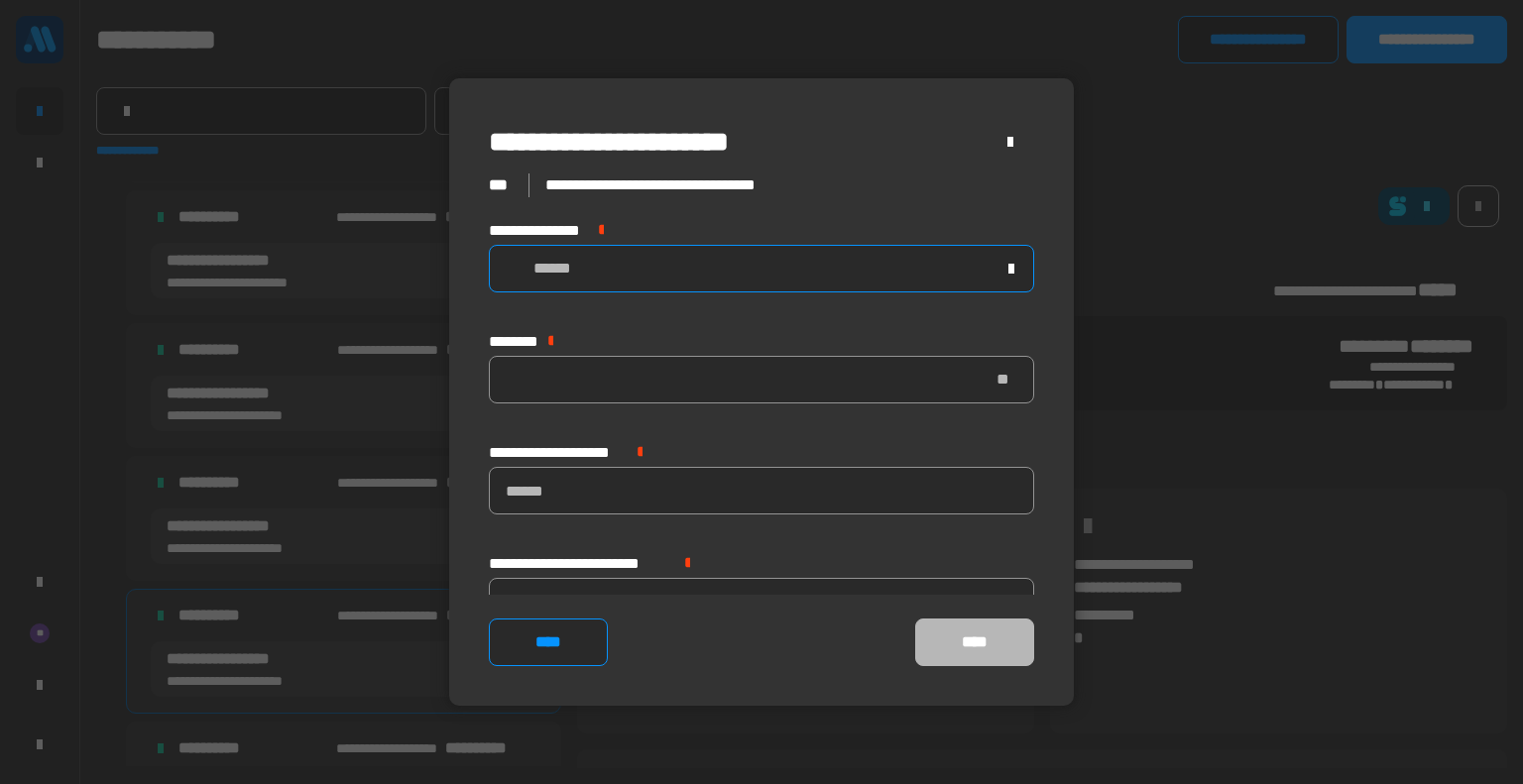 click on "******" 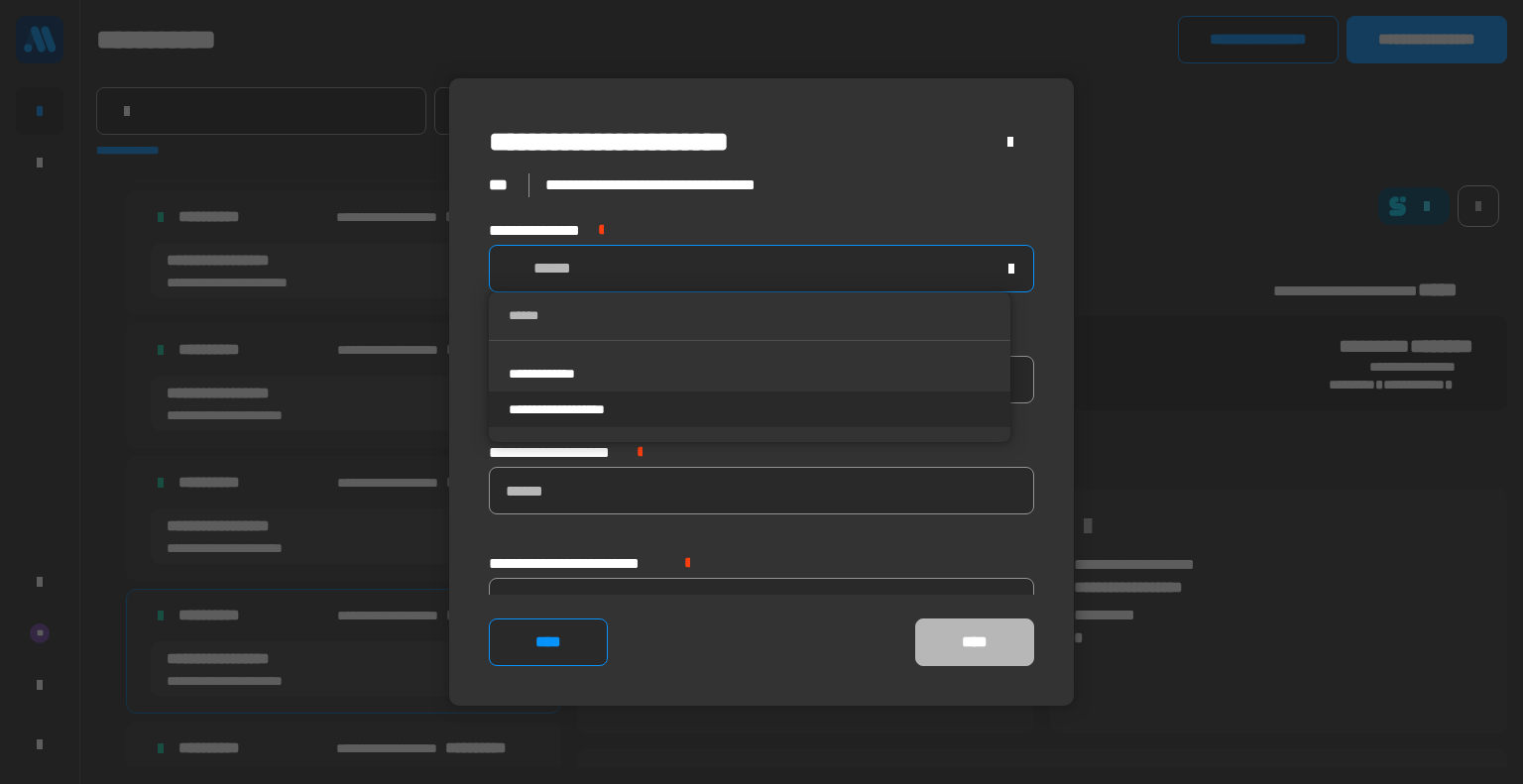 click on "**********" at bounding box center [750, 409] 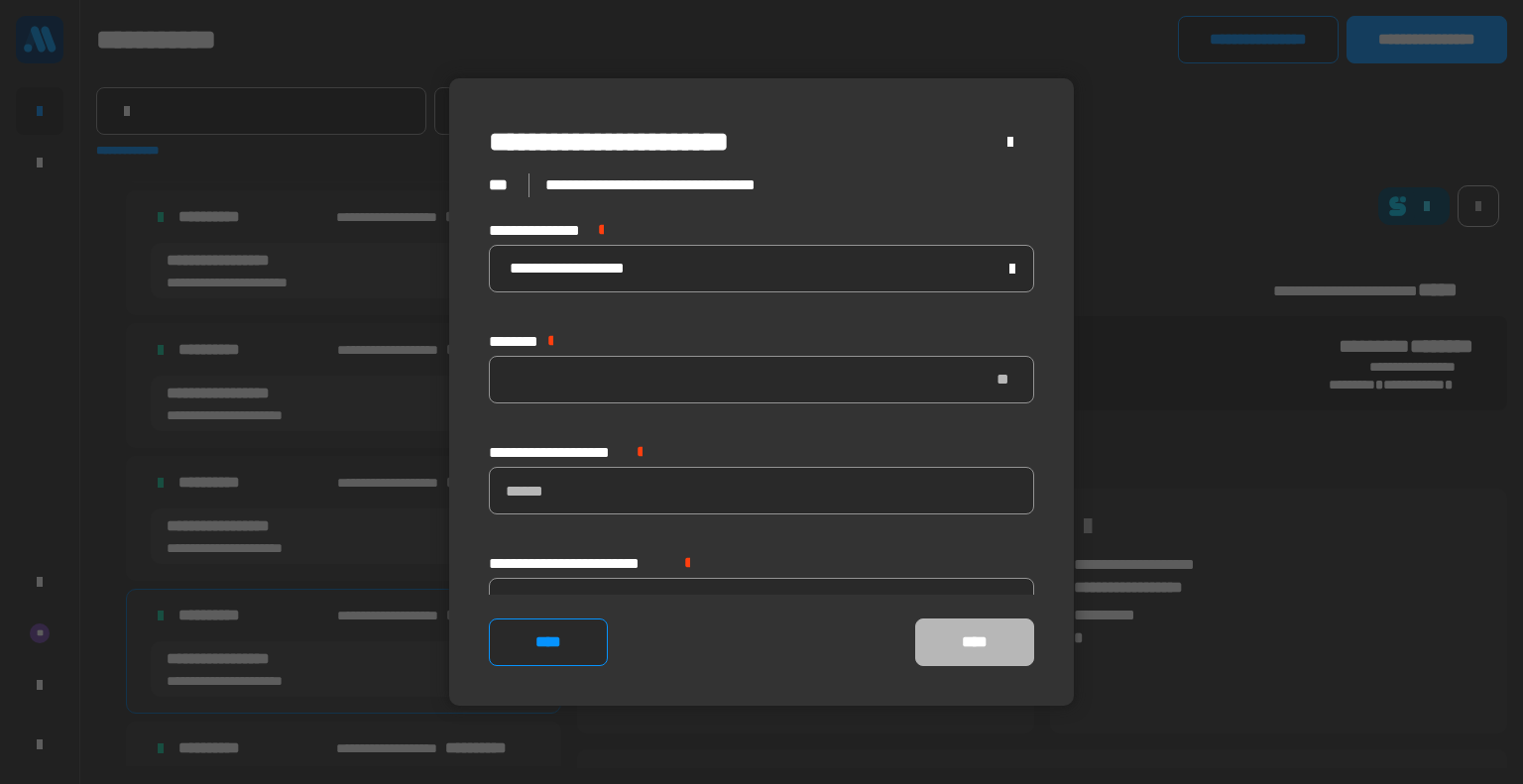 click on "**********" 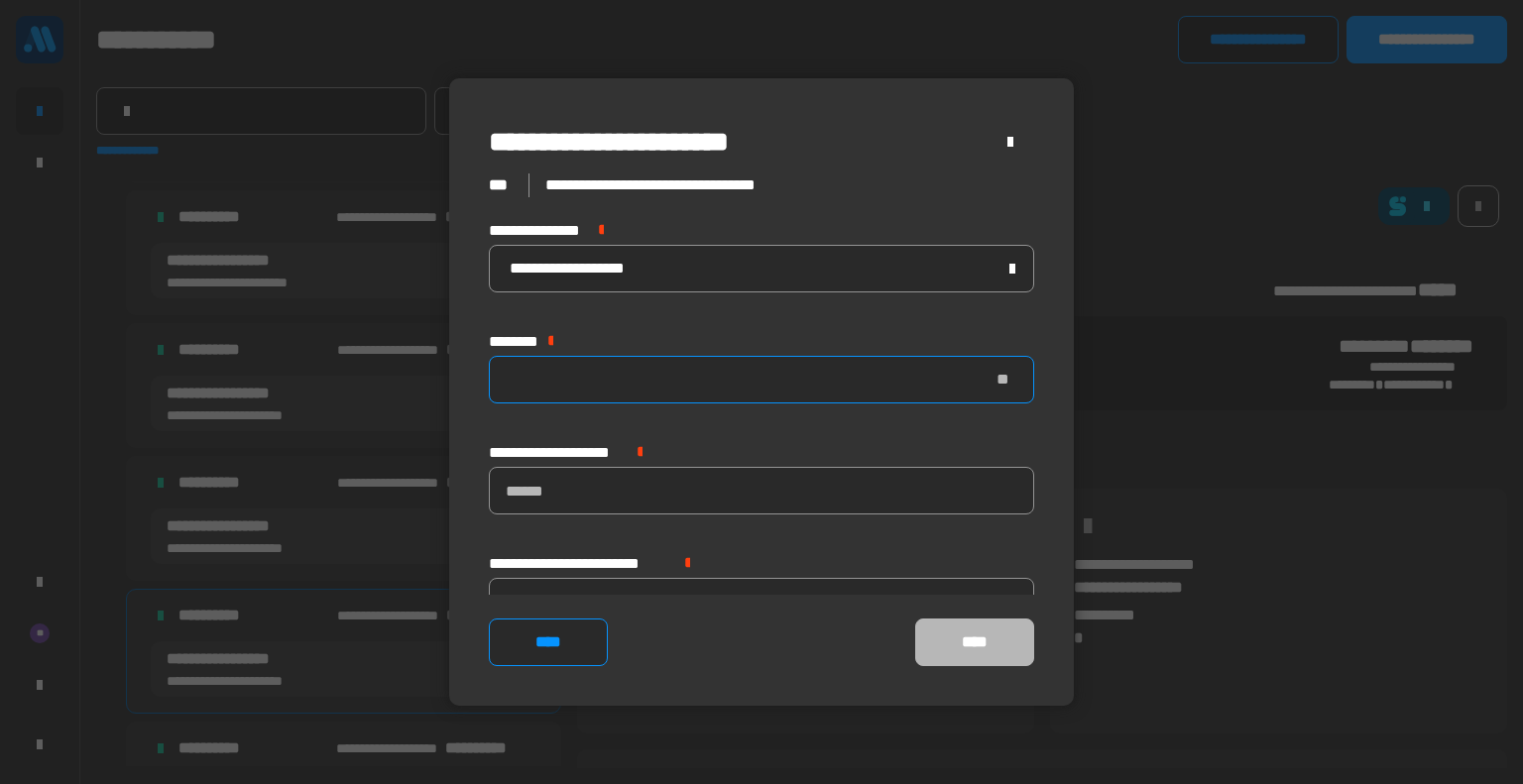 click 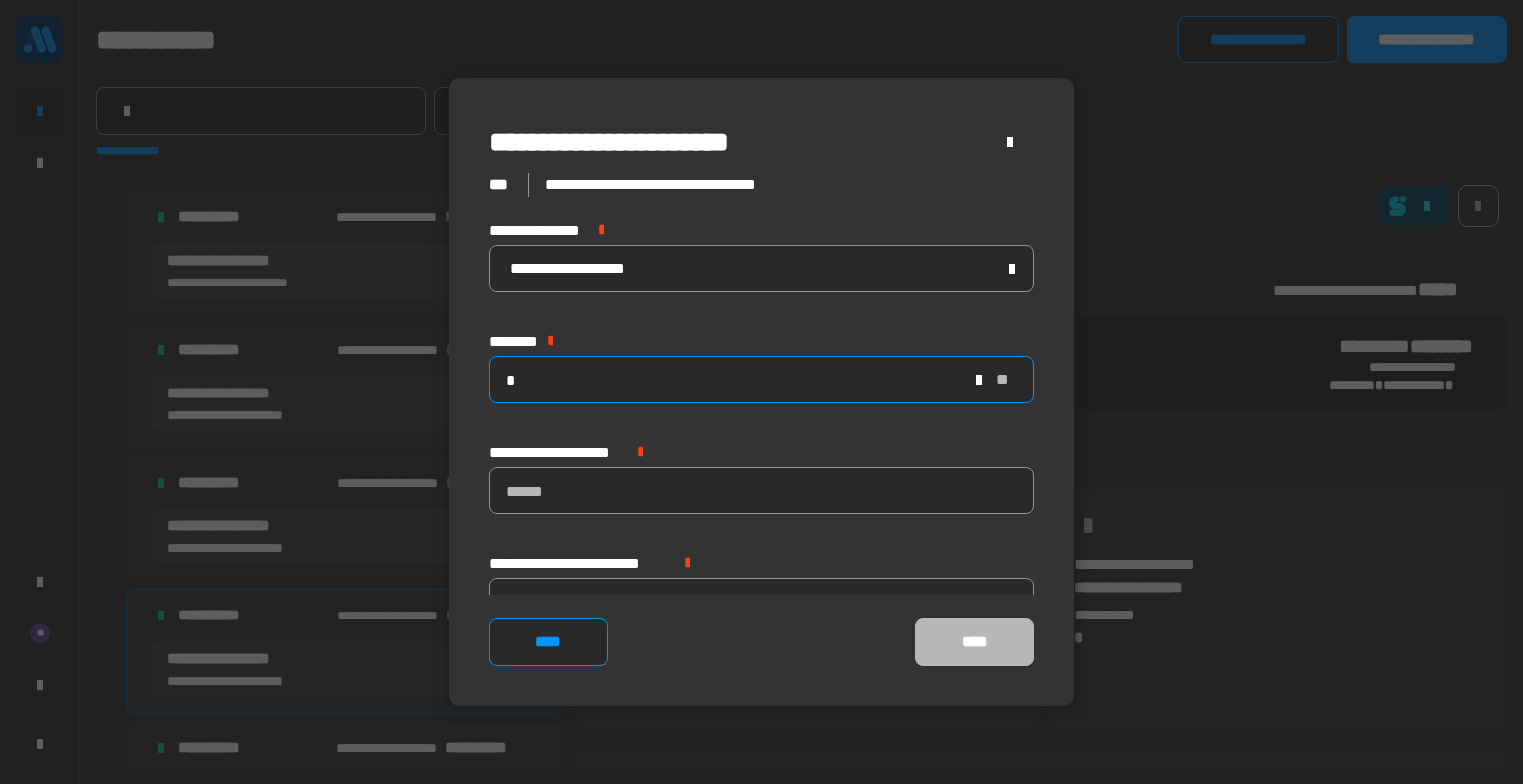 type on "*" 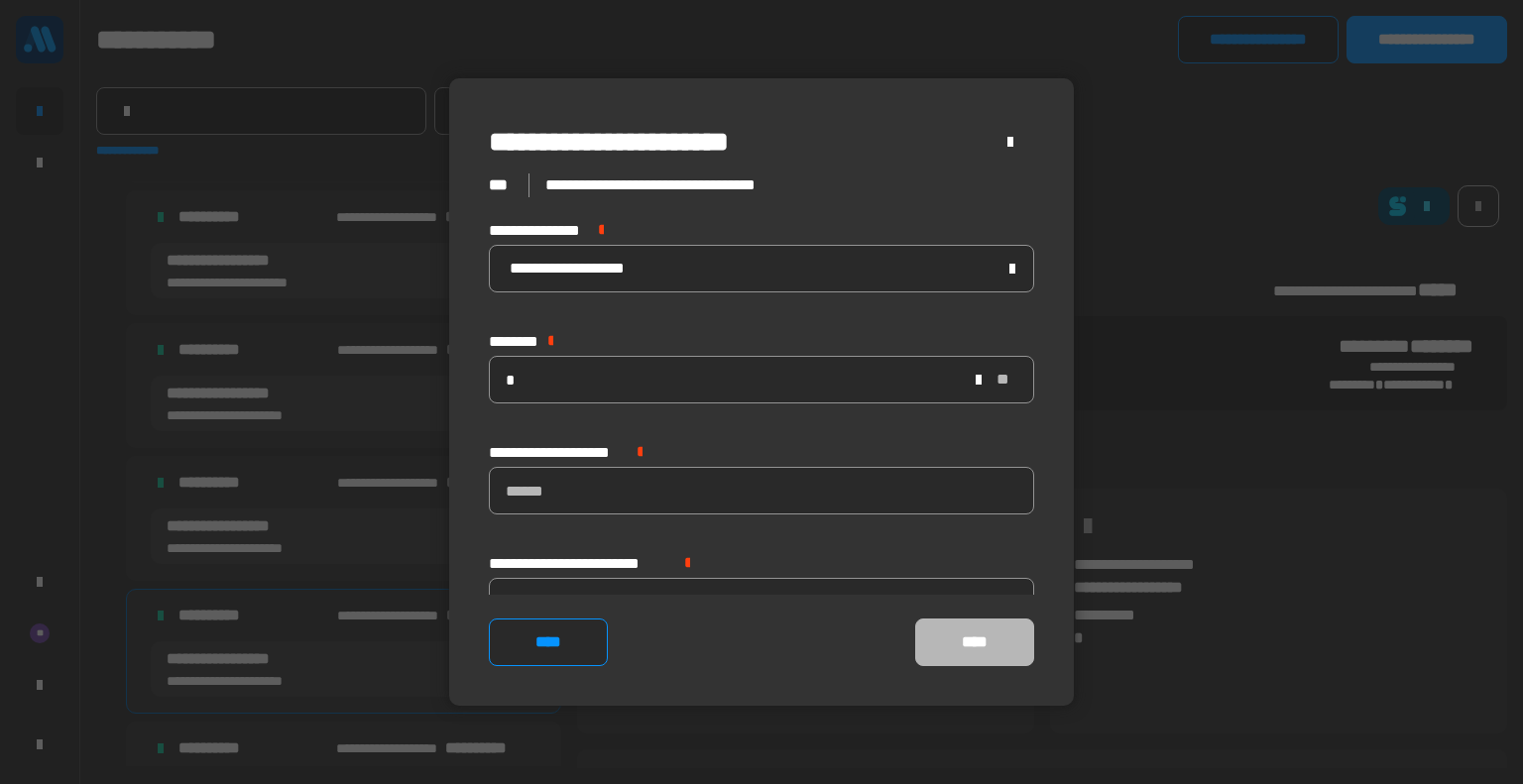 click on "**********" 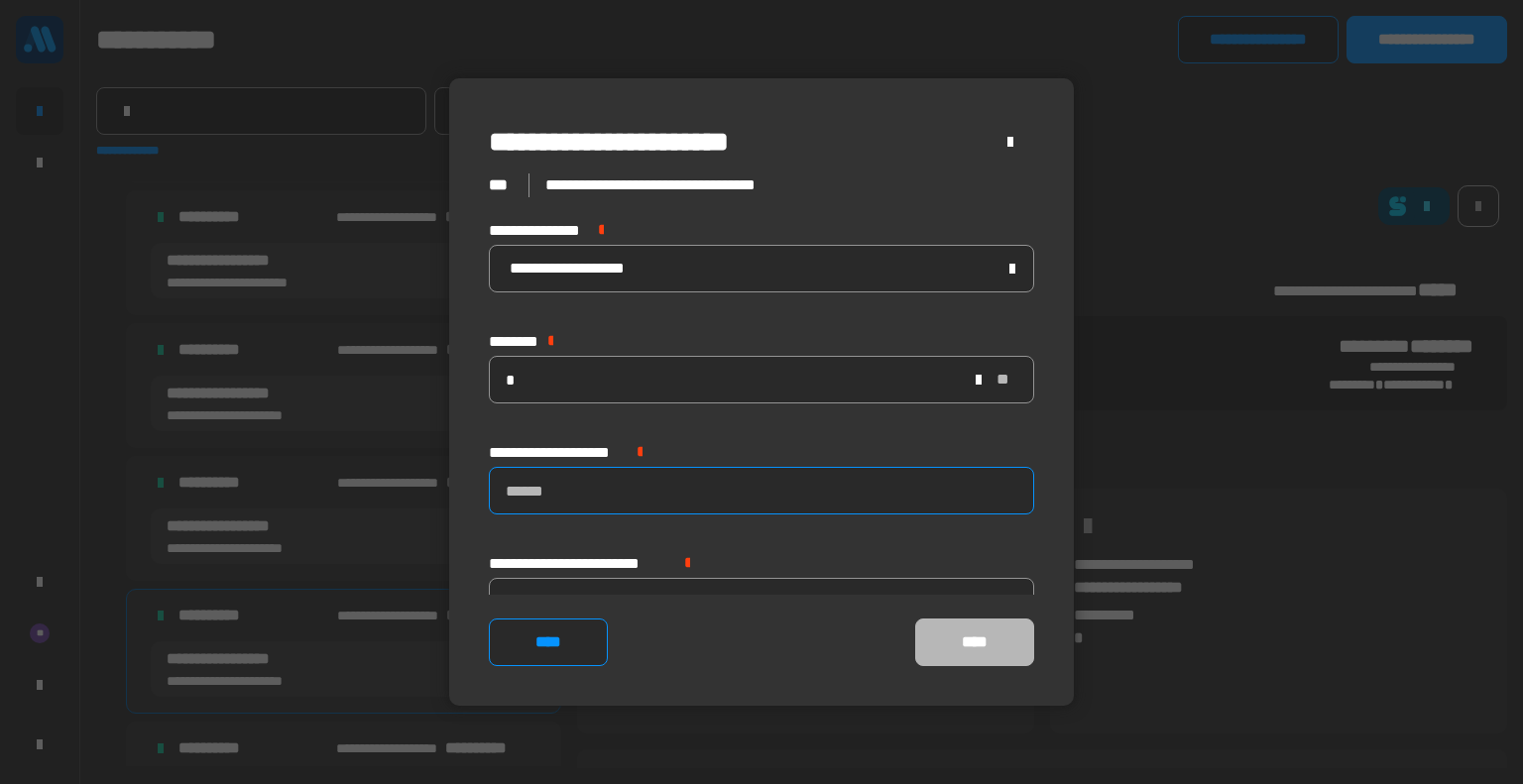 click 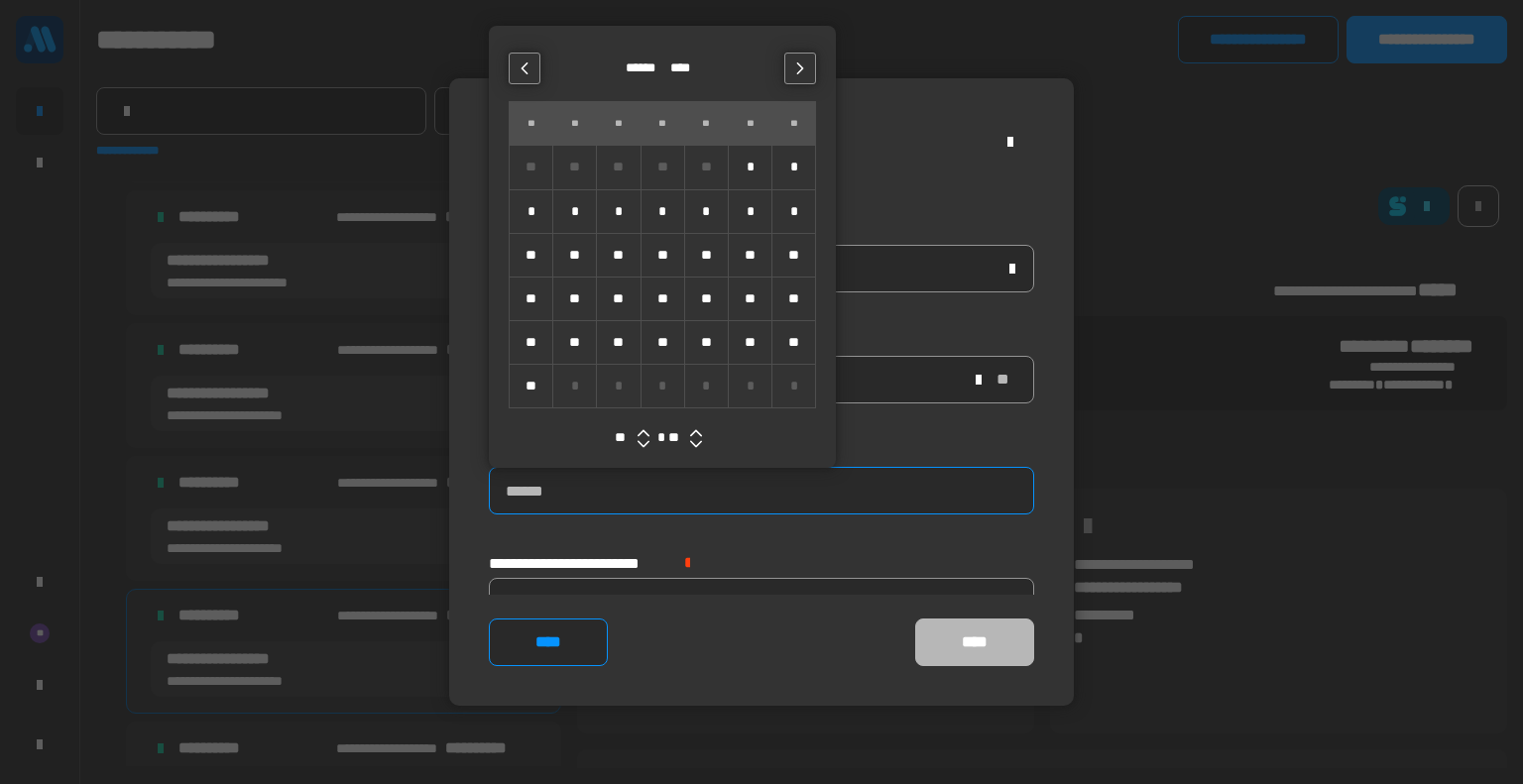 click on "*" at bounding box center (618, 211) 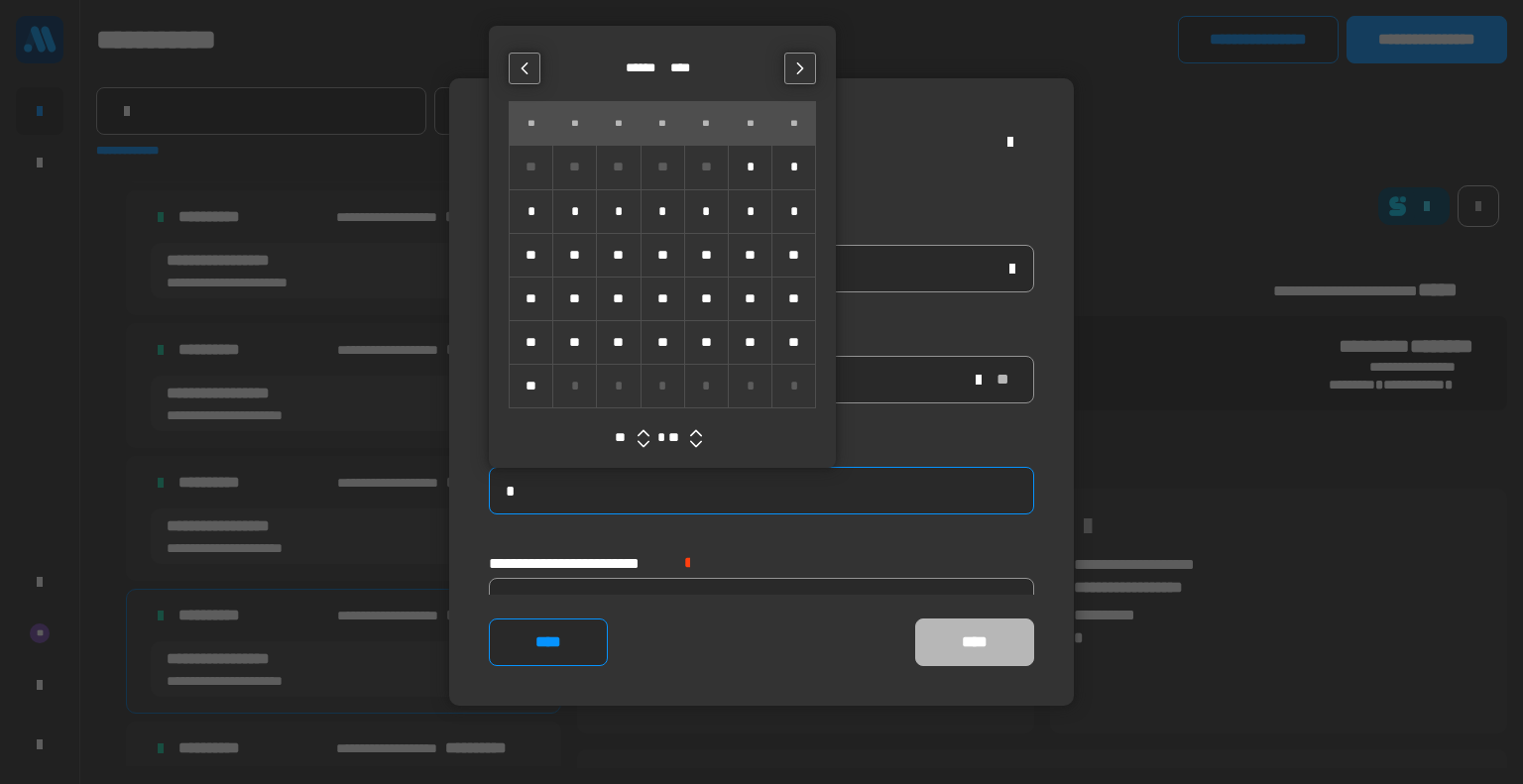 type on "**********" 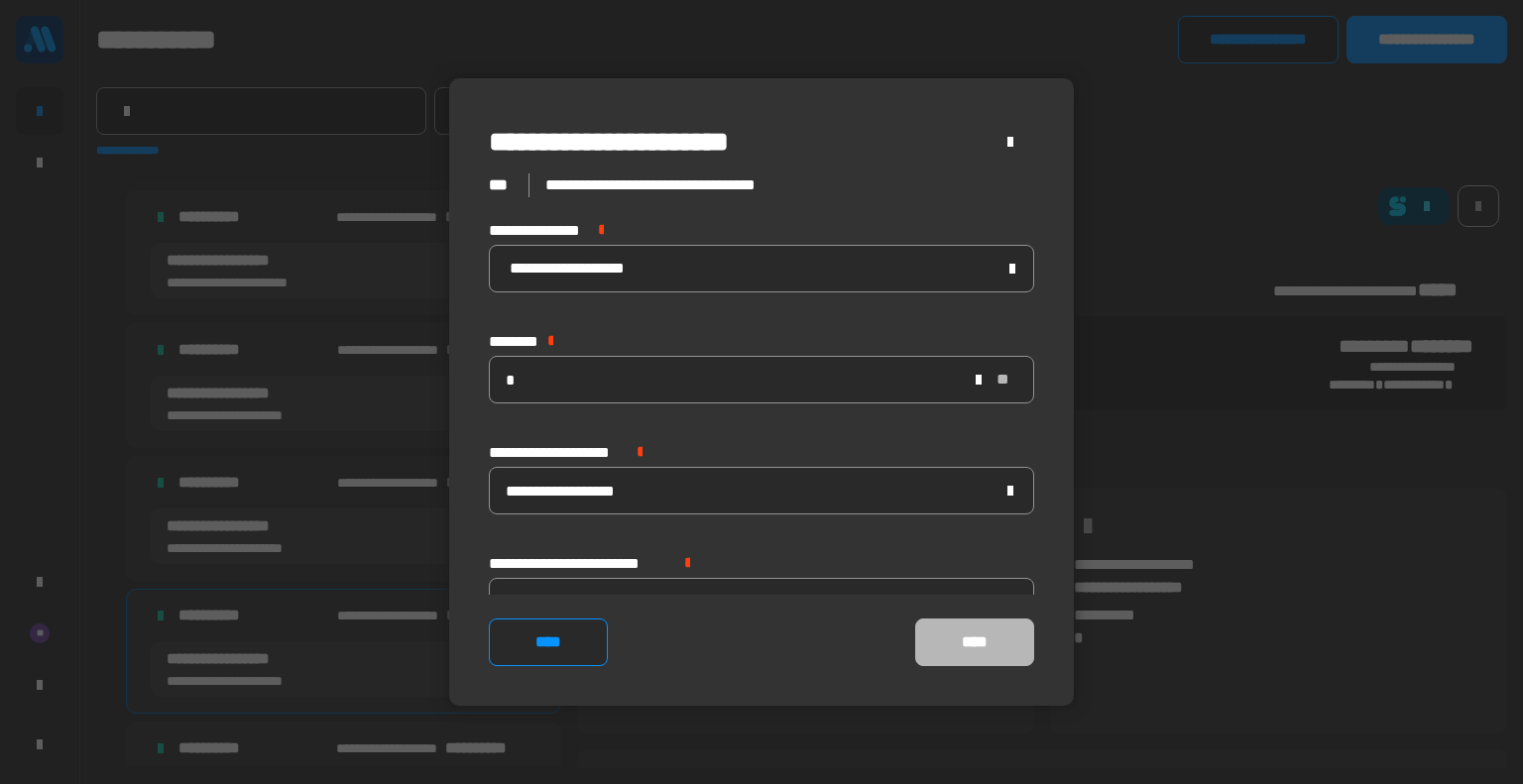 scroll, scrollTop: 31, scrollLeft: 0, axis: vertical 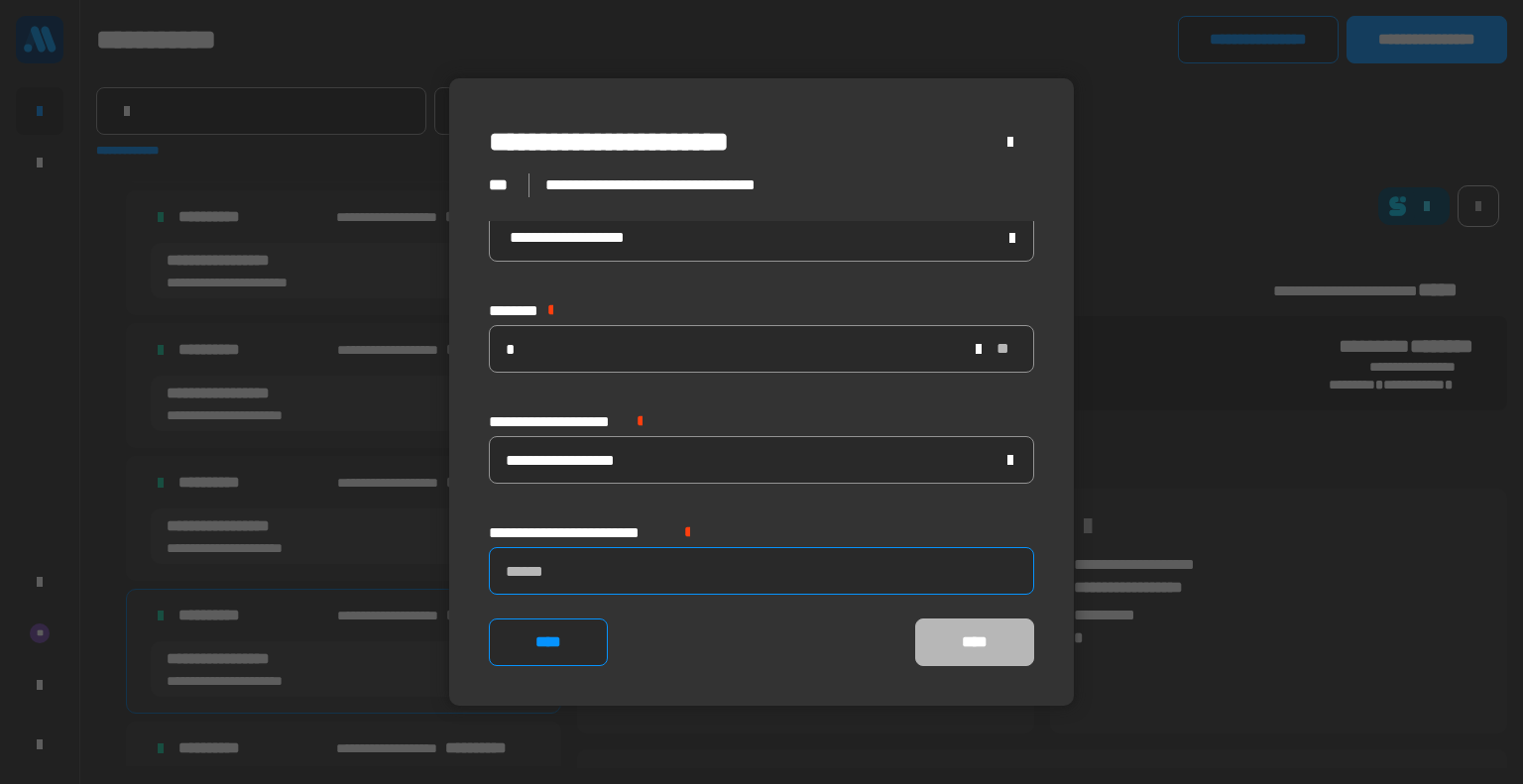 click 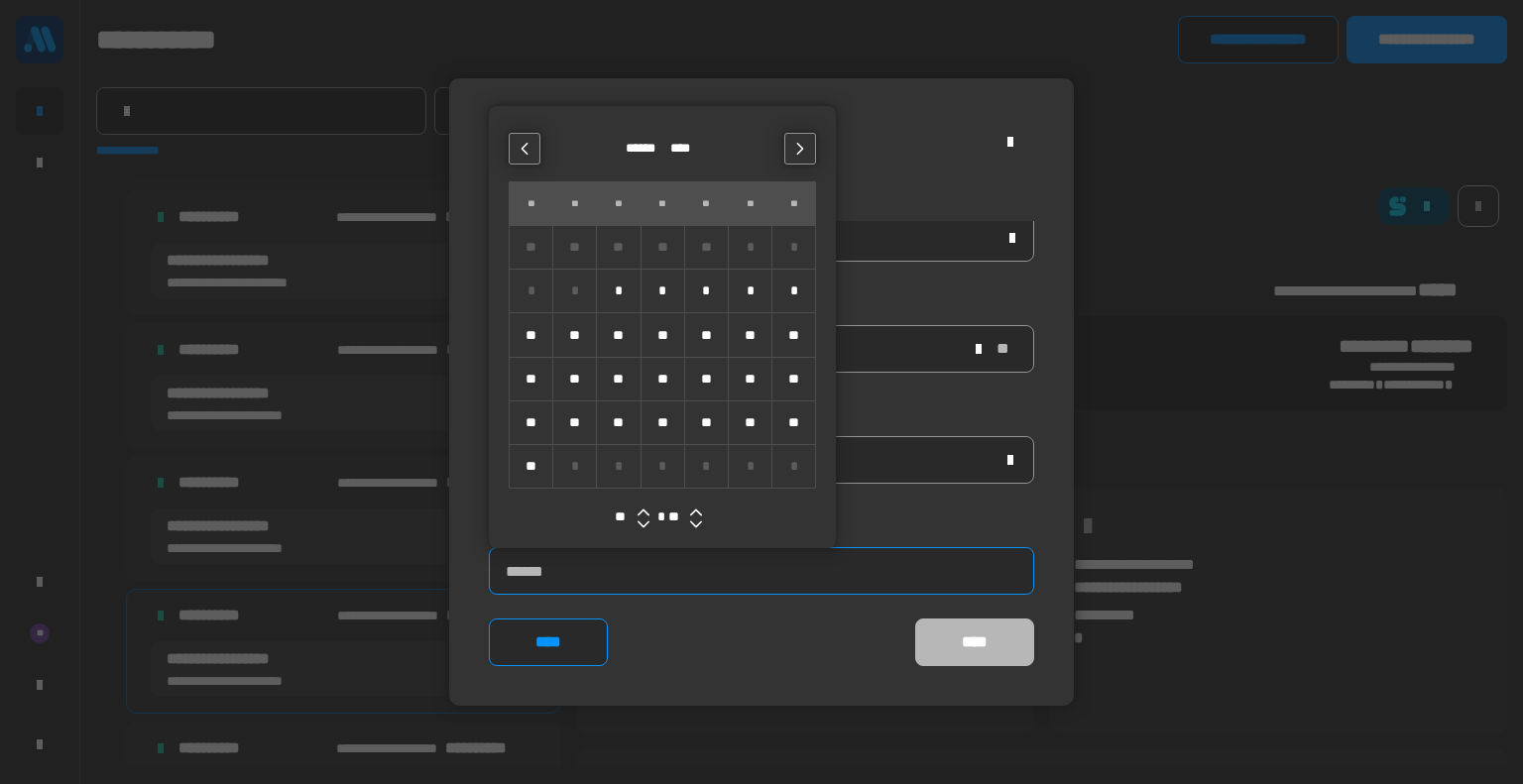 click on "**" at bounding box center [750, 334] 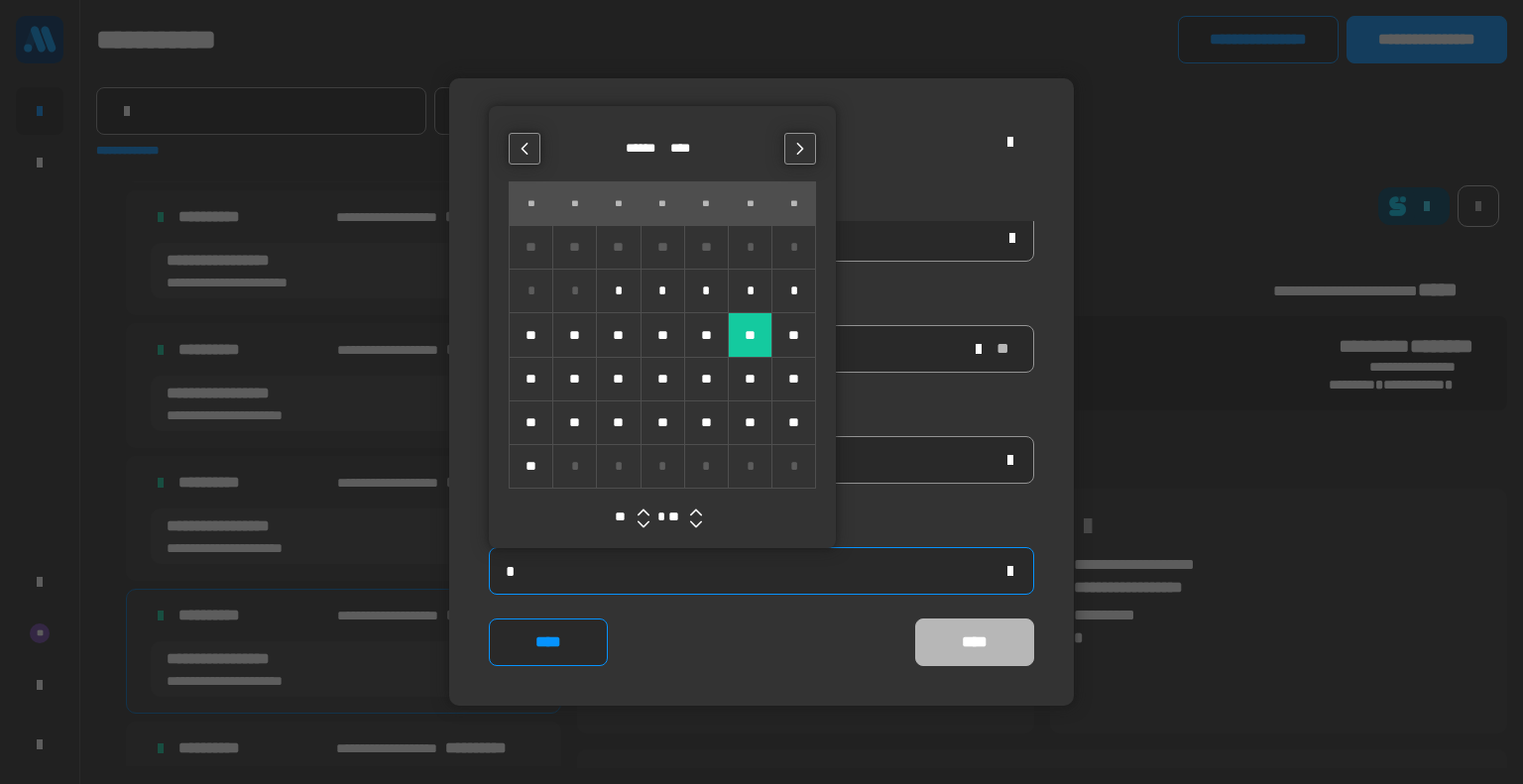 type on "**********" 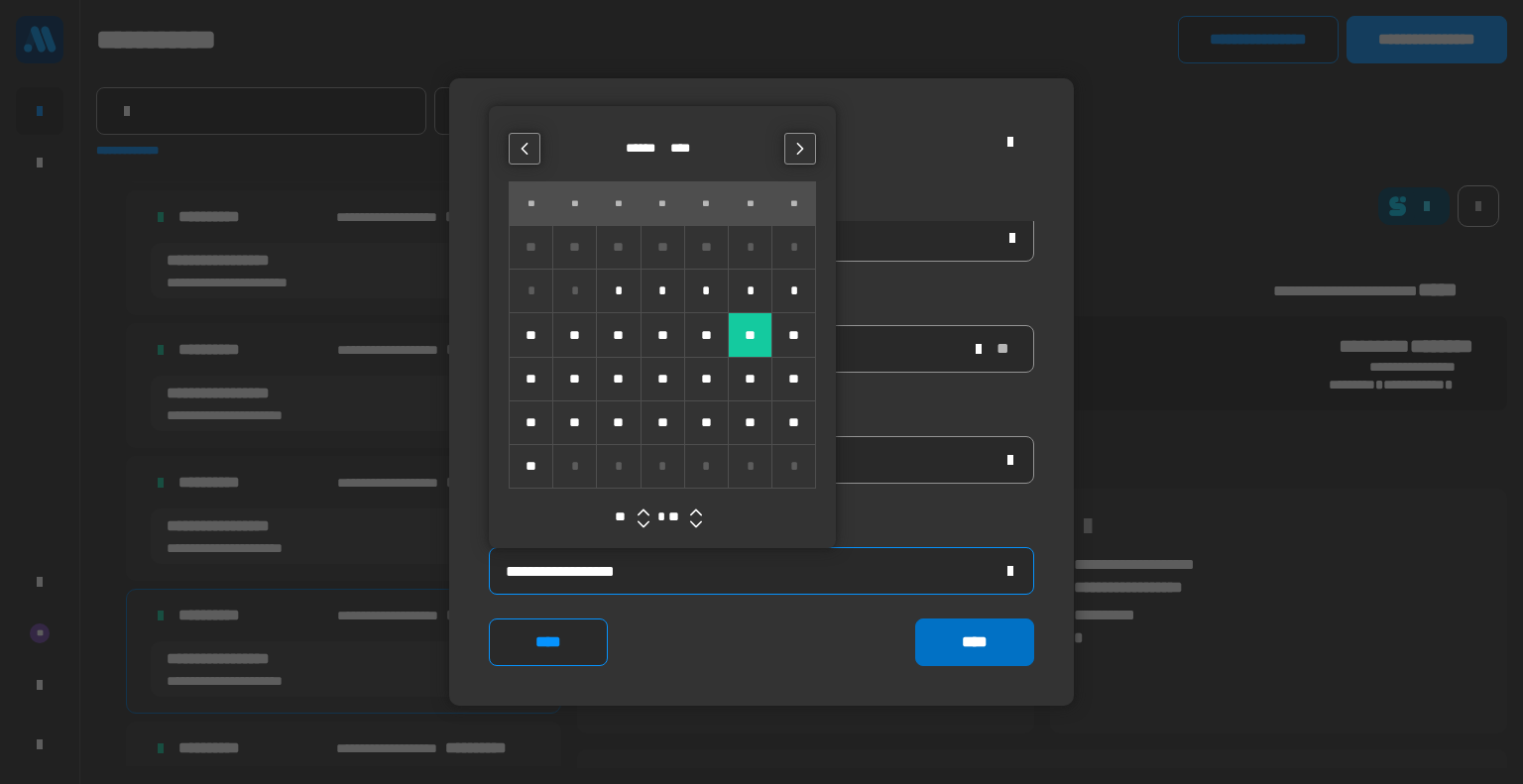 click on "****" 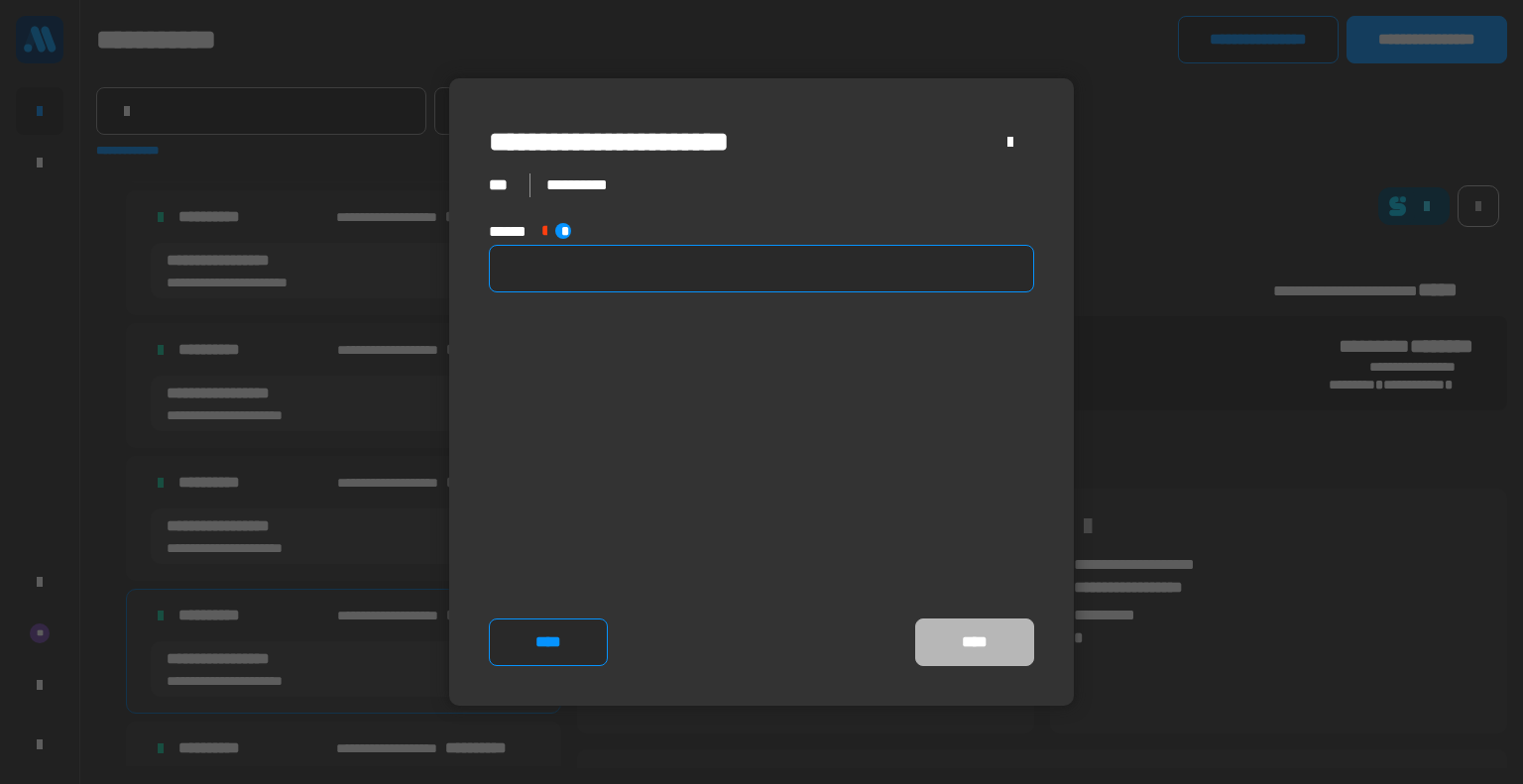 click 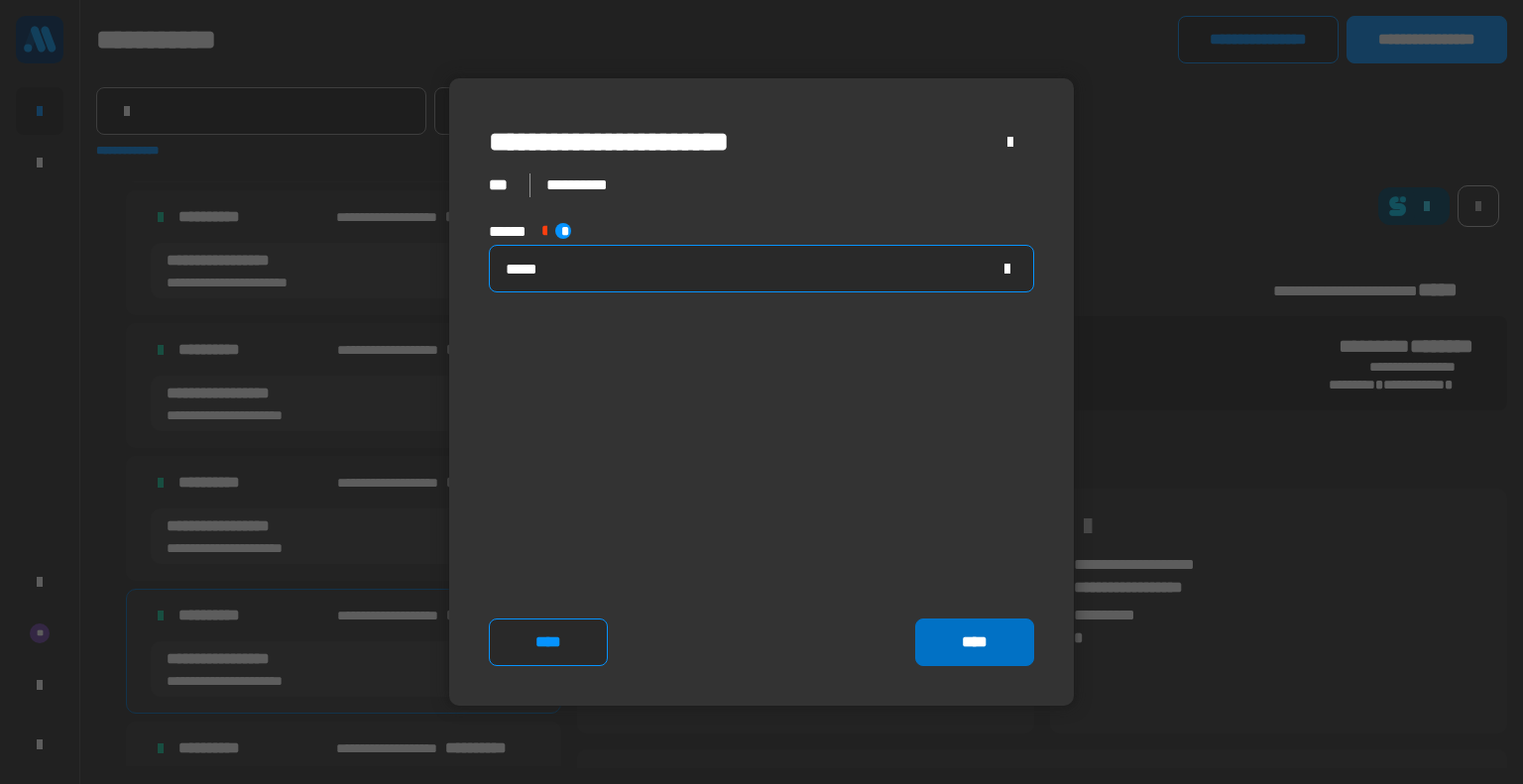 type on "*****" 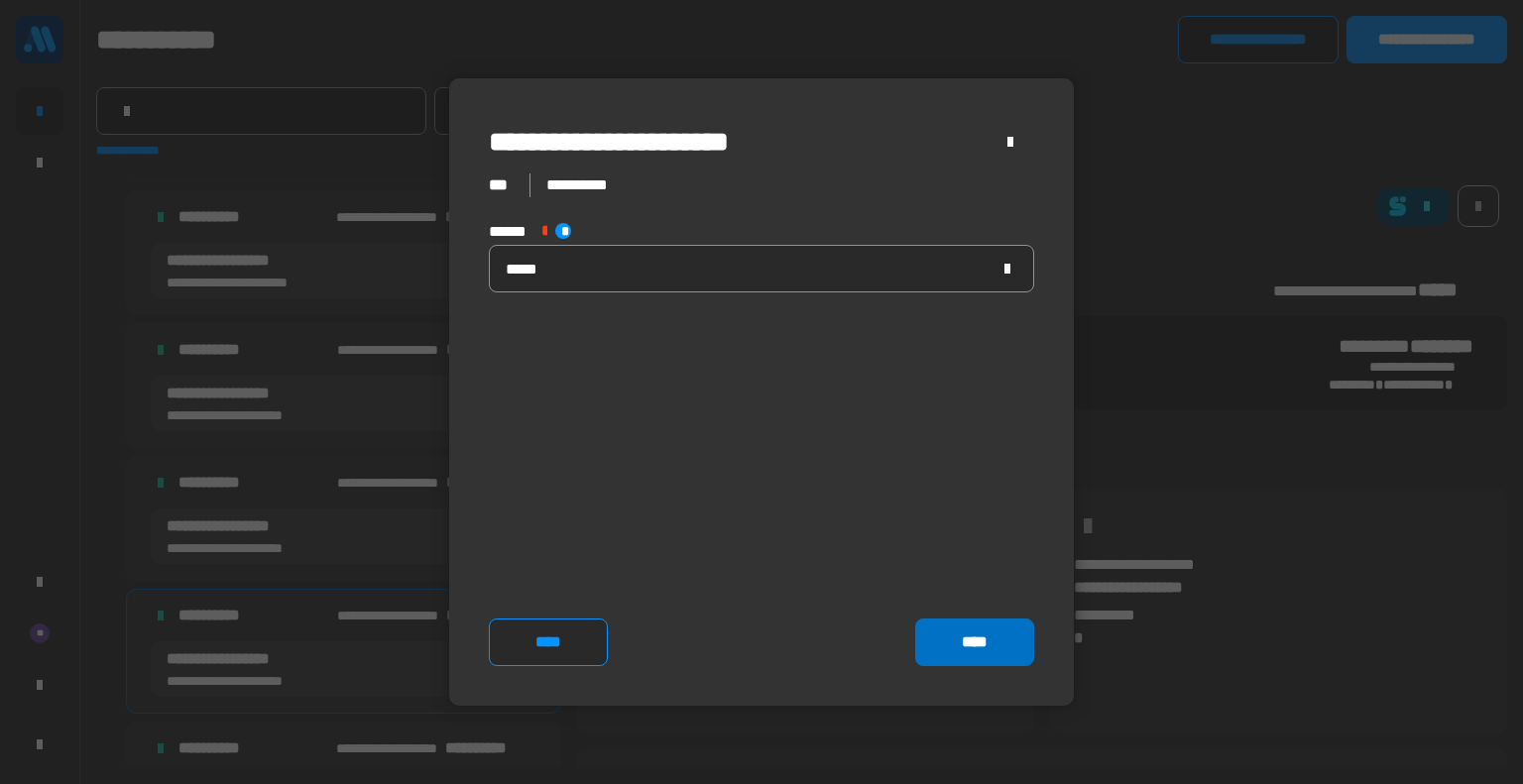 click on "****" 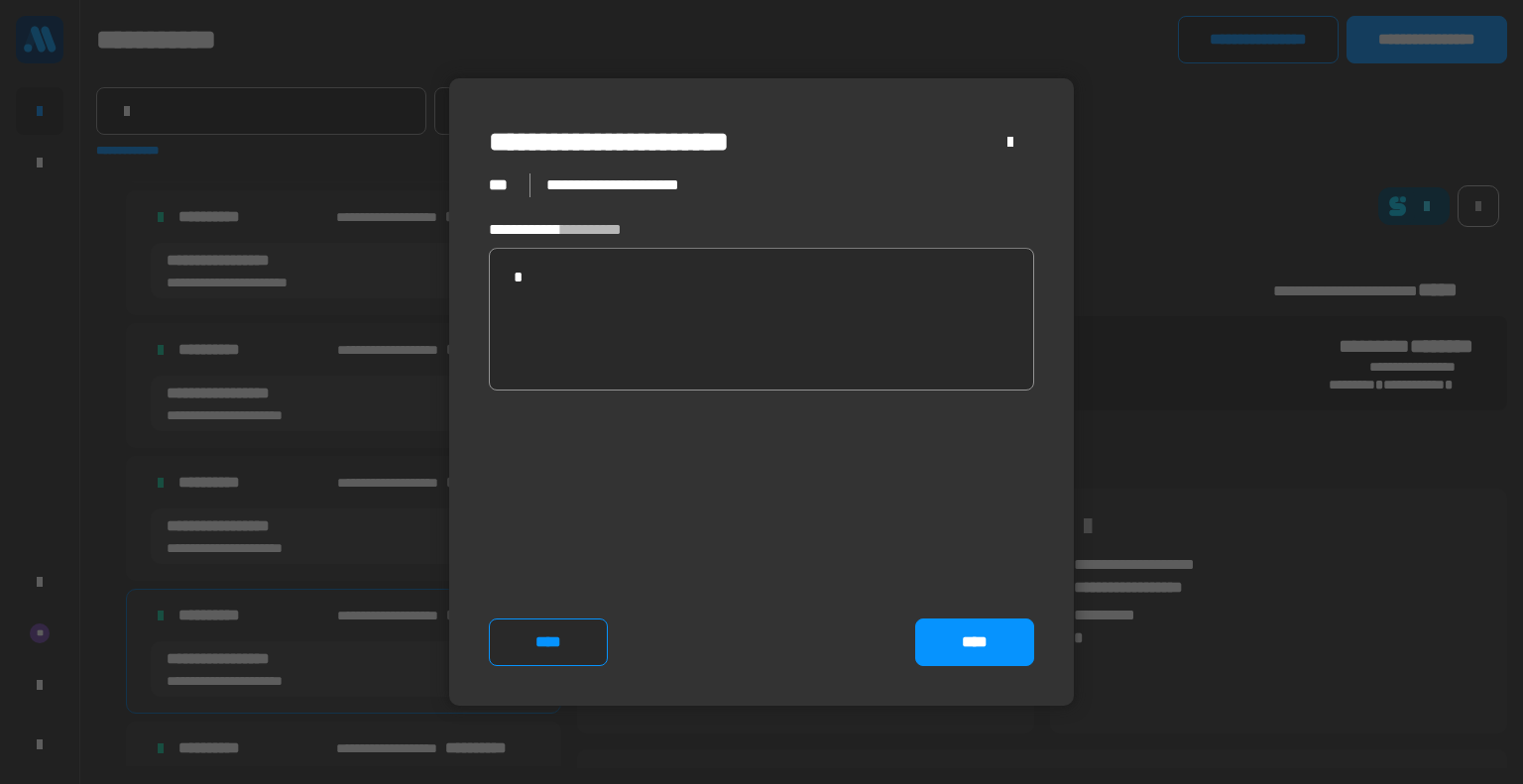 click on "****" 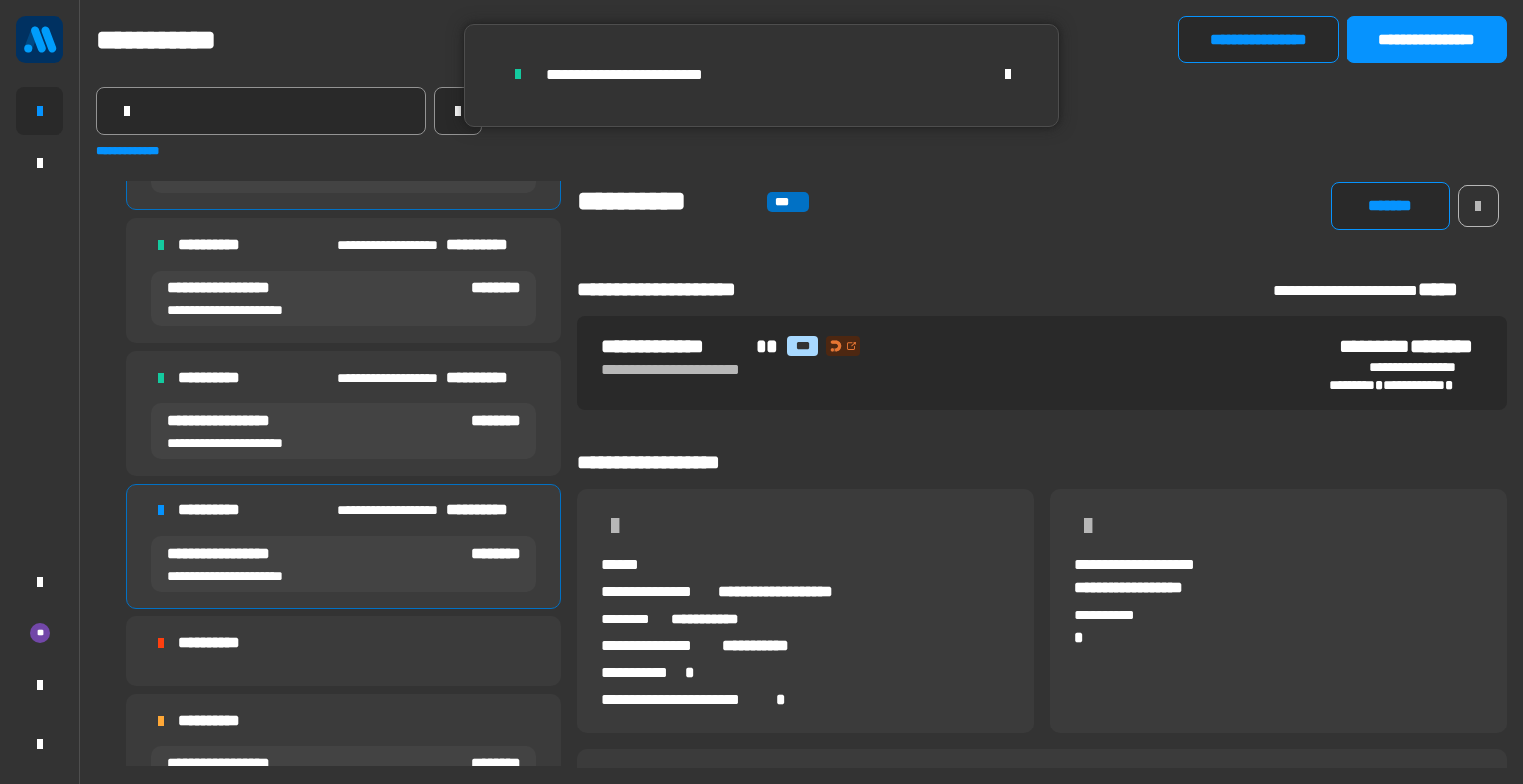 scroll, scrollTop: 3806, scrollLeft: 0, axis: vertical 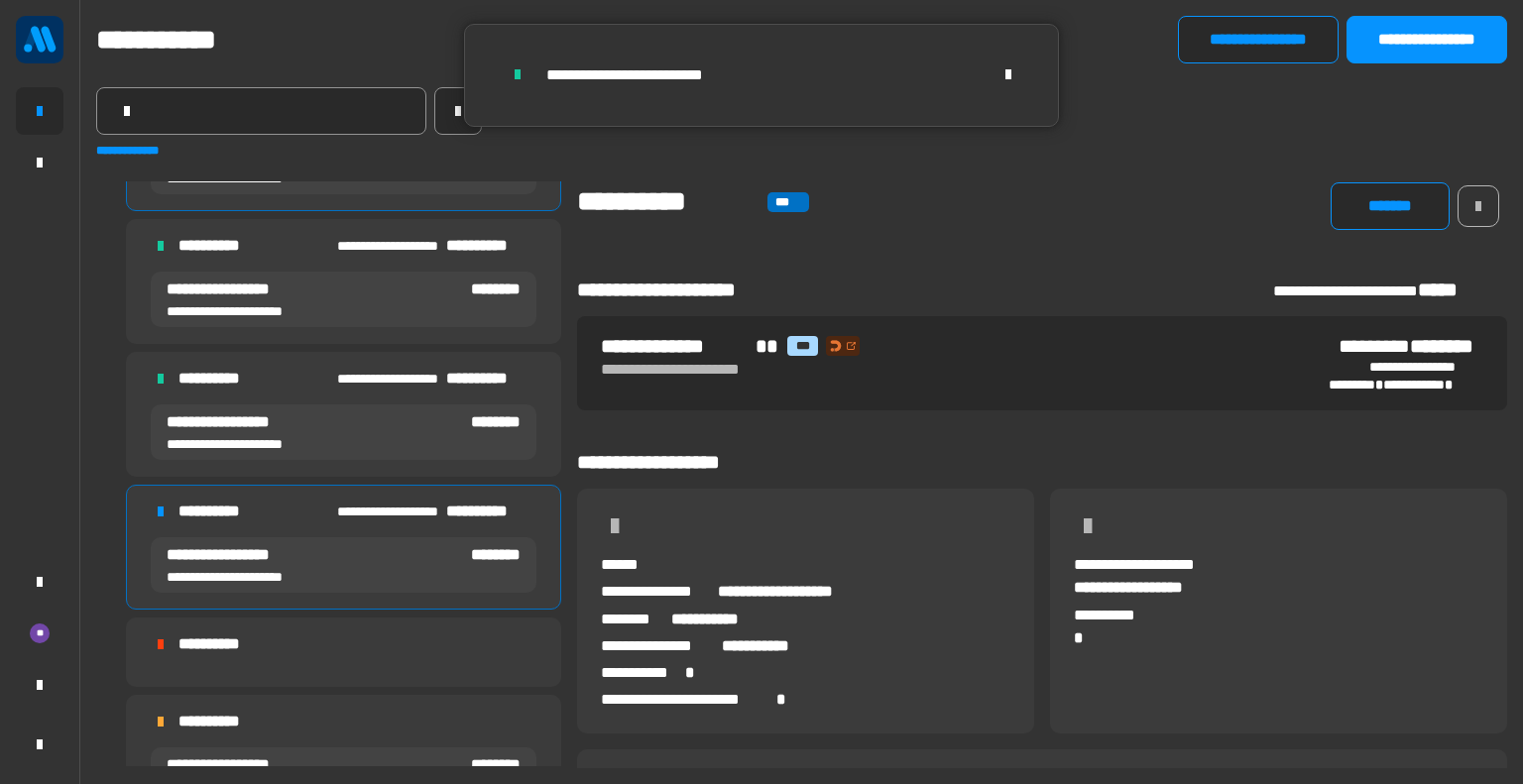 click on "**********" at bounding box center [491, 379] 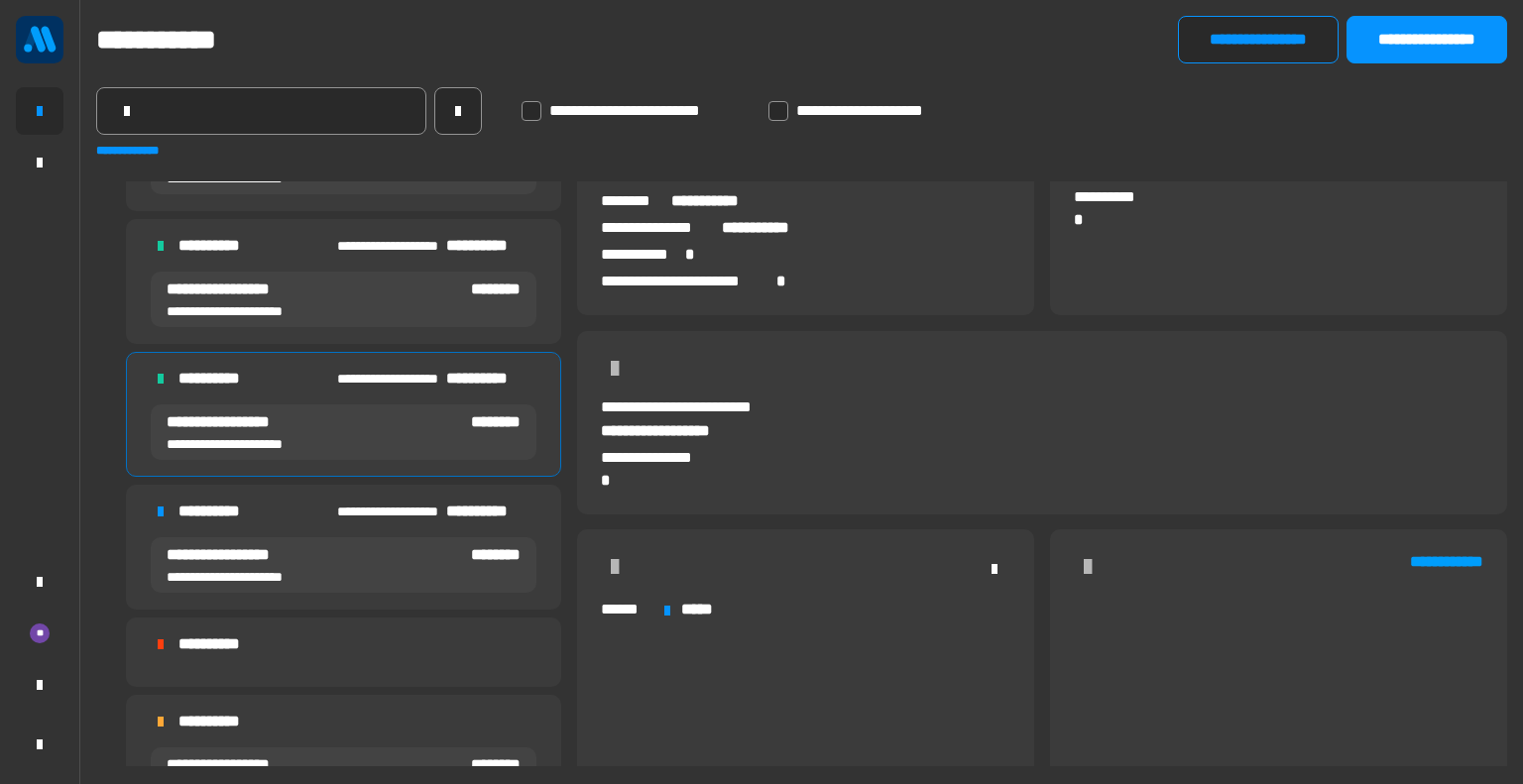 scroll, scrollTop: 419, scrollLeft: 0, axis: vertical 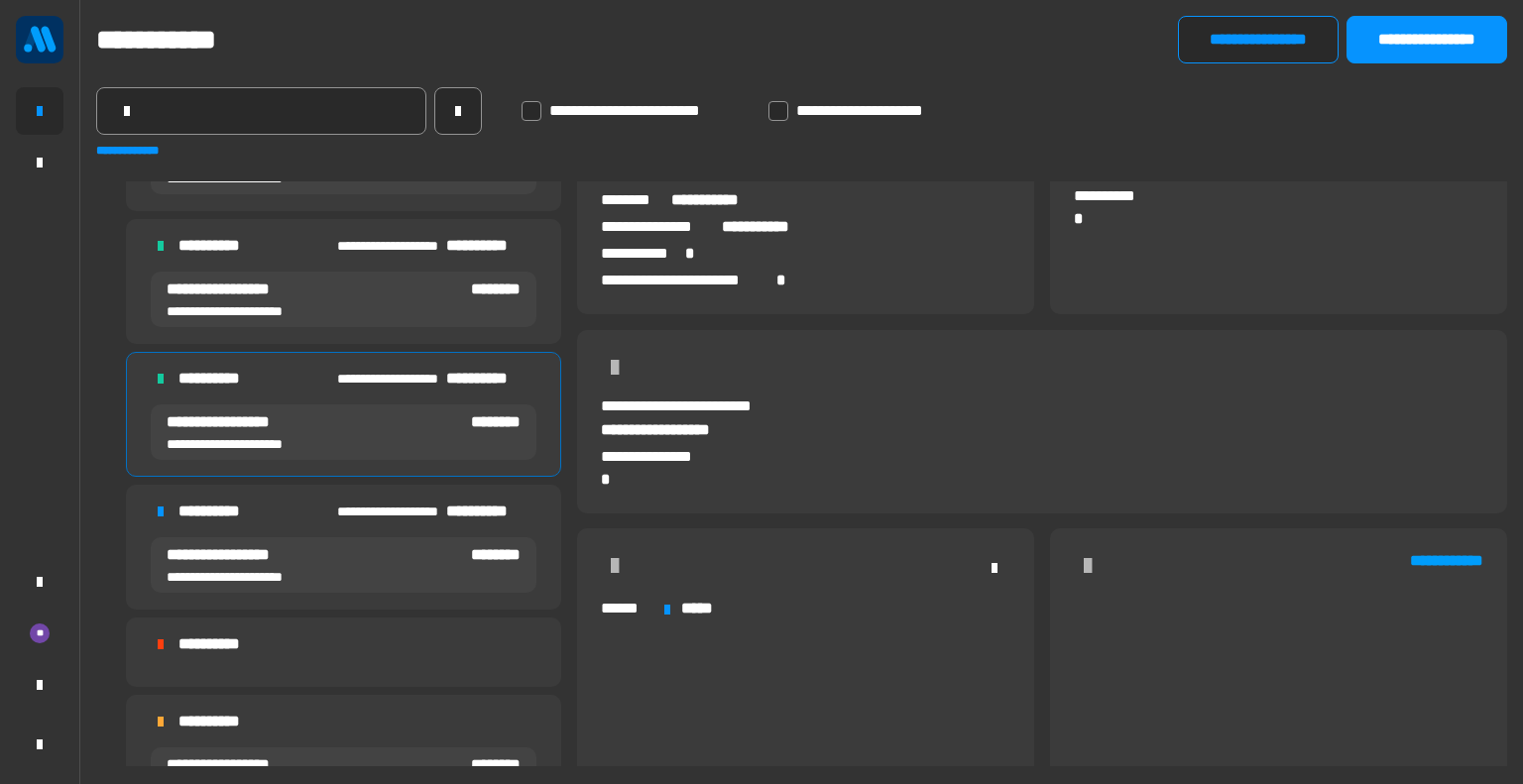 click on "**********" at bounding box center (491, 511) 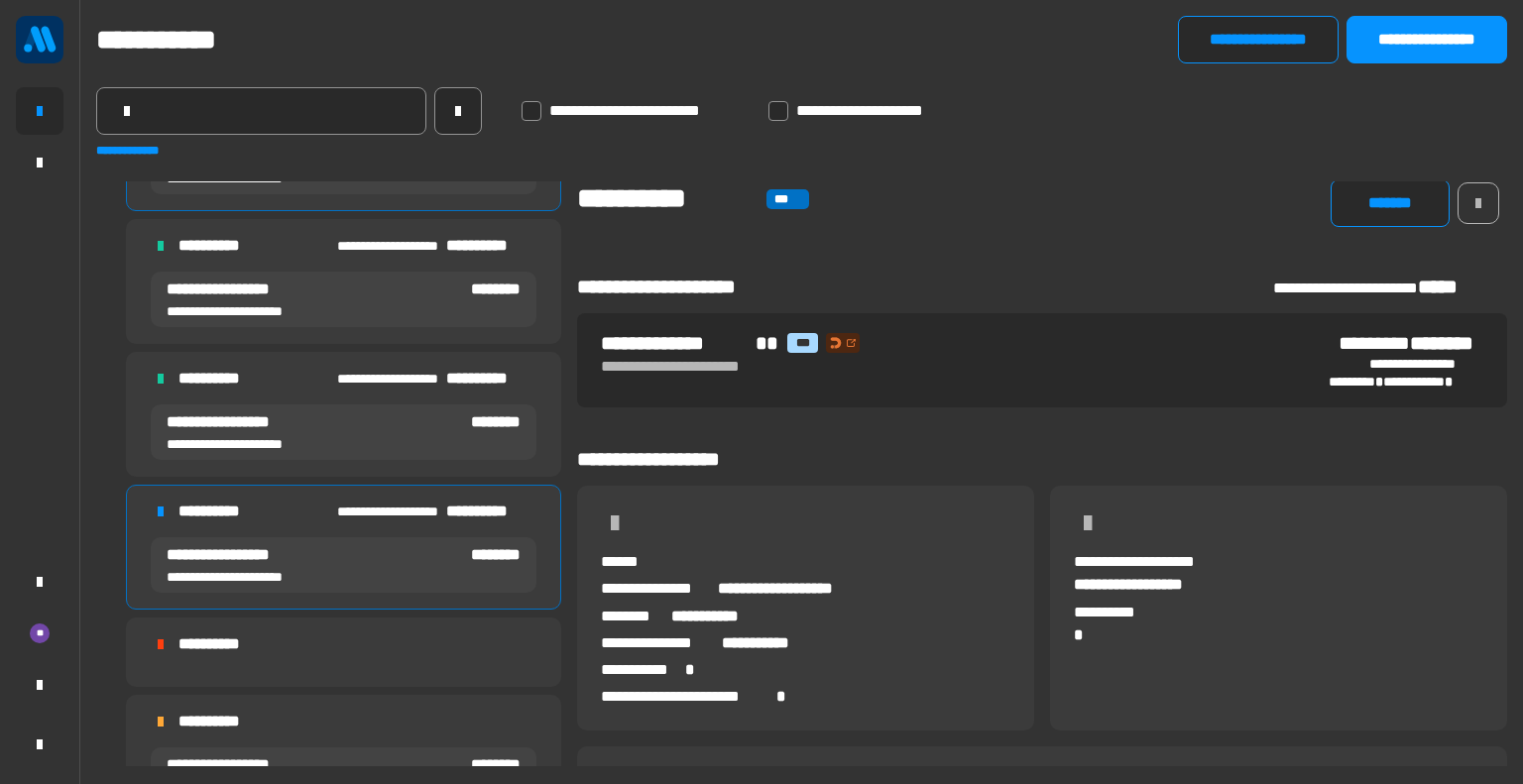 scroll, scrollTop: 0, scrollLeft: 0, axis: both 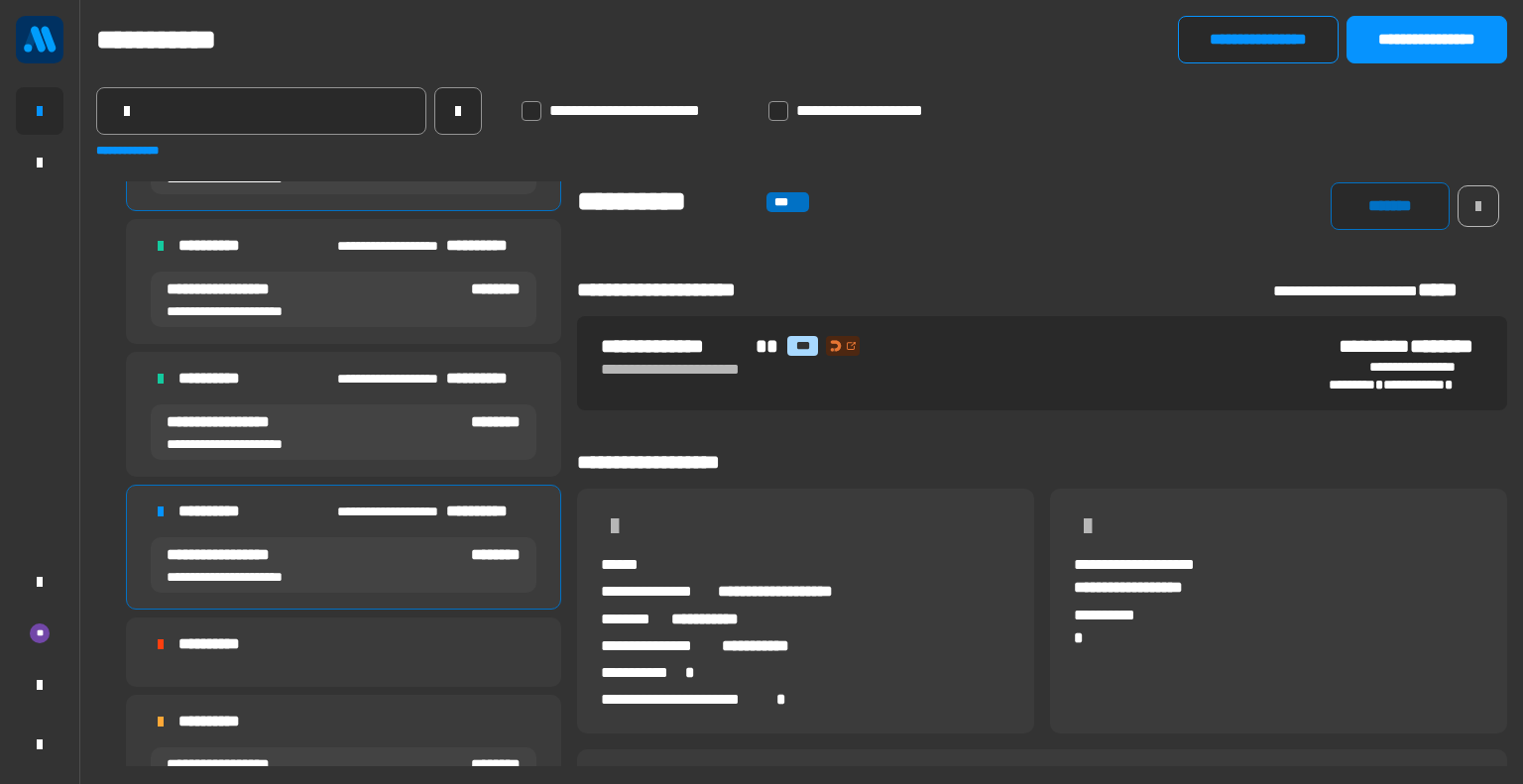 click on "*******" 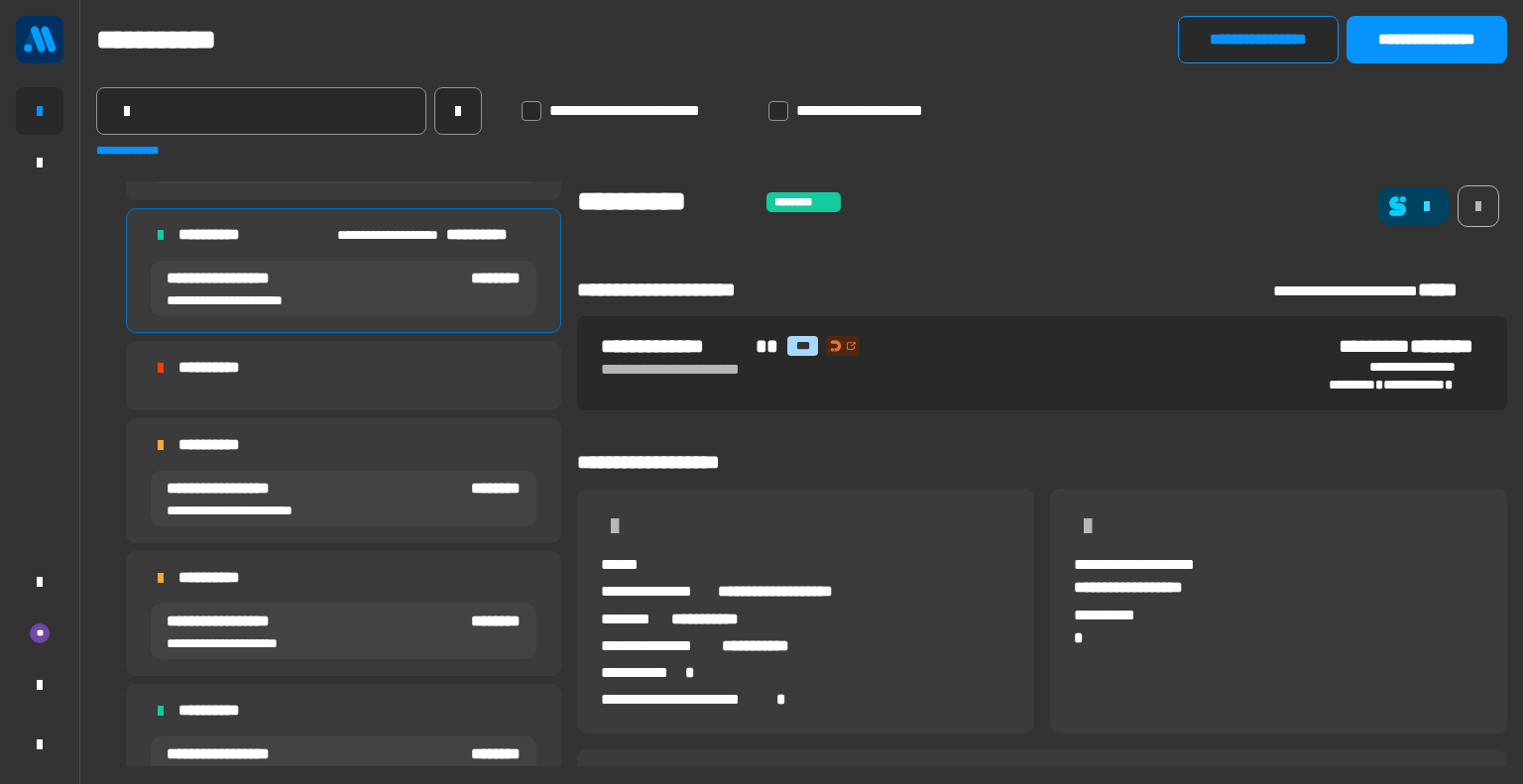 click 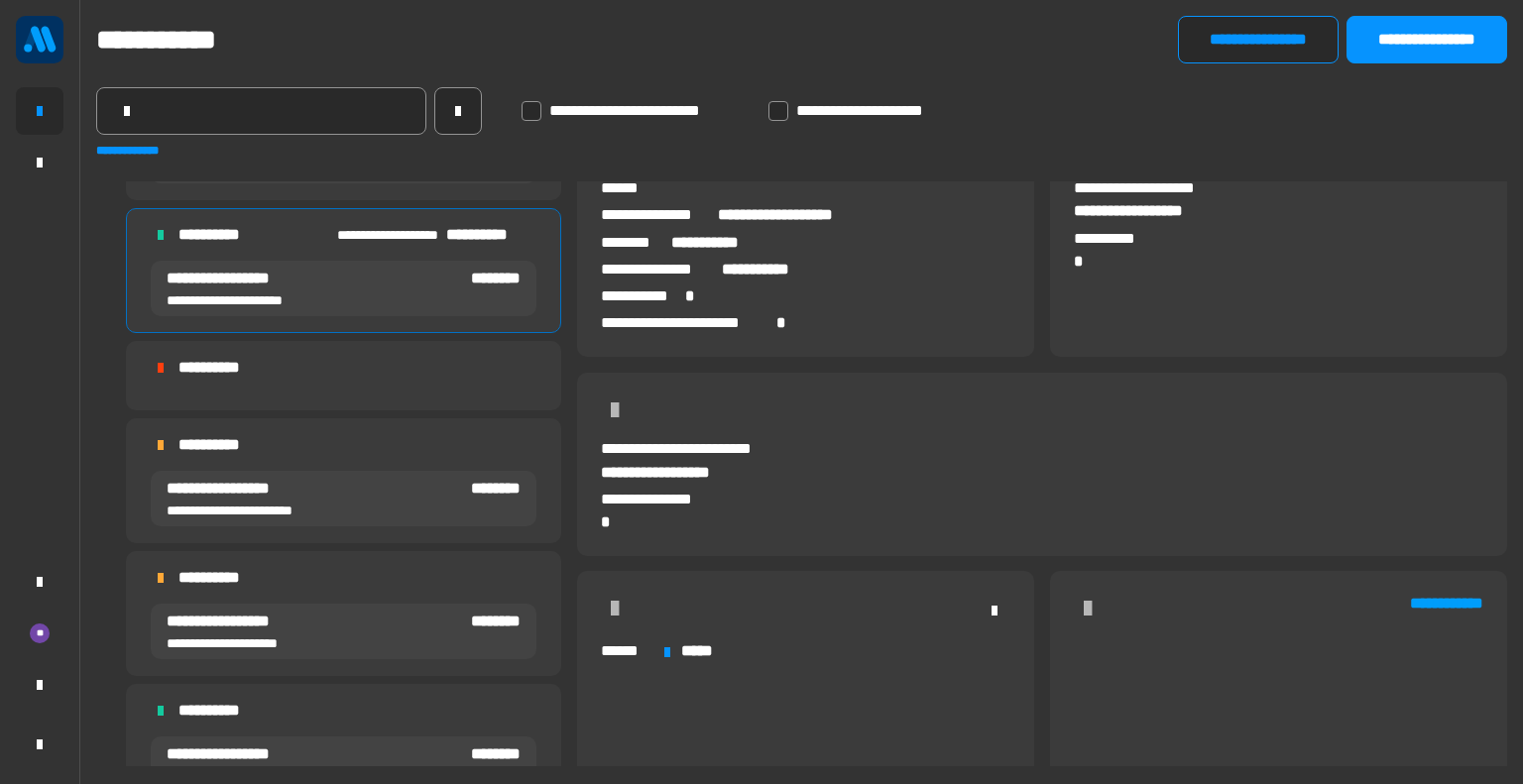 scroll, scrollTop: 0, scrollLeft: 0, axis: both 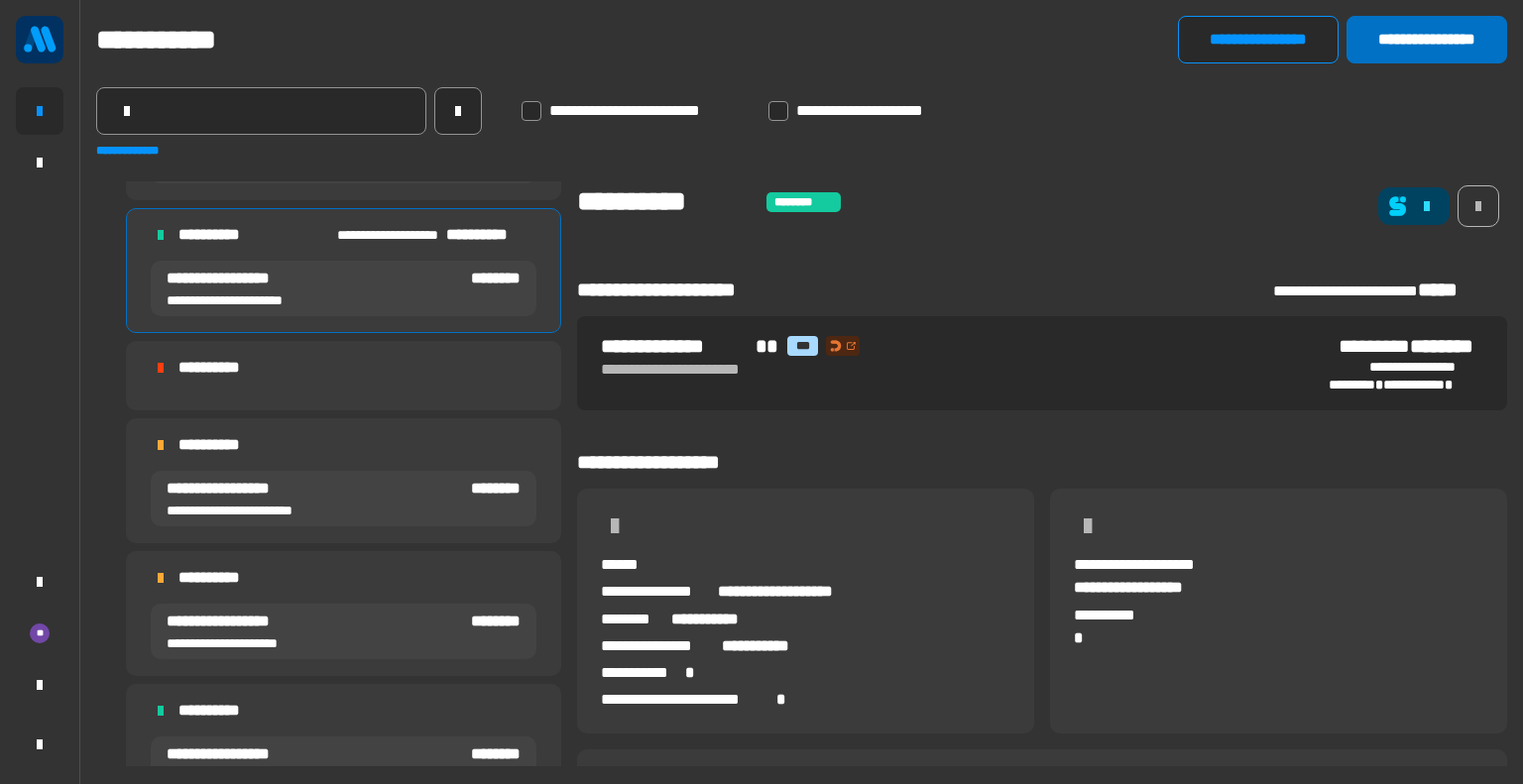 drag, startPoint x: 1383, startPoint y: 52, endPoint x: 1417, endPoint y: 47, distance: 34.36568 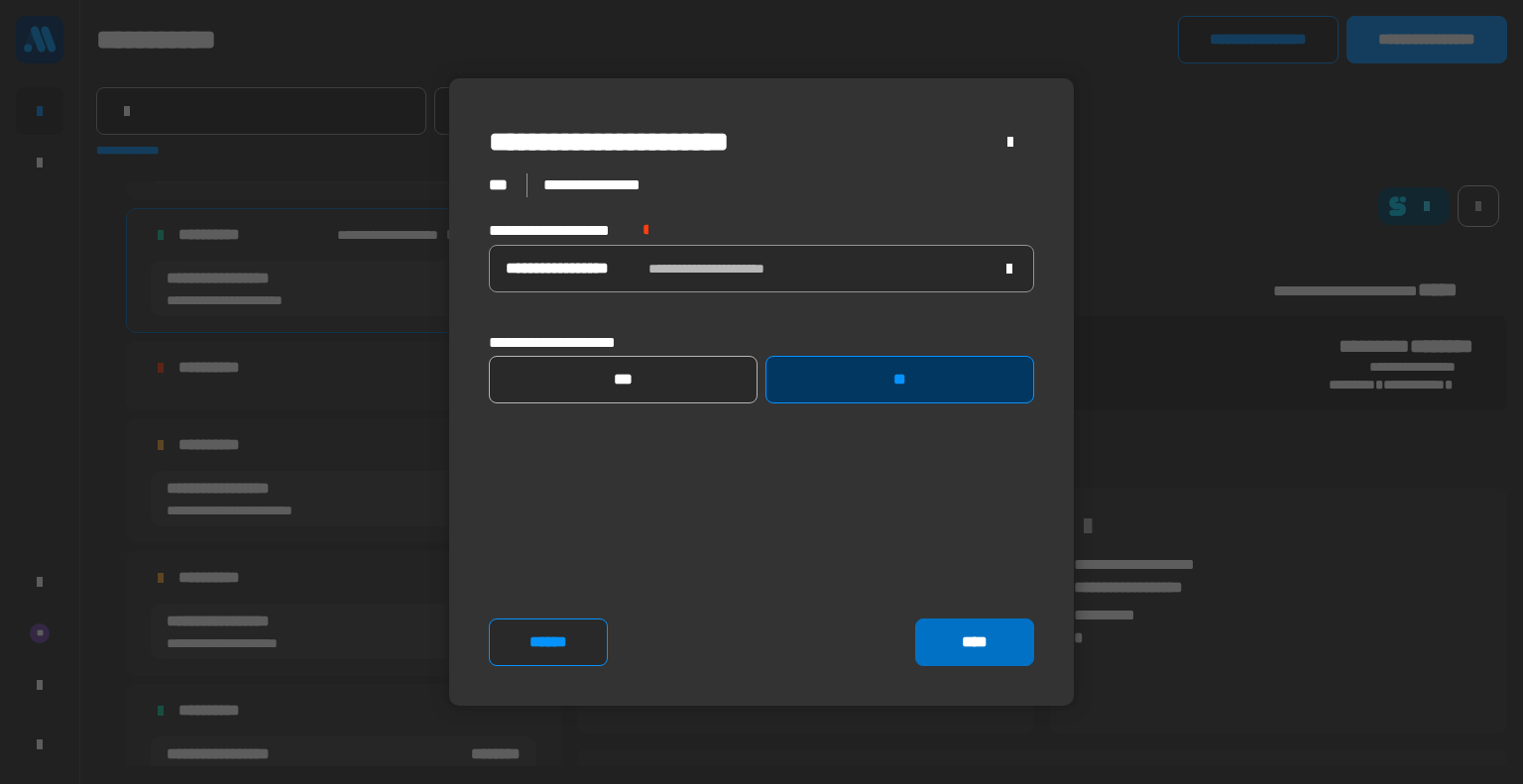 click on "****" 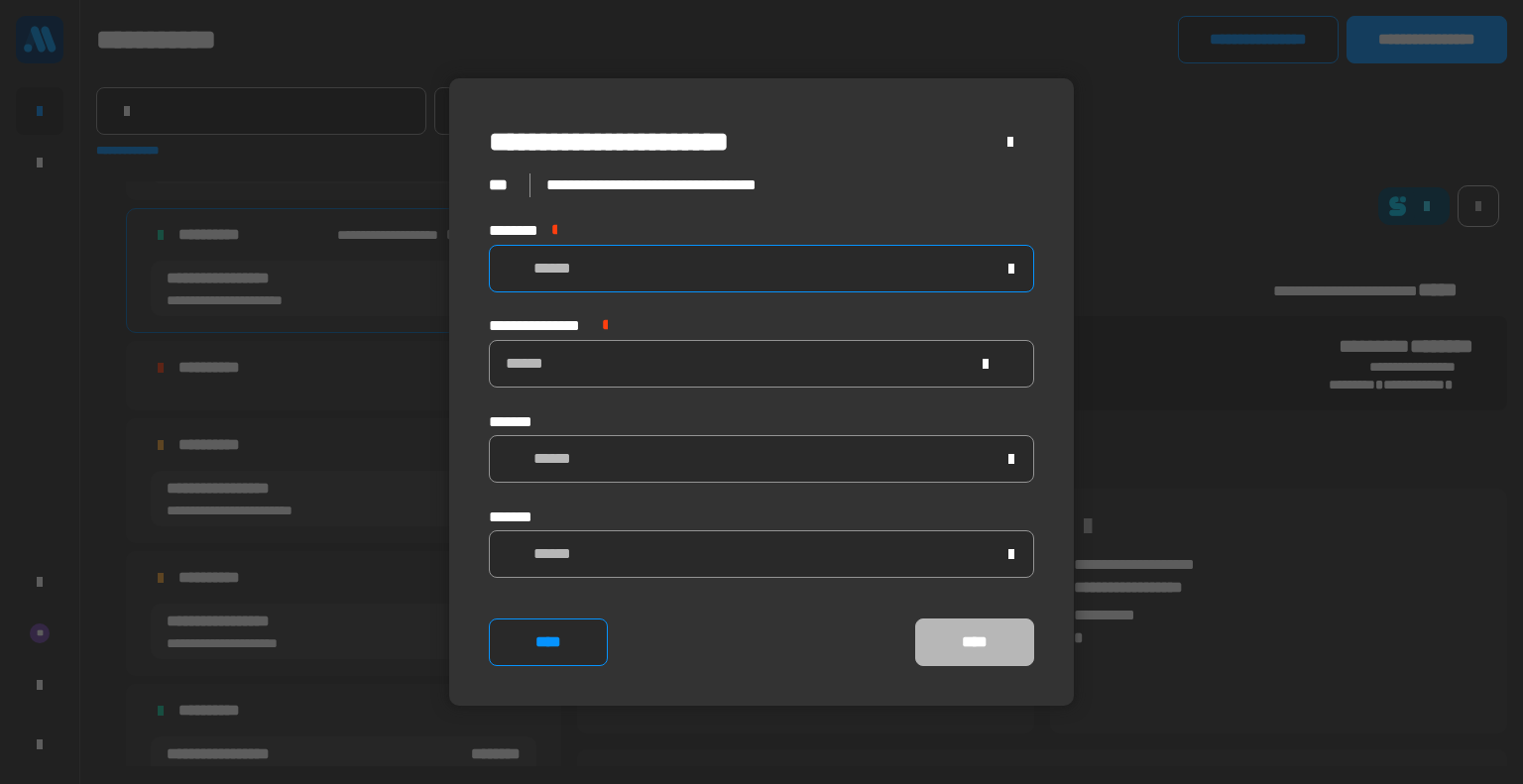 click on "******" 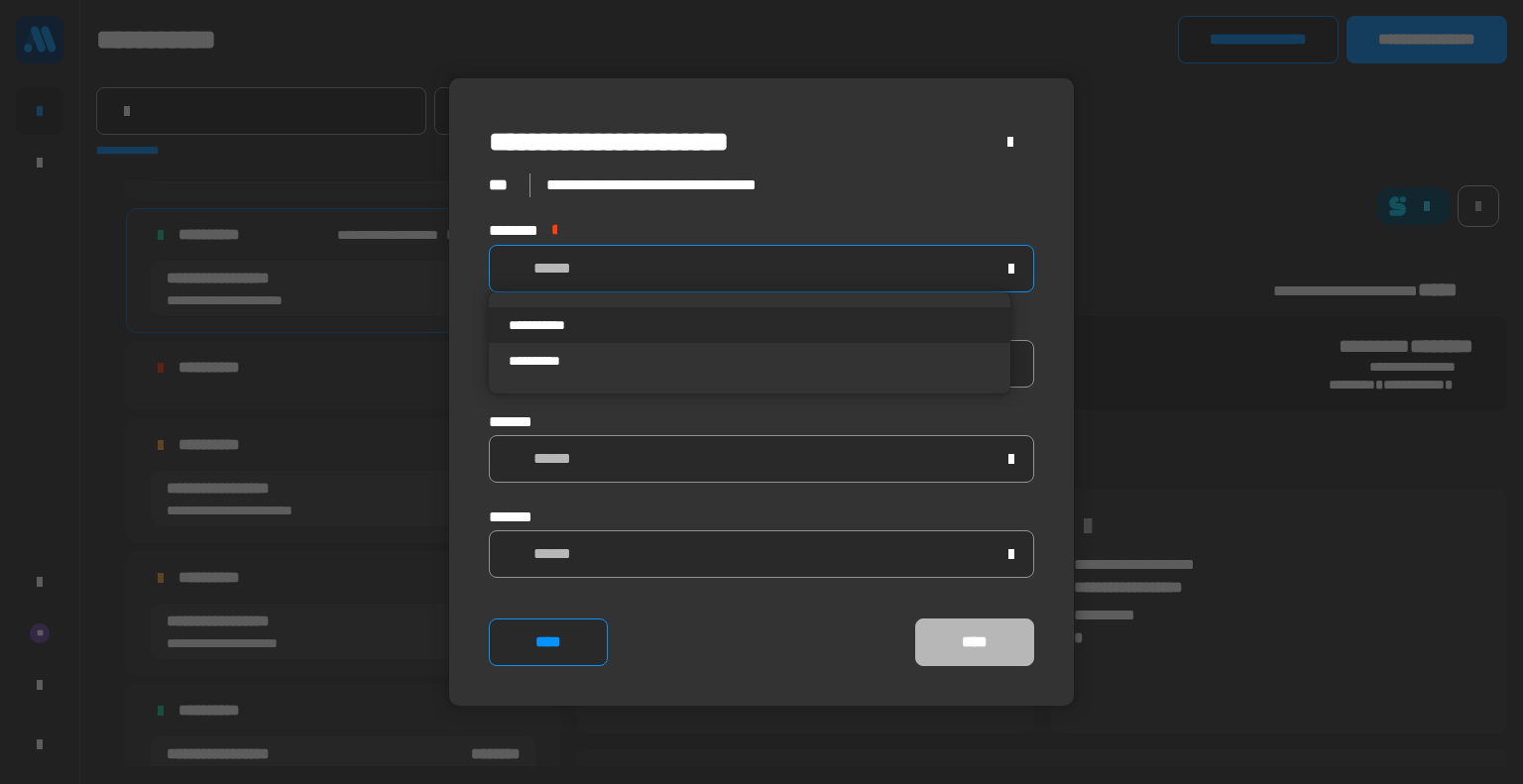 click on "**********" at bounding box center [750, 325] 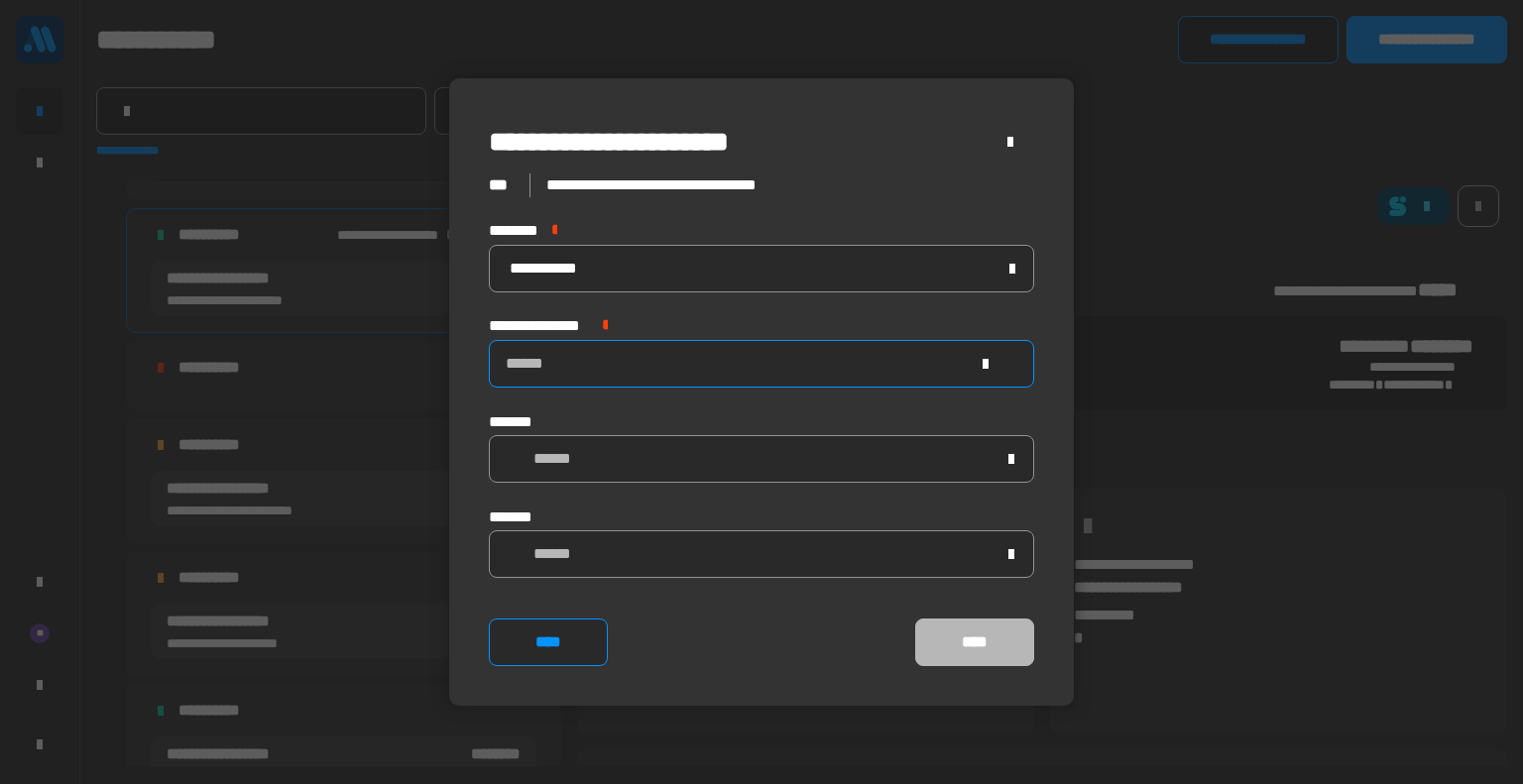 click on "******" 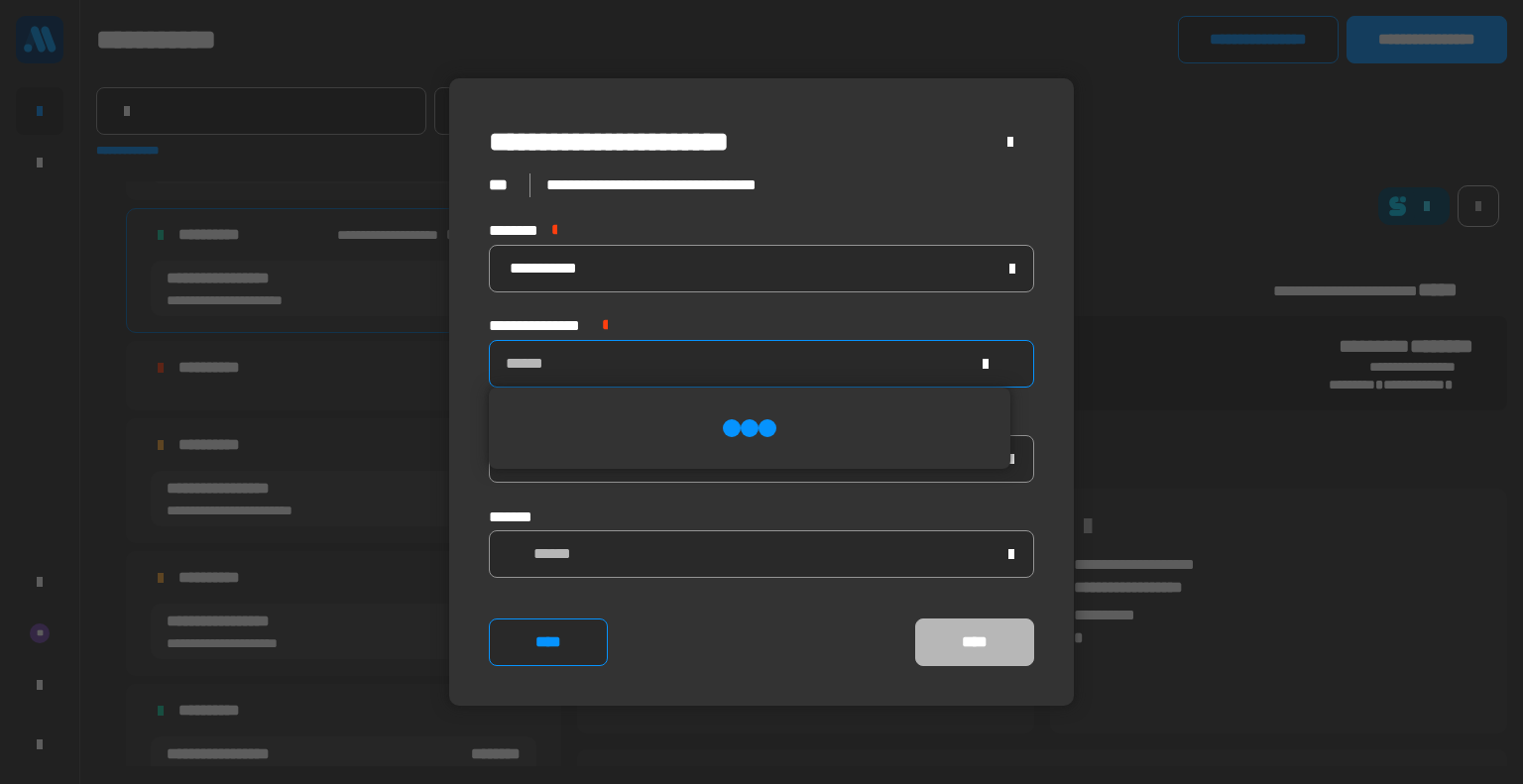 scroll, scrollTop: 0, scrollLeft: 0, axis: both 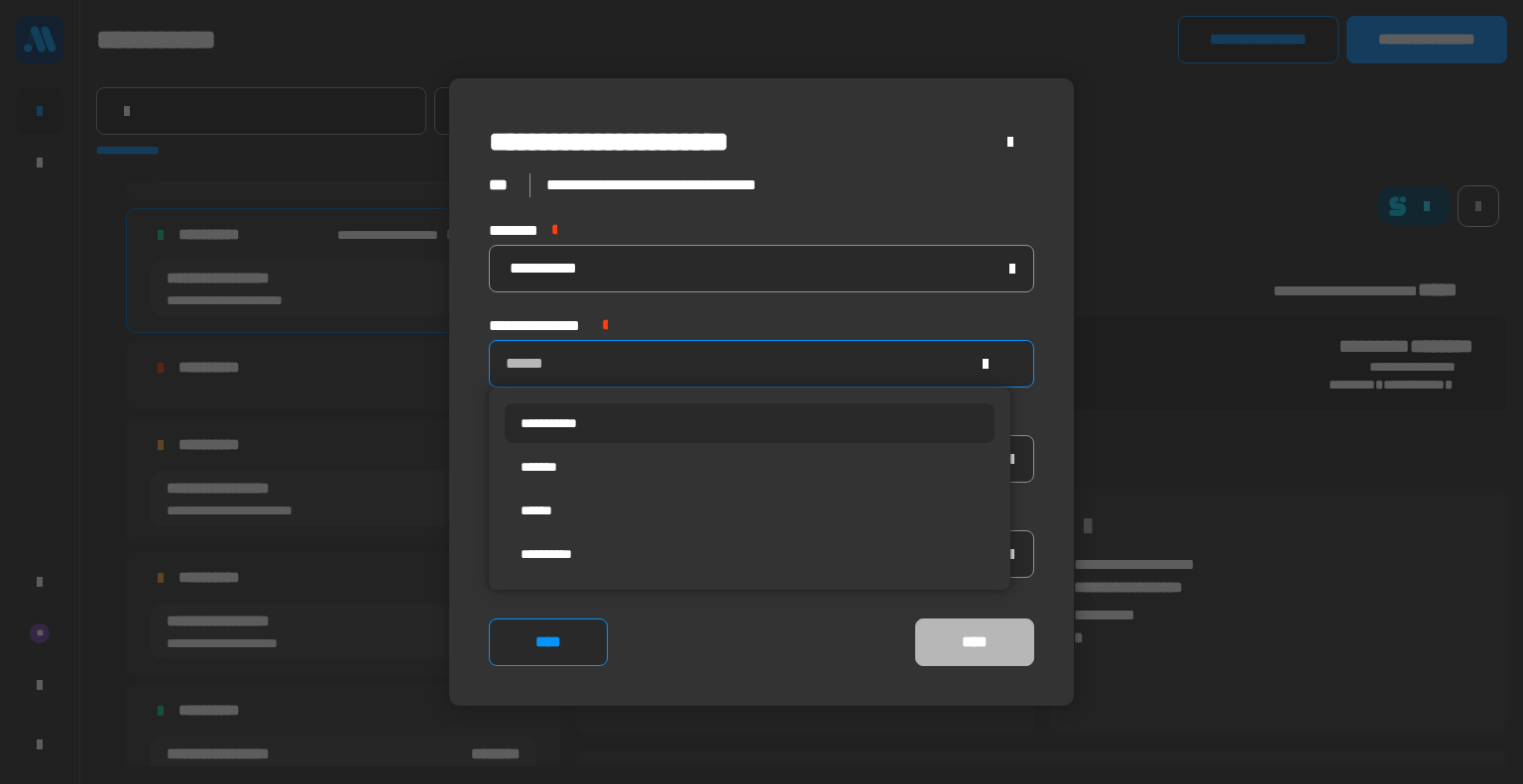 click on "**********" at bounding box center [750, 423] 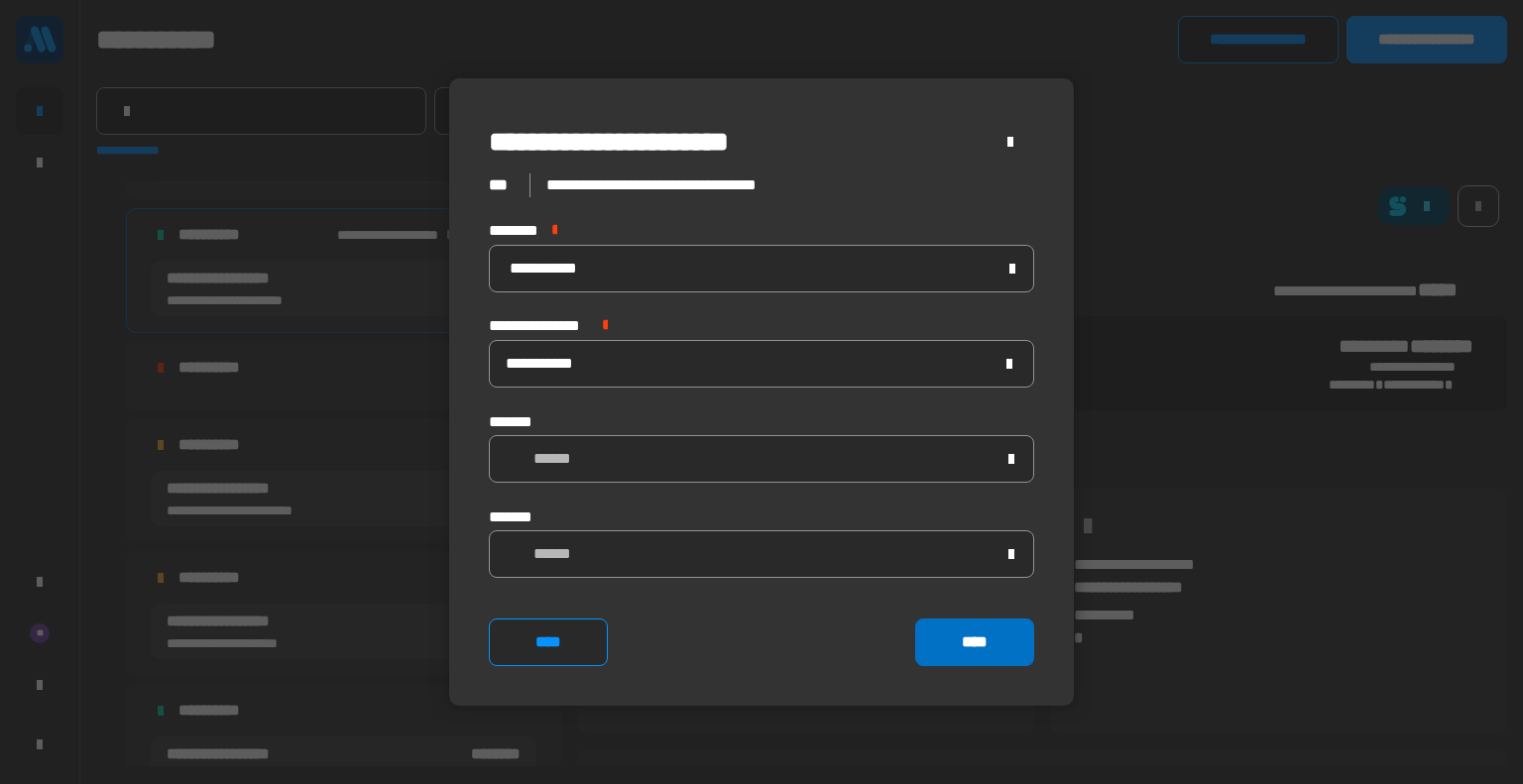 click on "****" 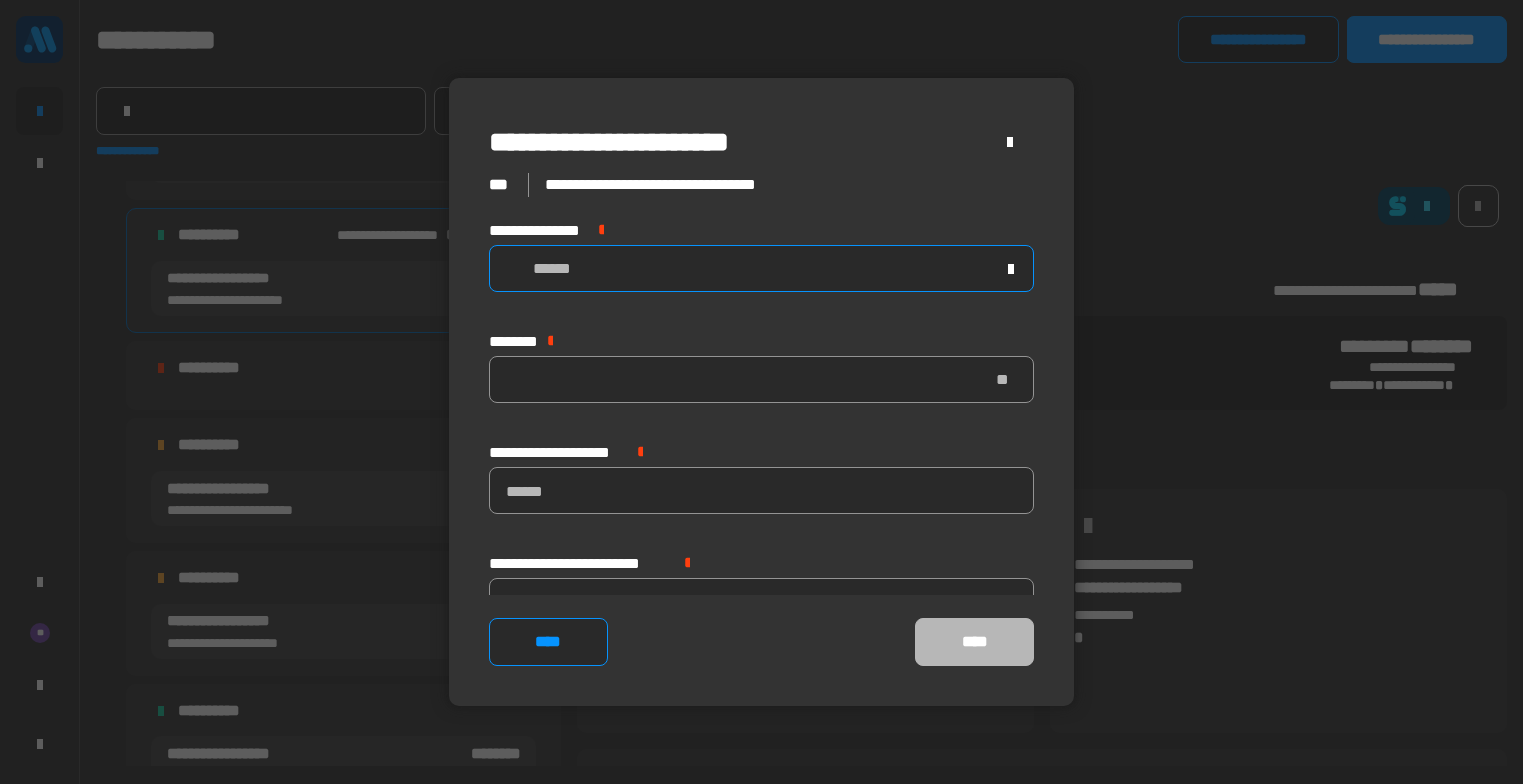 click on "******" 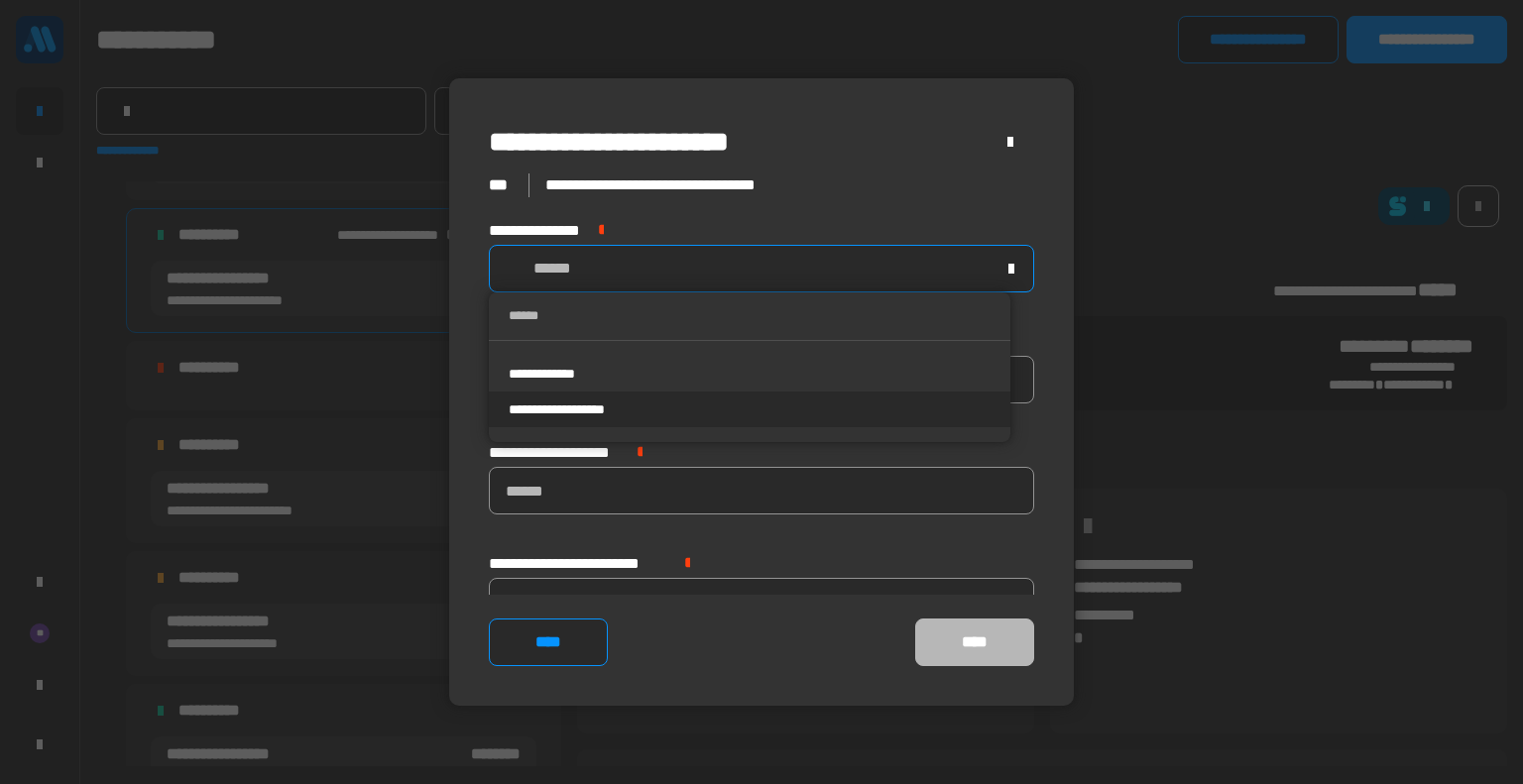 click on "**********" at bounding box center (750, 409) 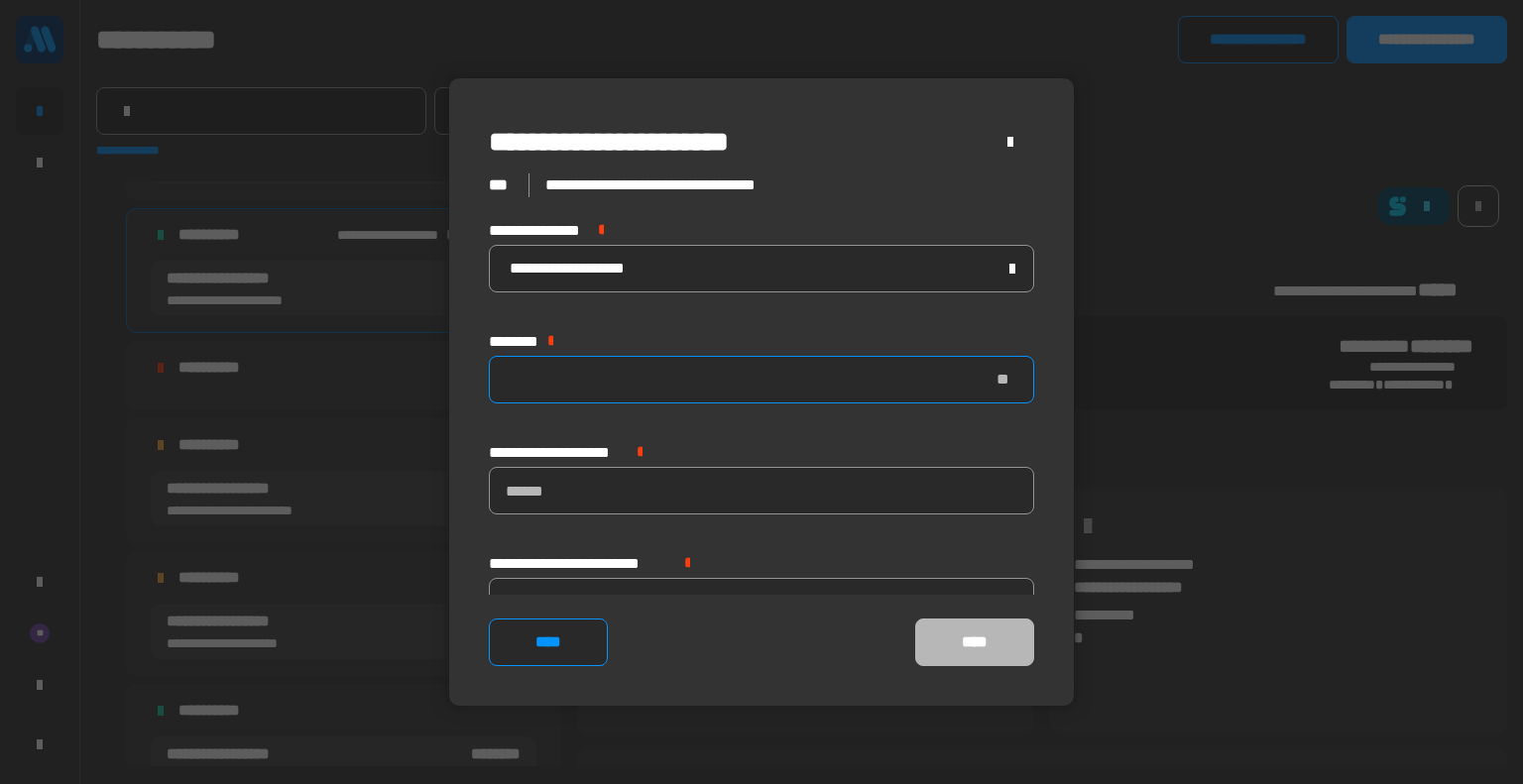 click 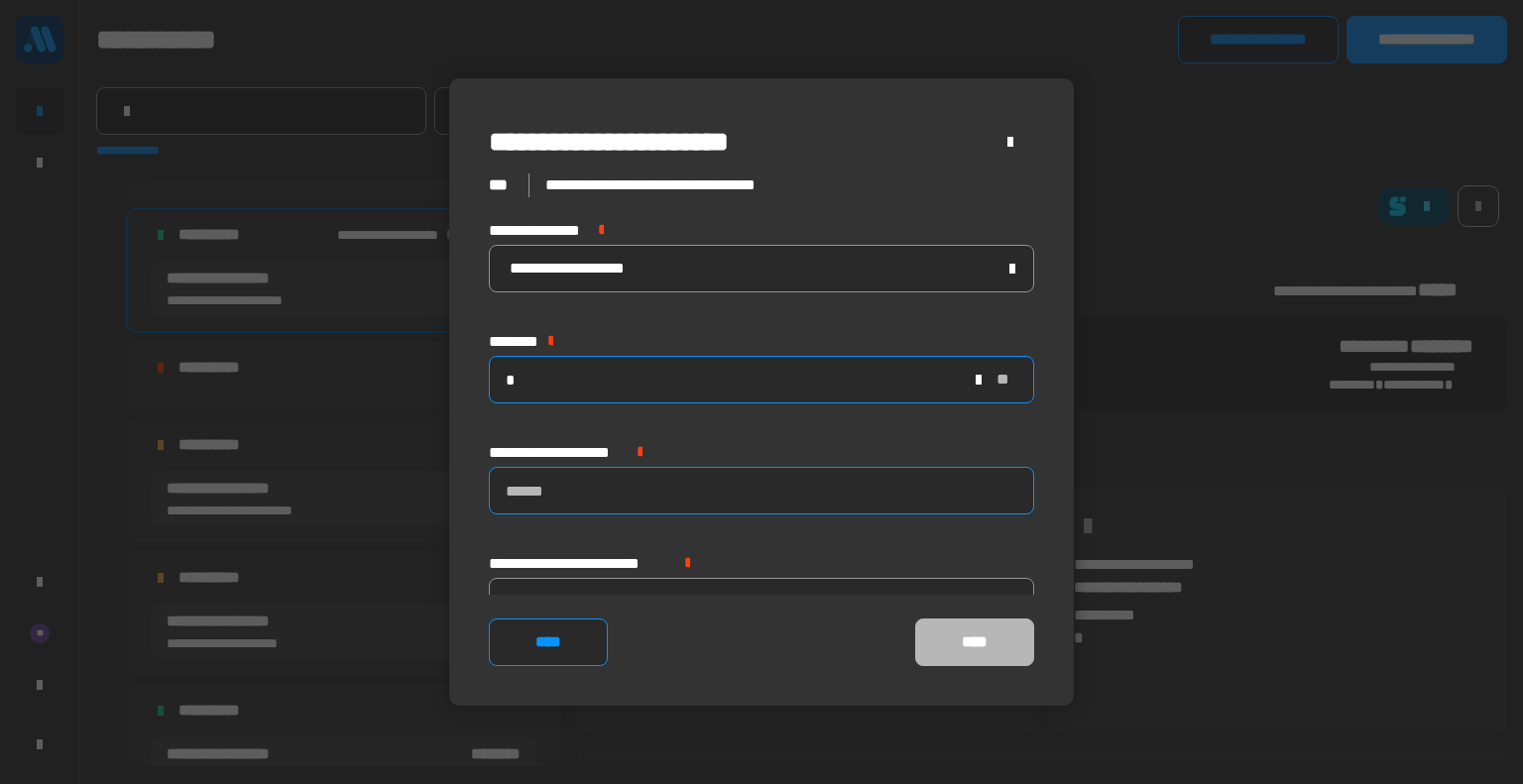 type on "*" 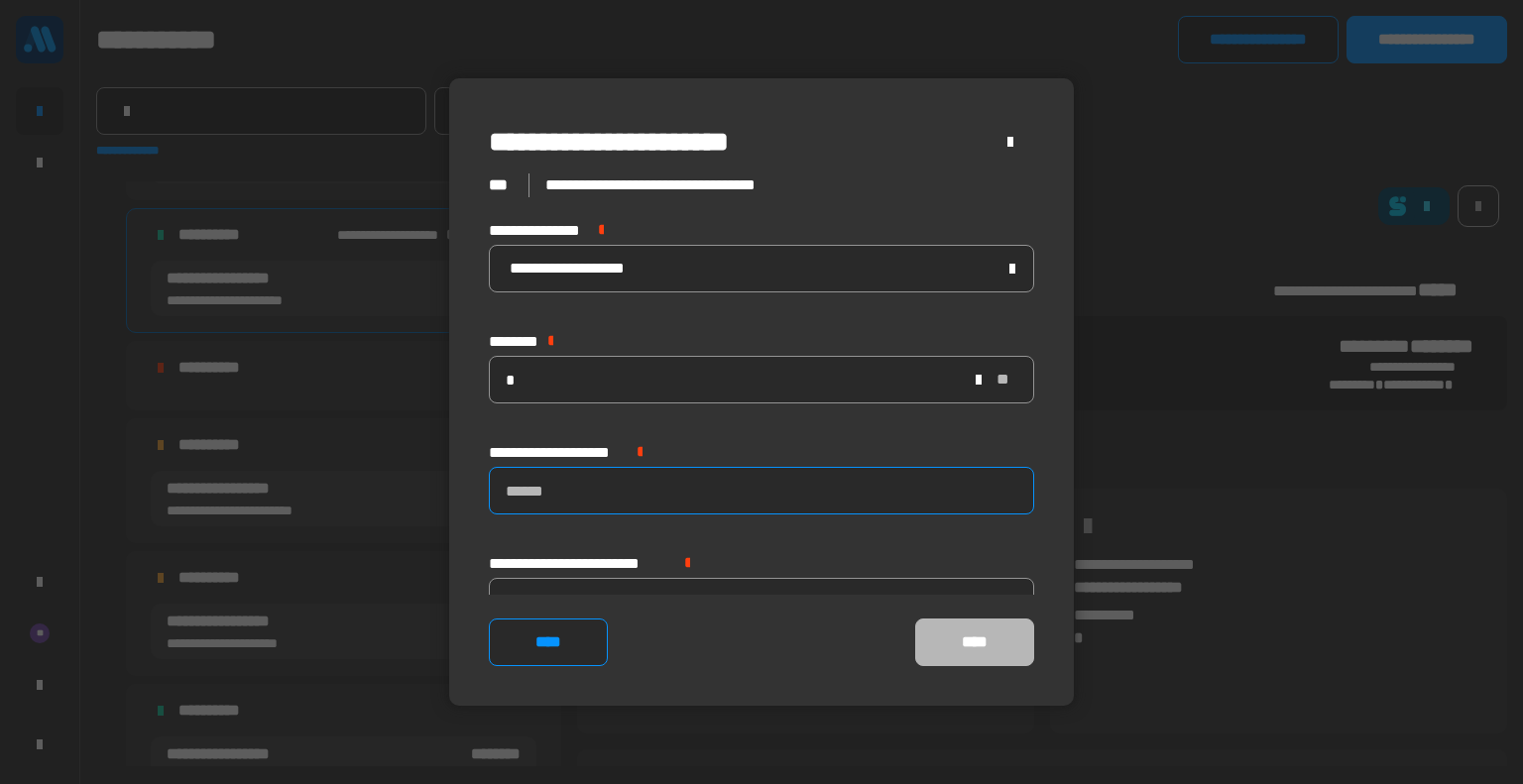click 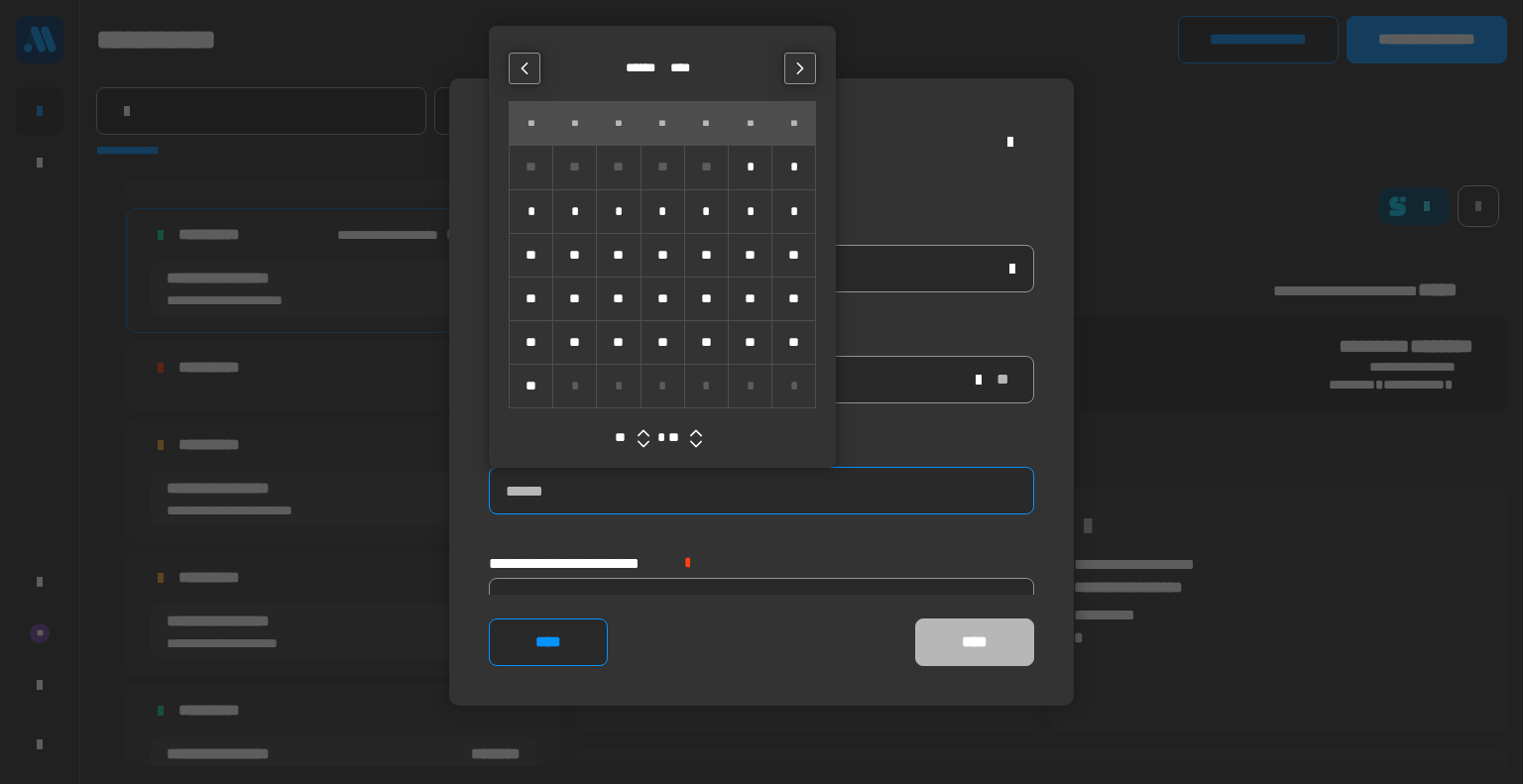 click on "*" at bounding box center (618, 211) 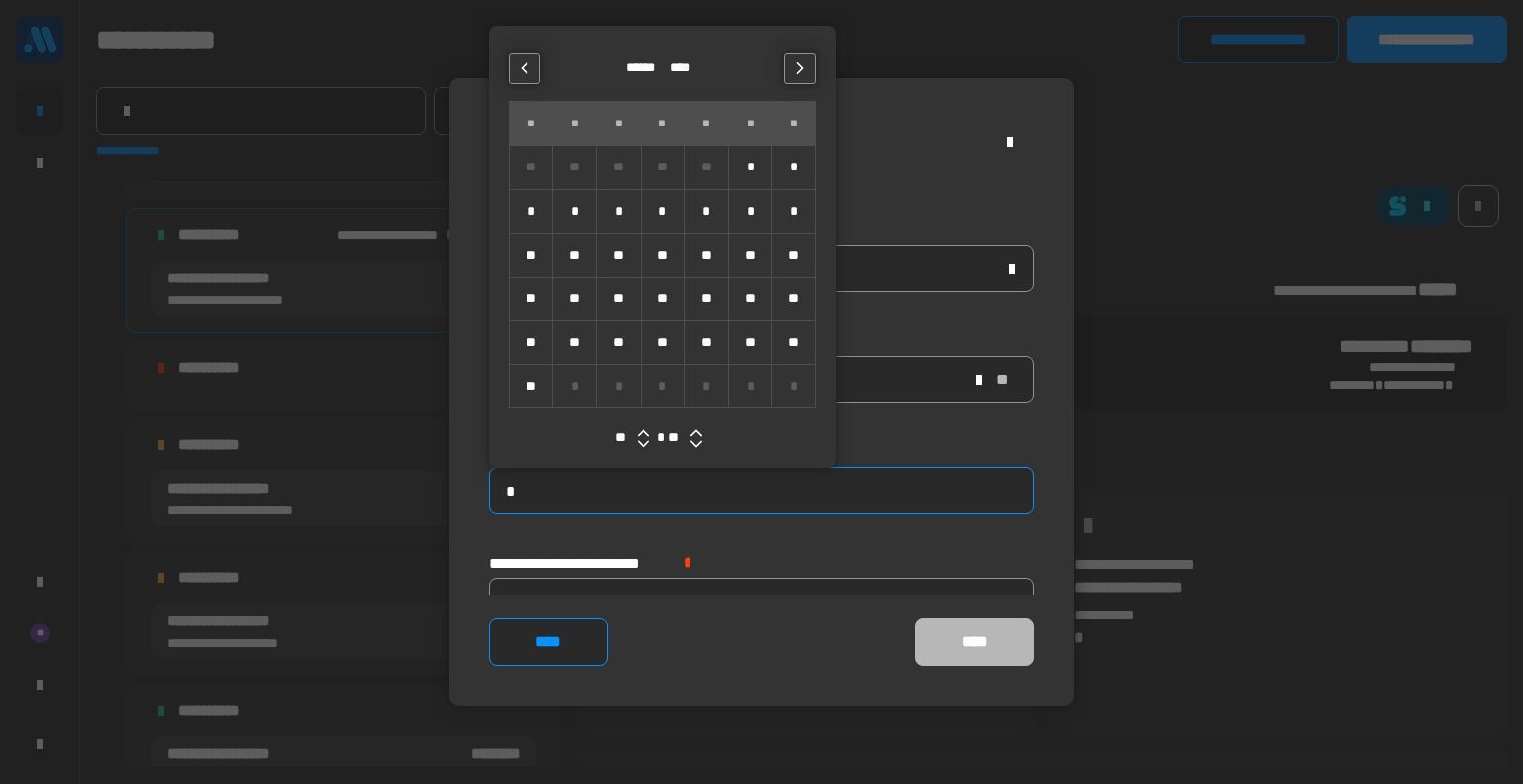 type on "**********" 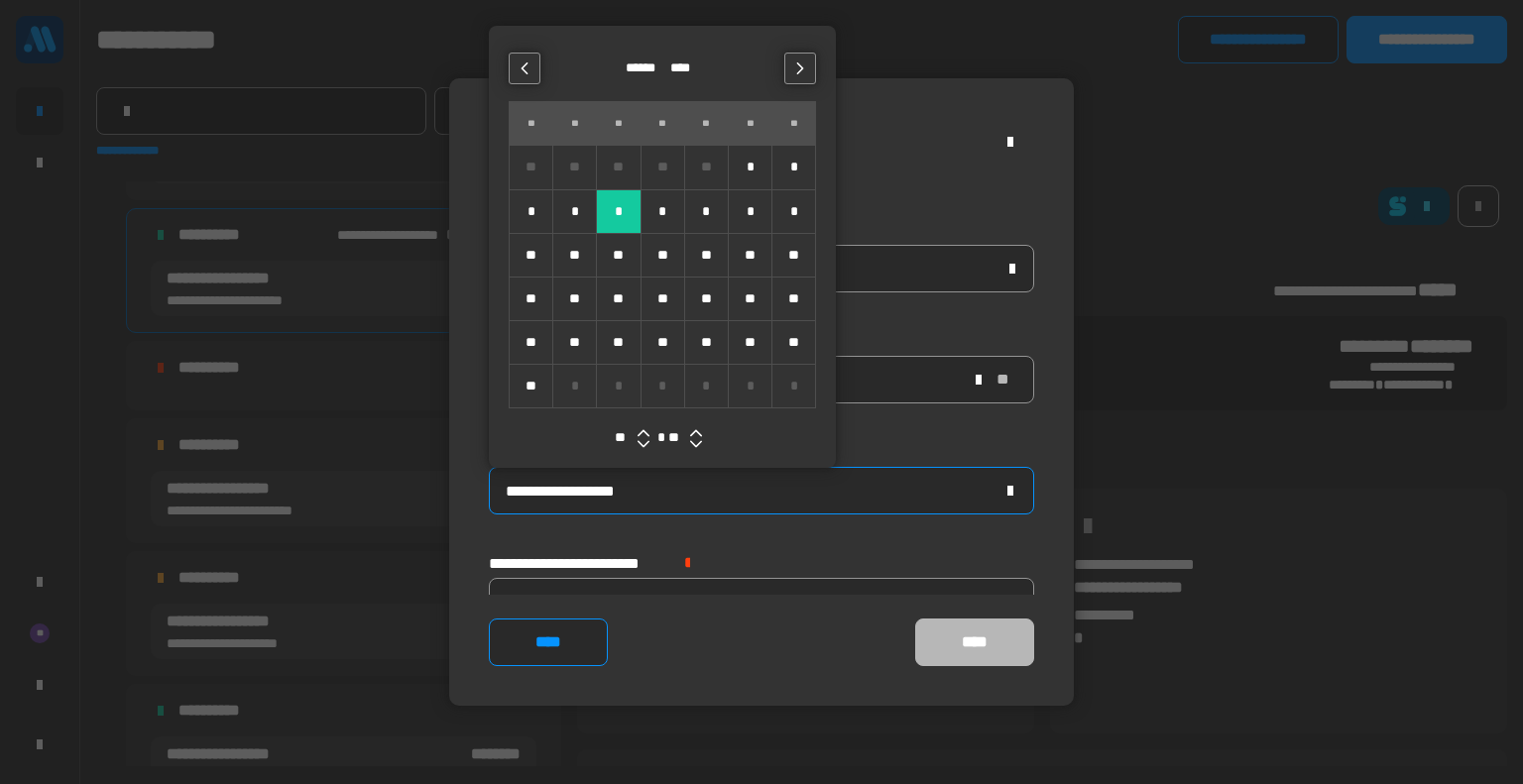 scroll, scrollTop: 31, scrollLeft: 0, axis: vertical 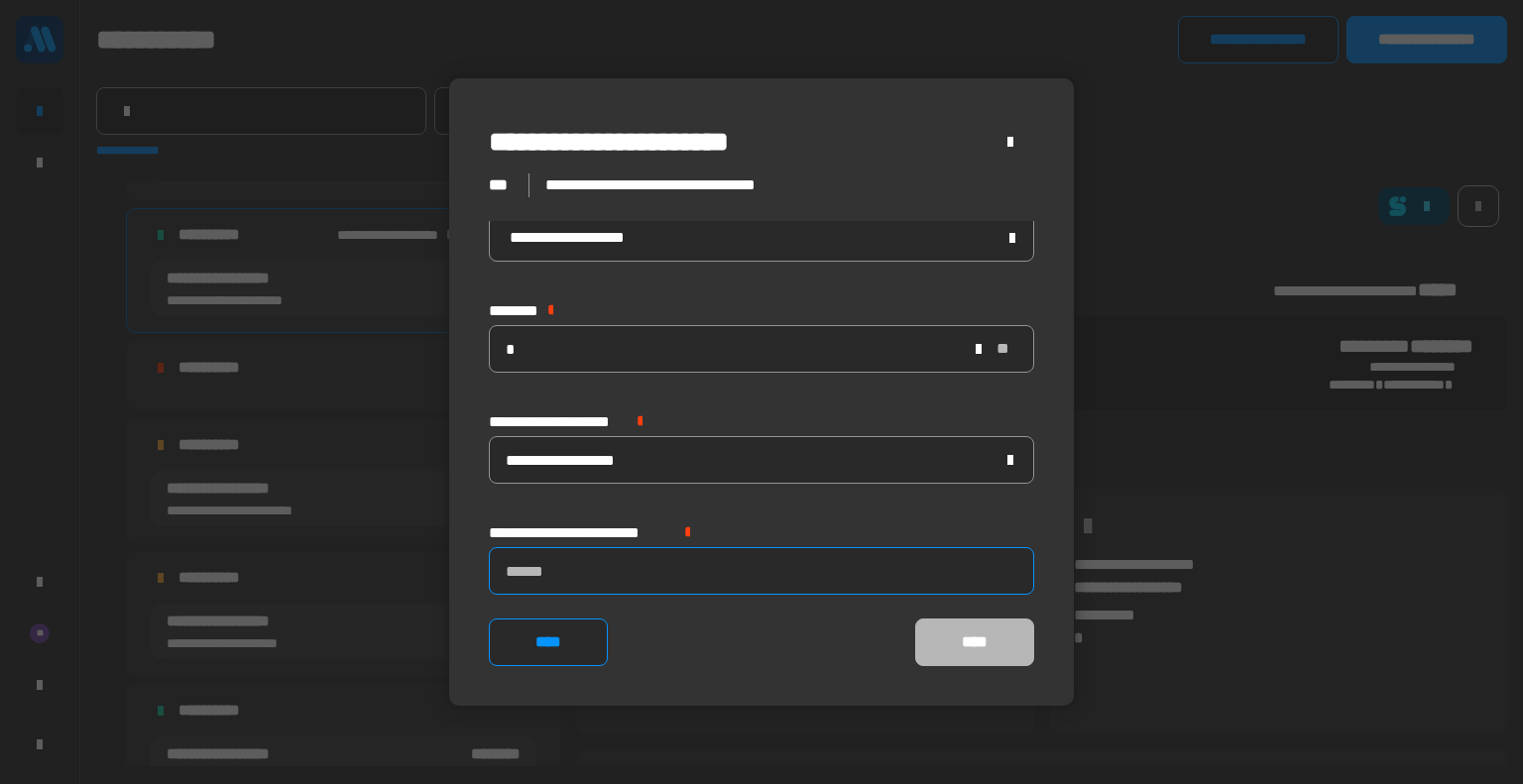 click 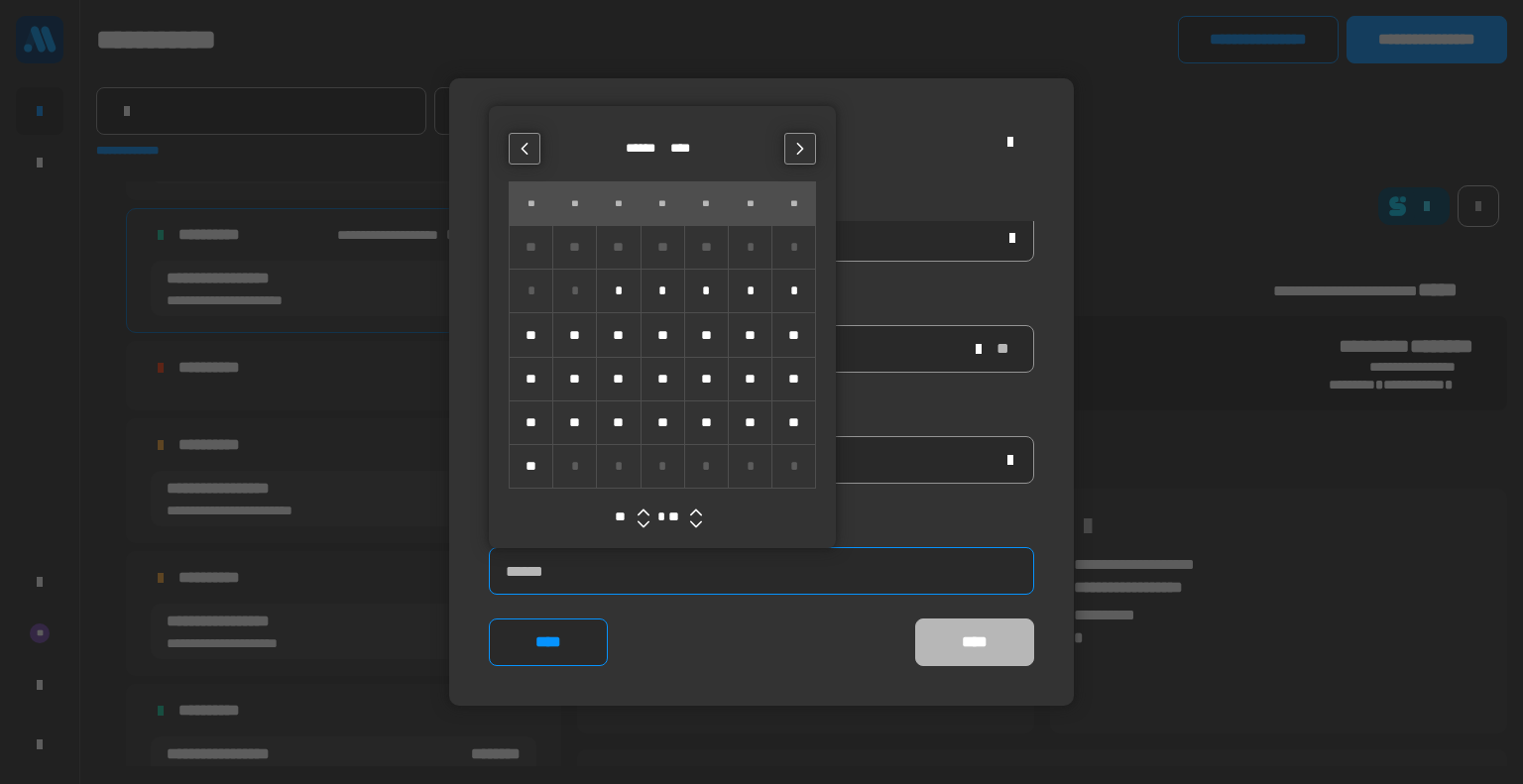click on "**" at bounding box center (750, 334) 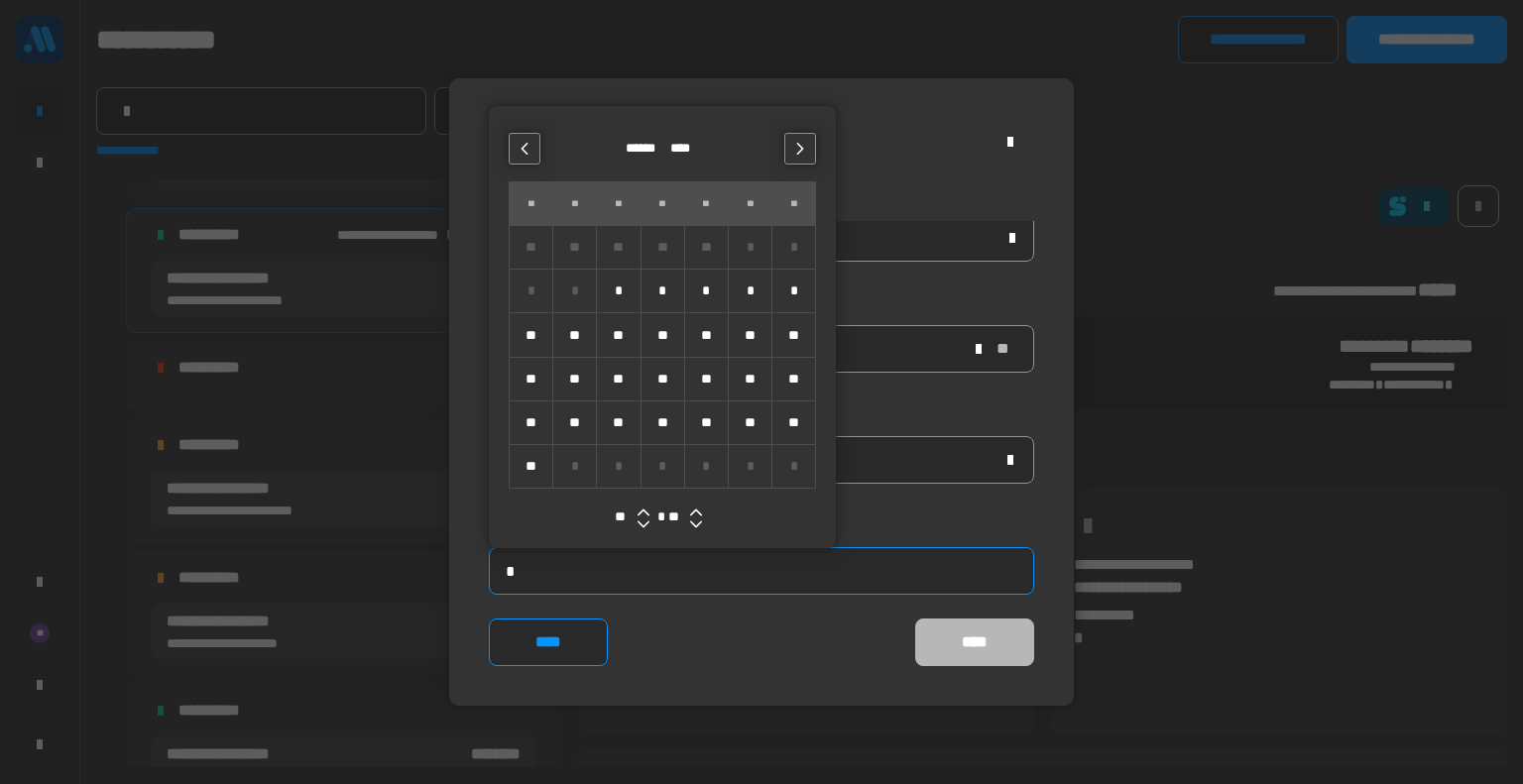 type on "**********" 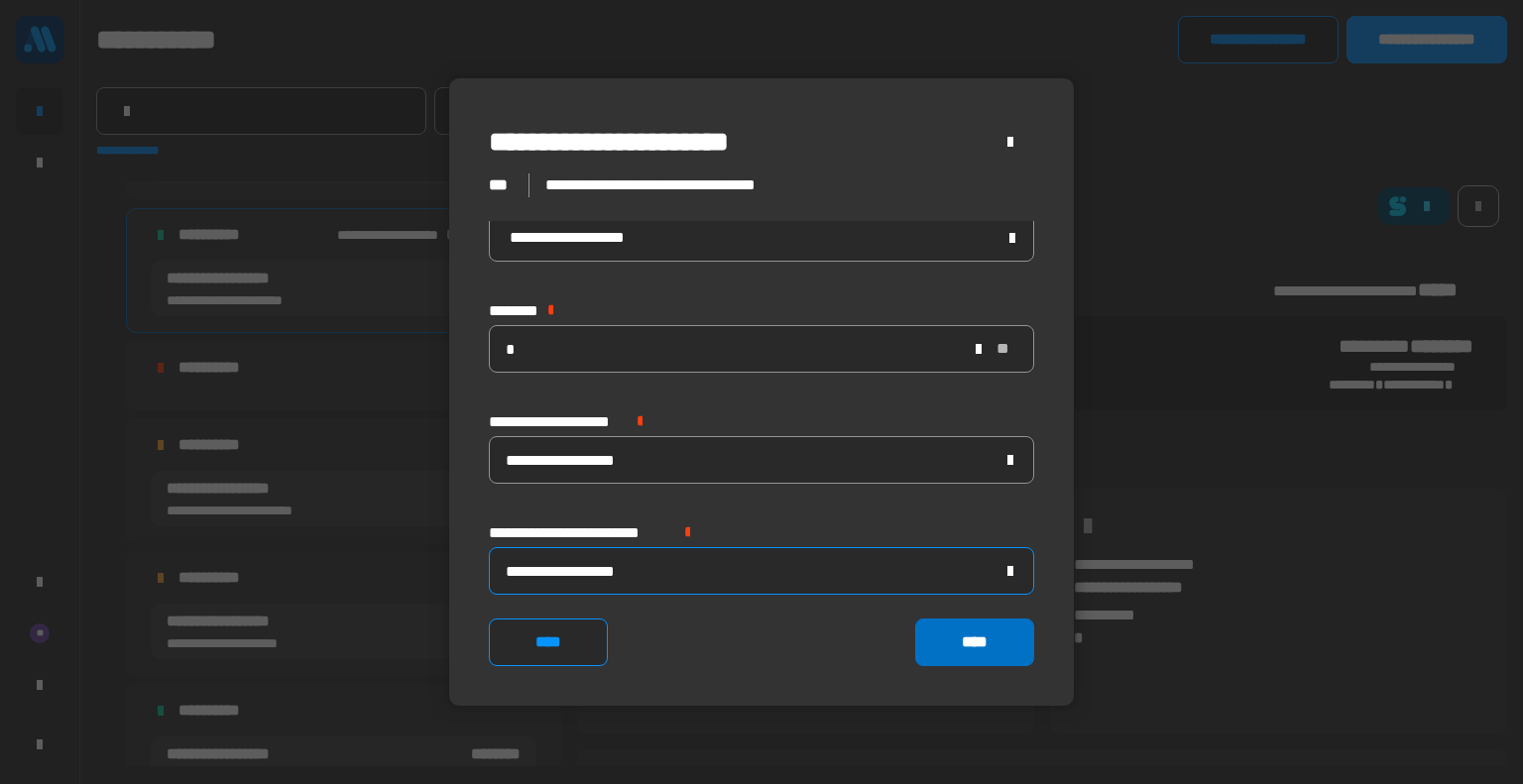click on "****" 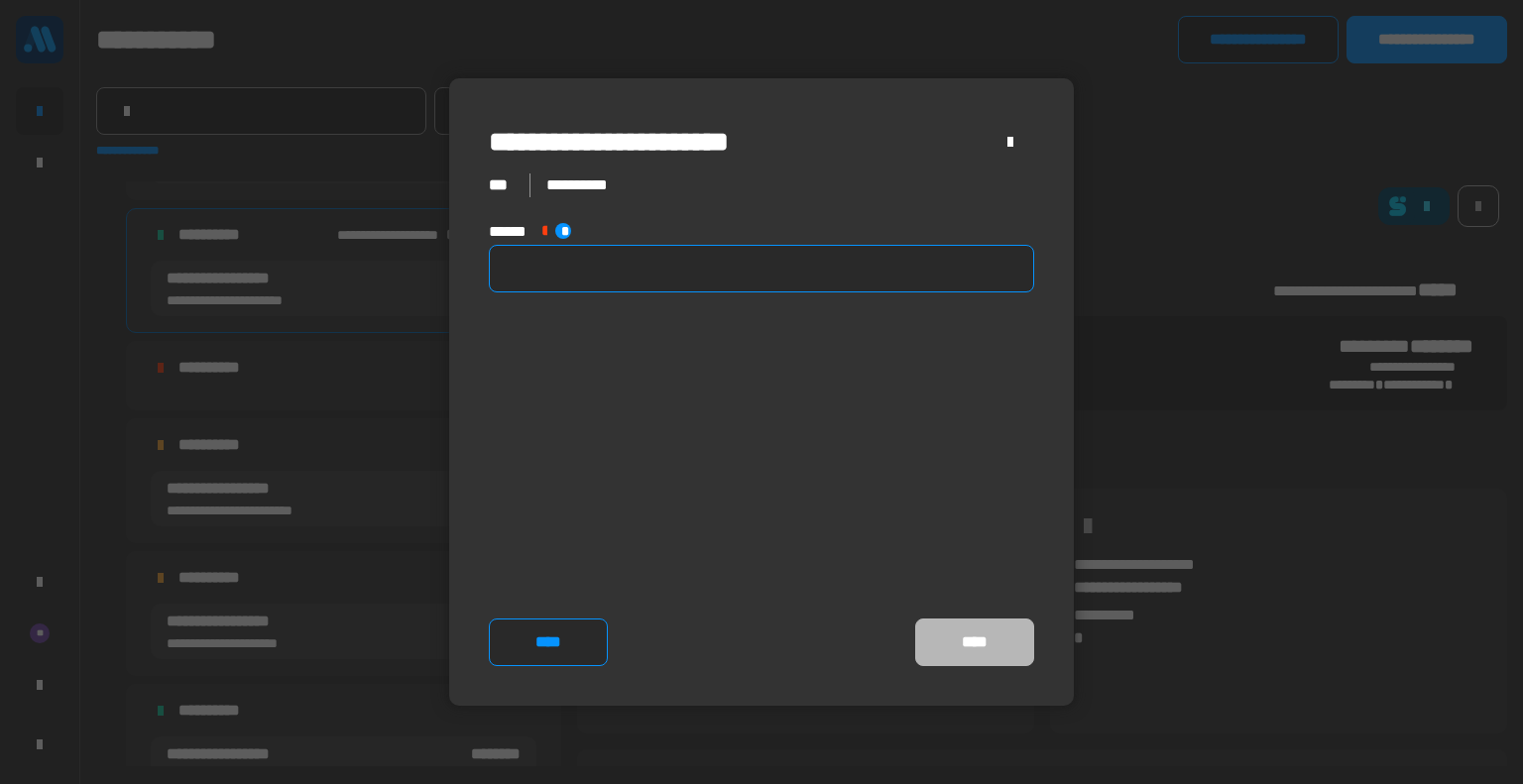 click 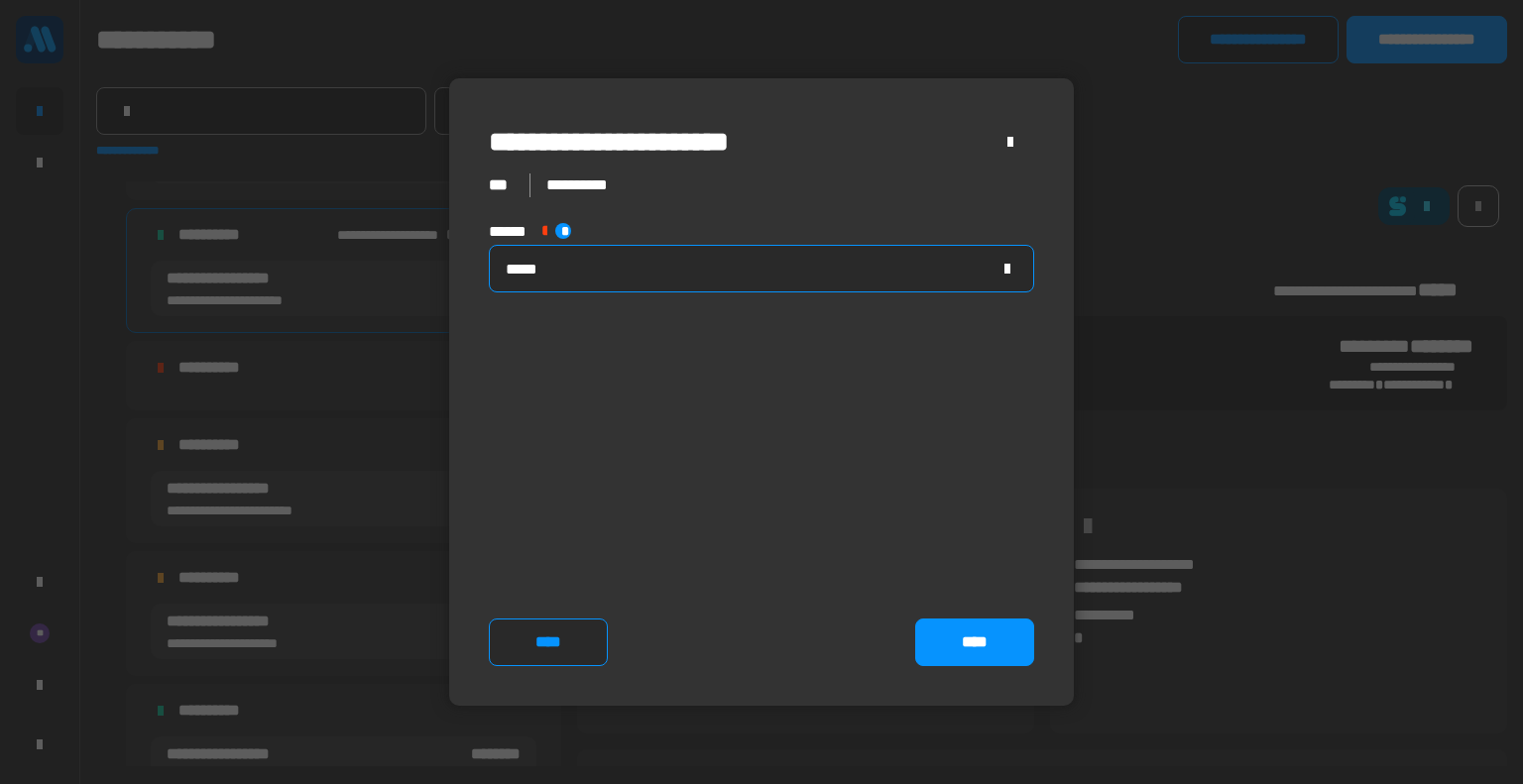type on "*****" 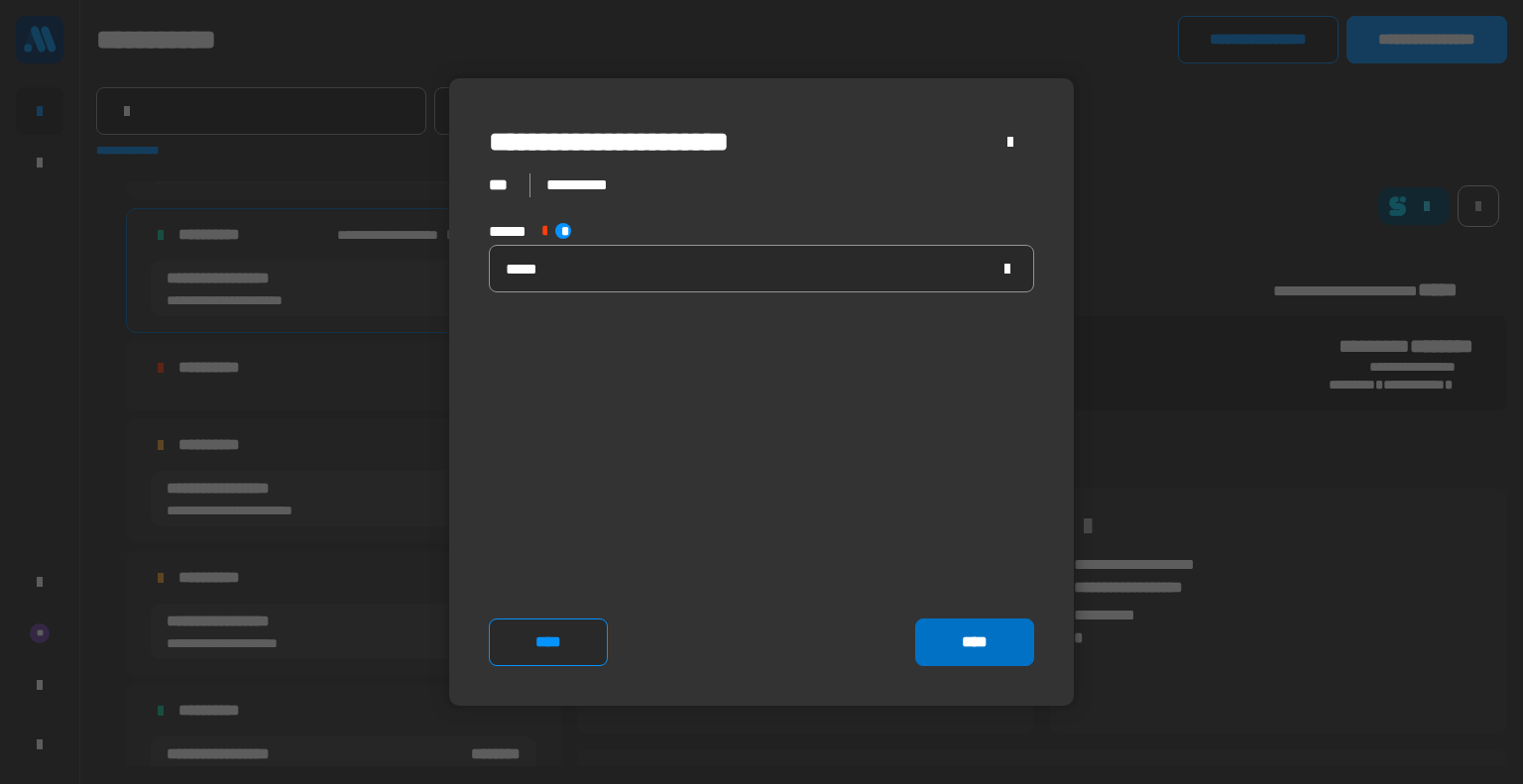 click on "****" 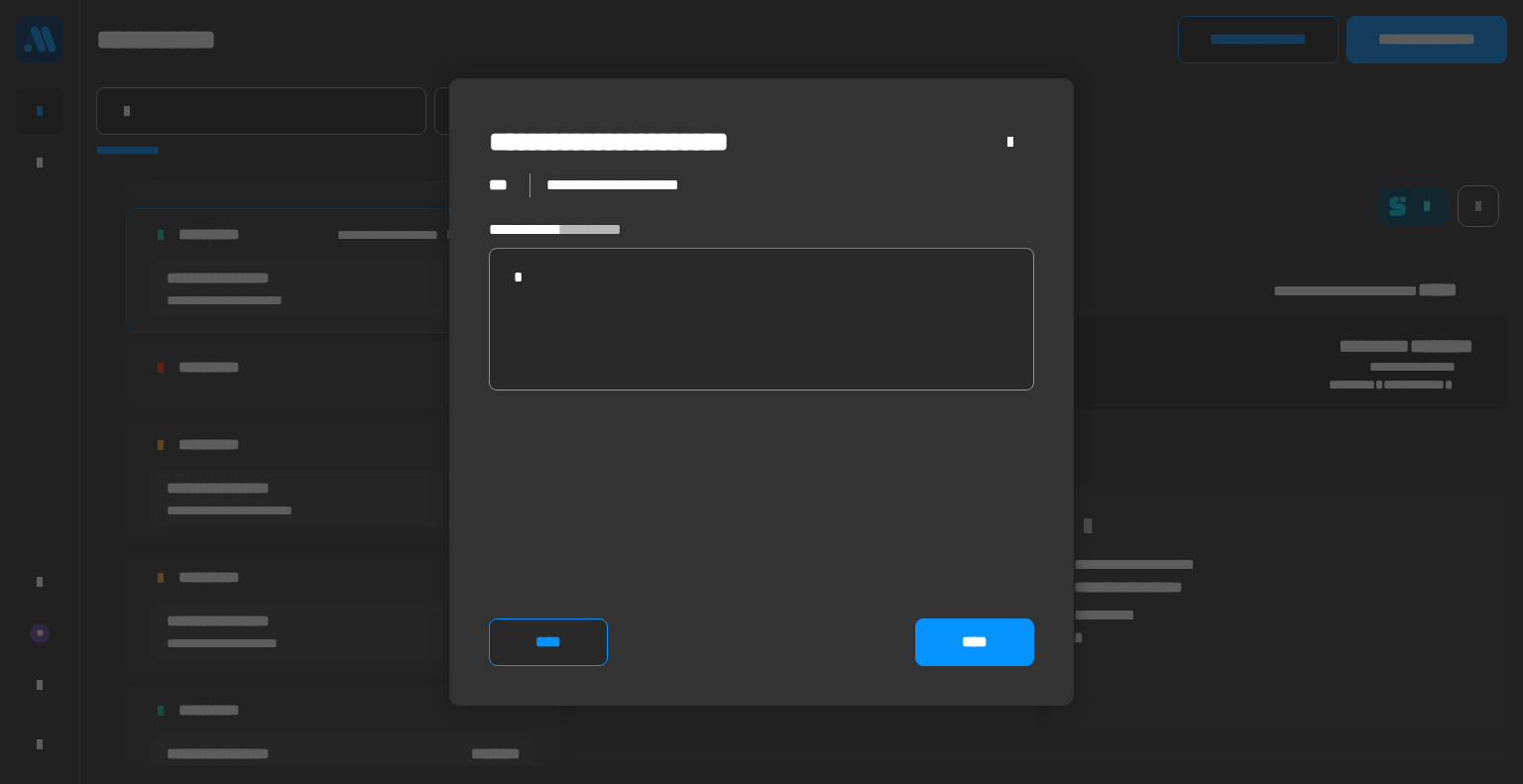 click on "****" 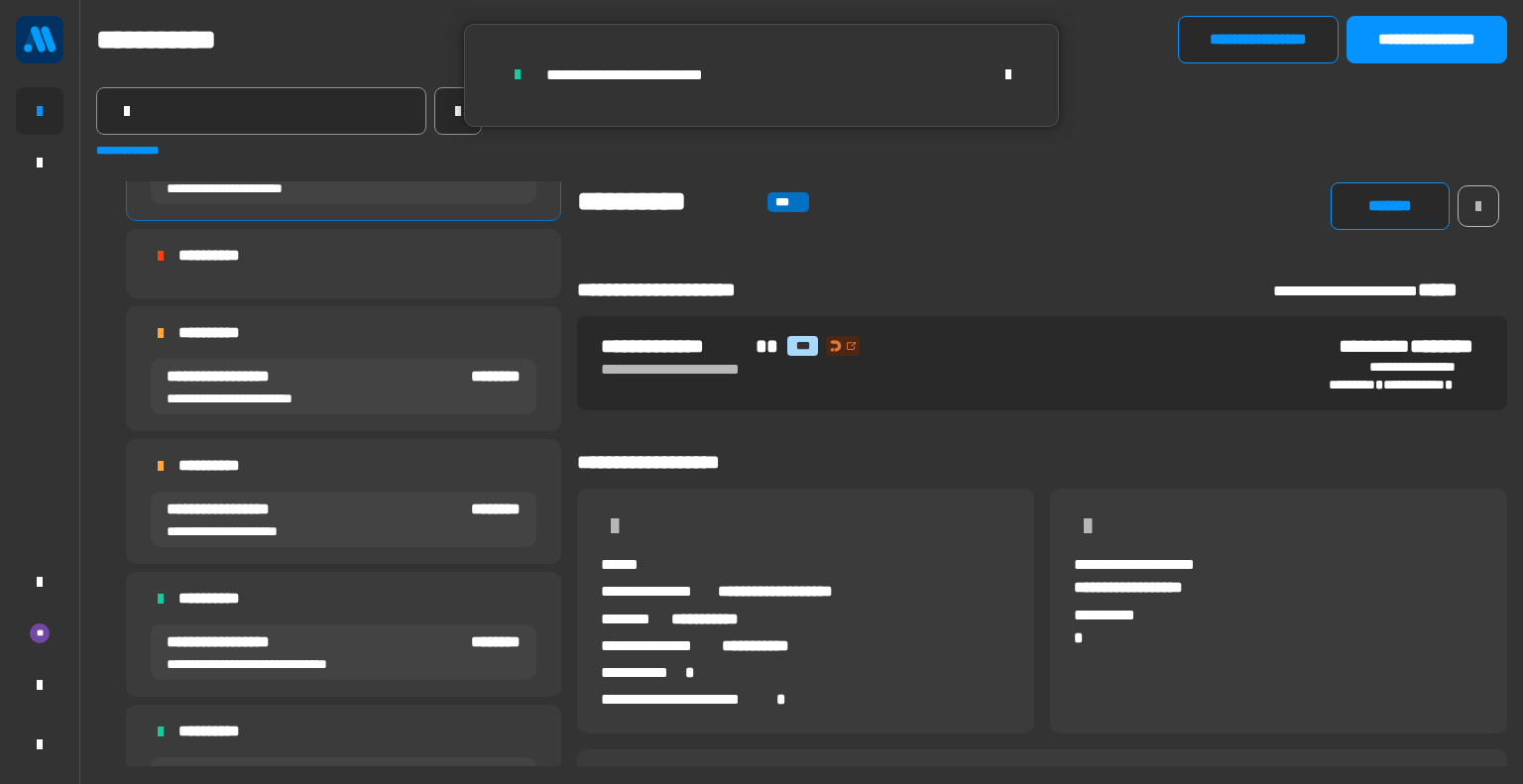 click on "*******" 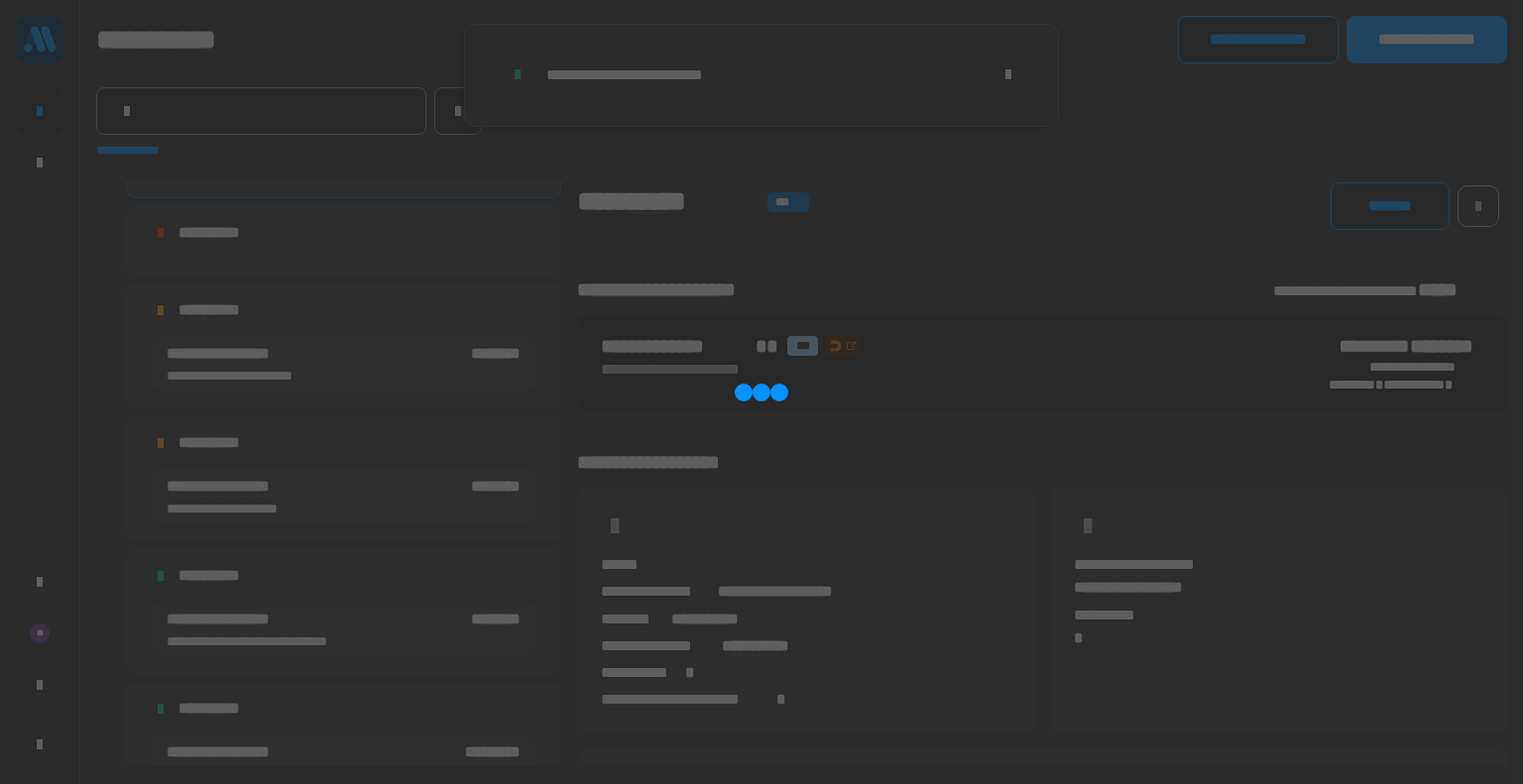 scroll, scrollTop: 3854, scrollLeft: 0, axis: vertical 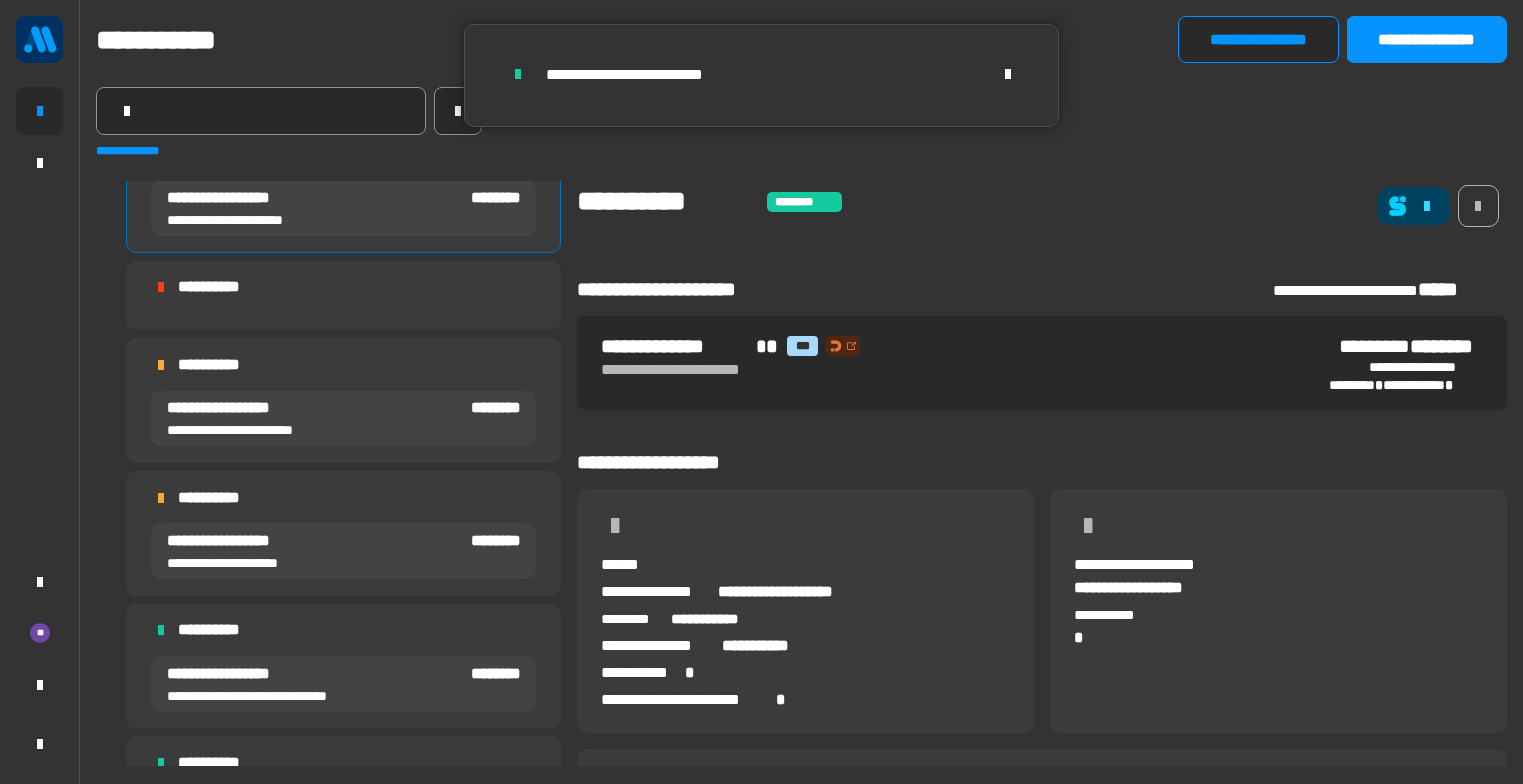 click 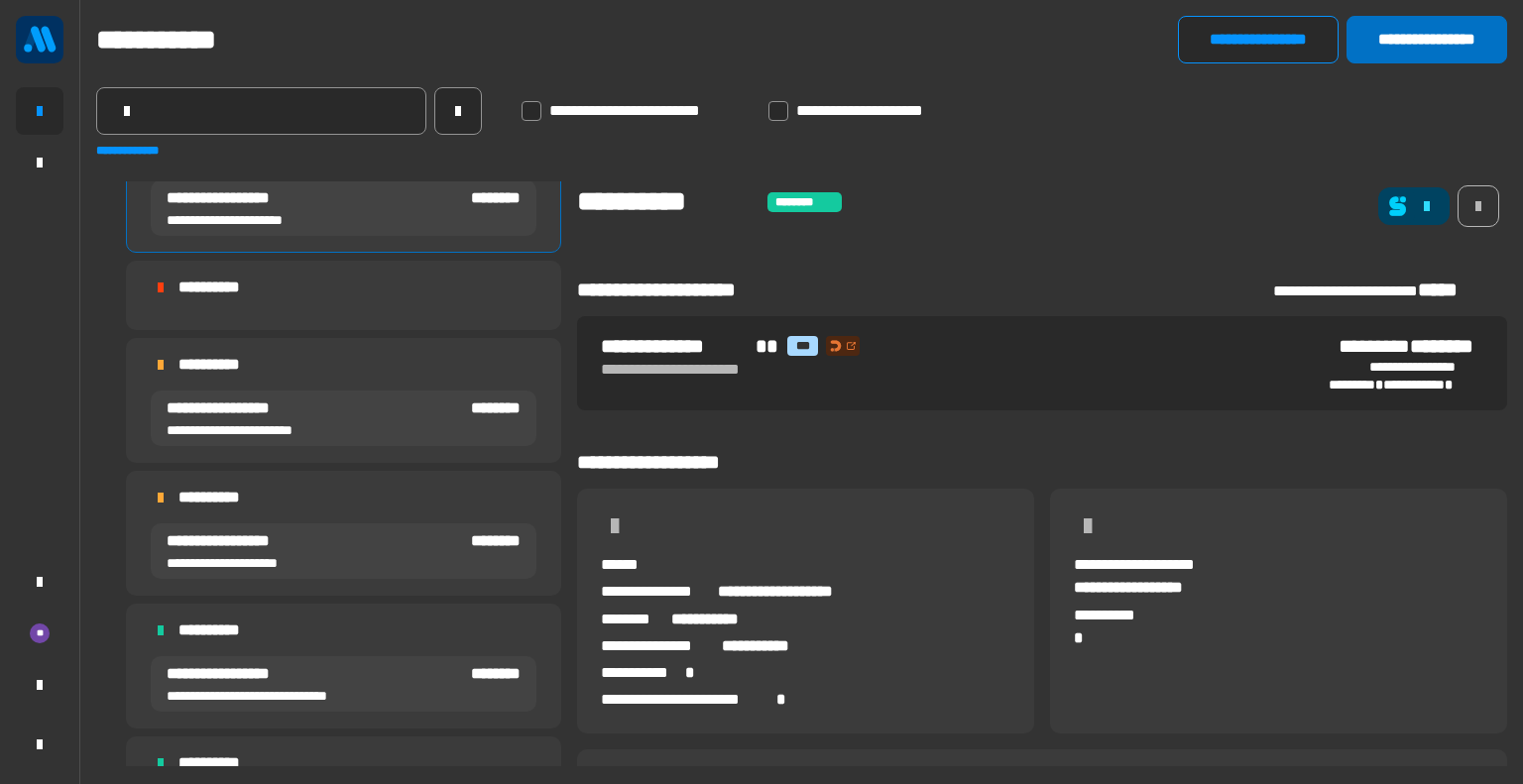 click on "**********" 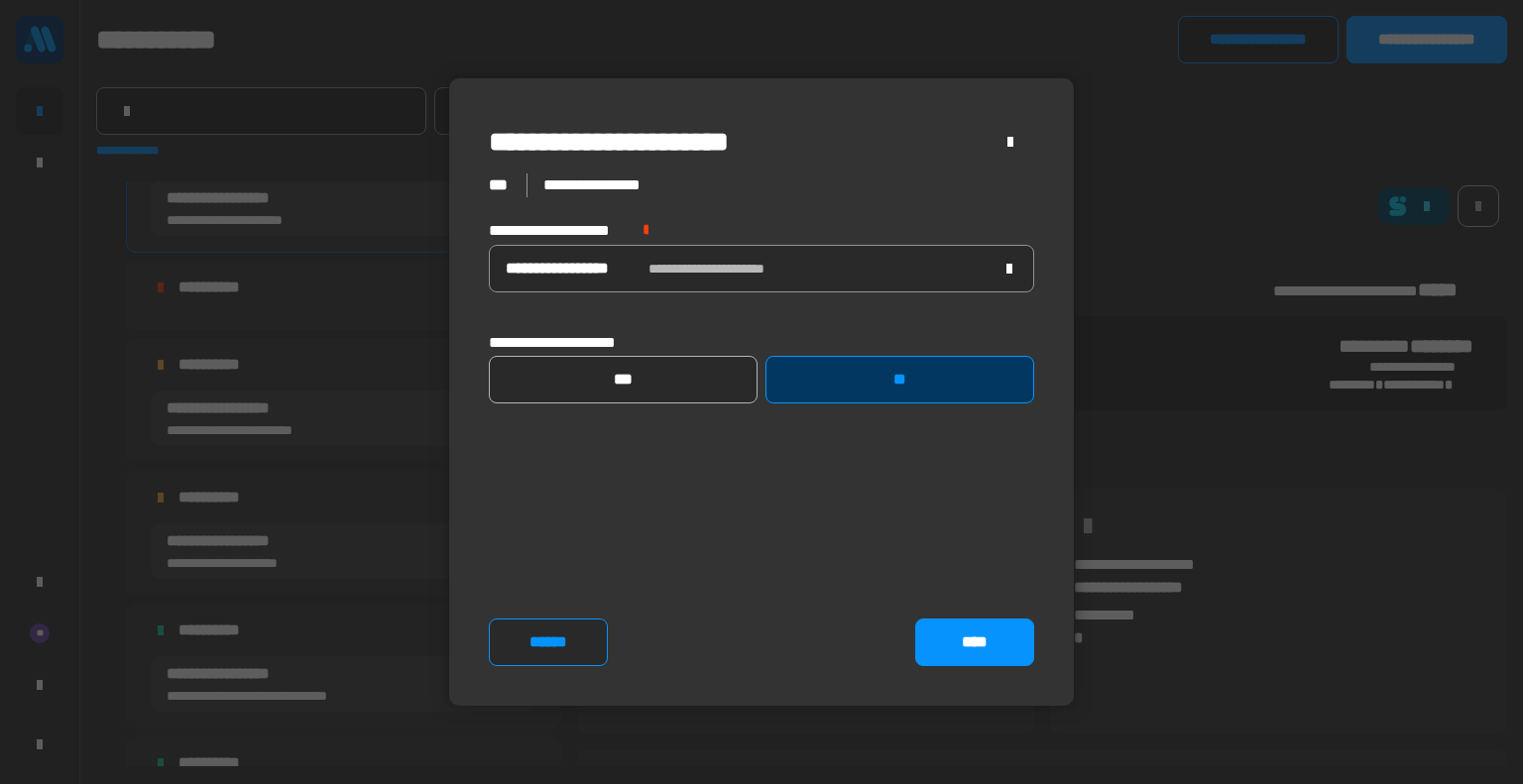 click on "**********" 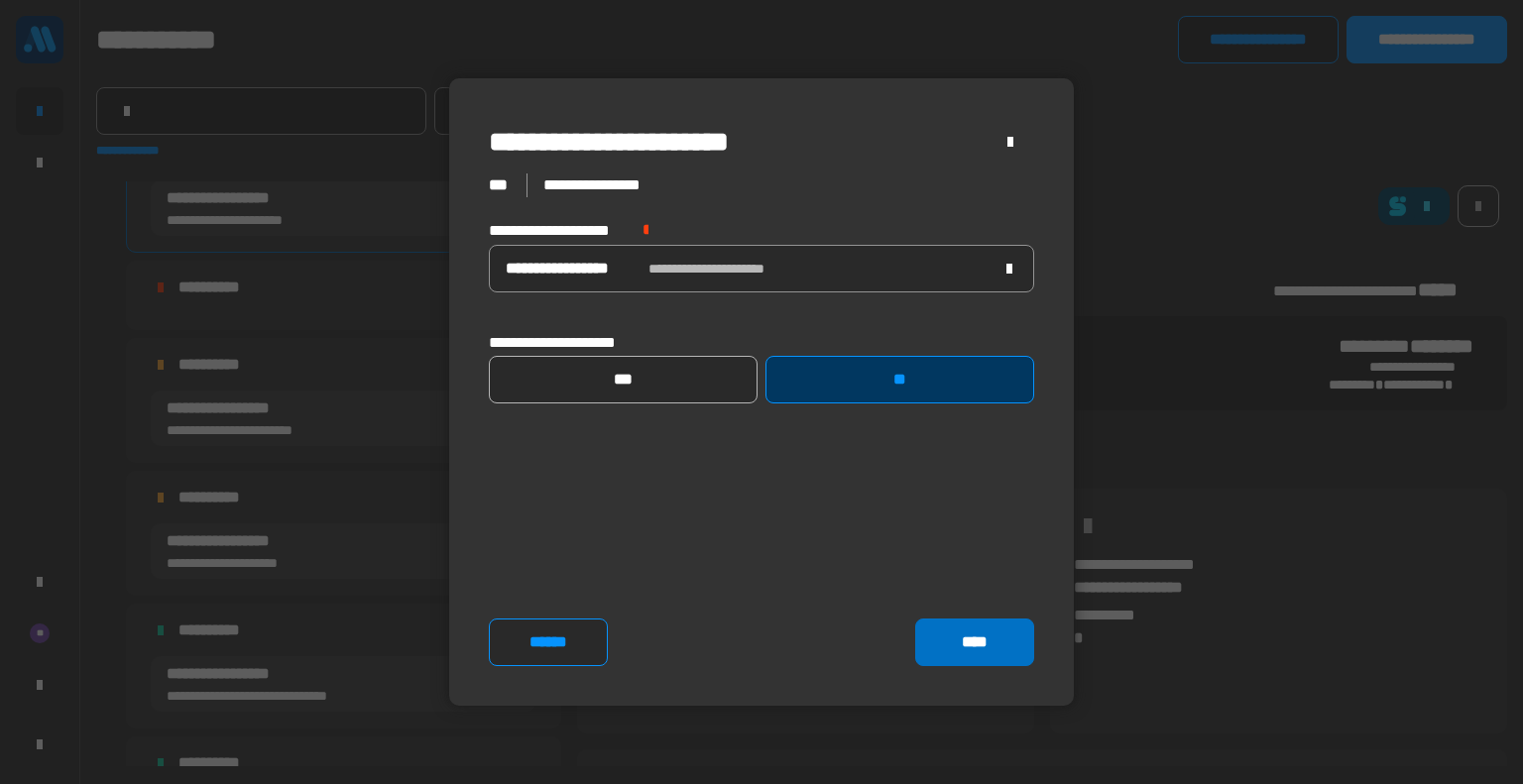 click on "****" 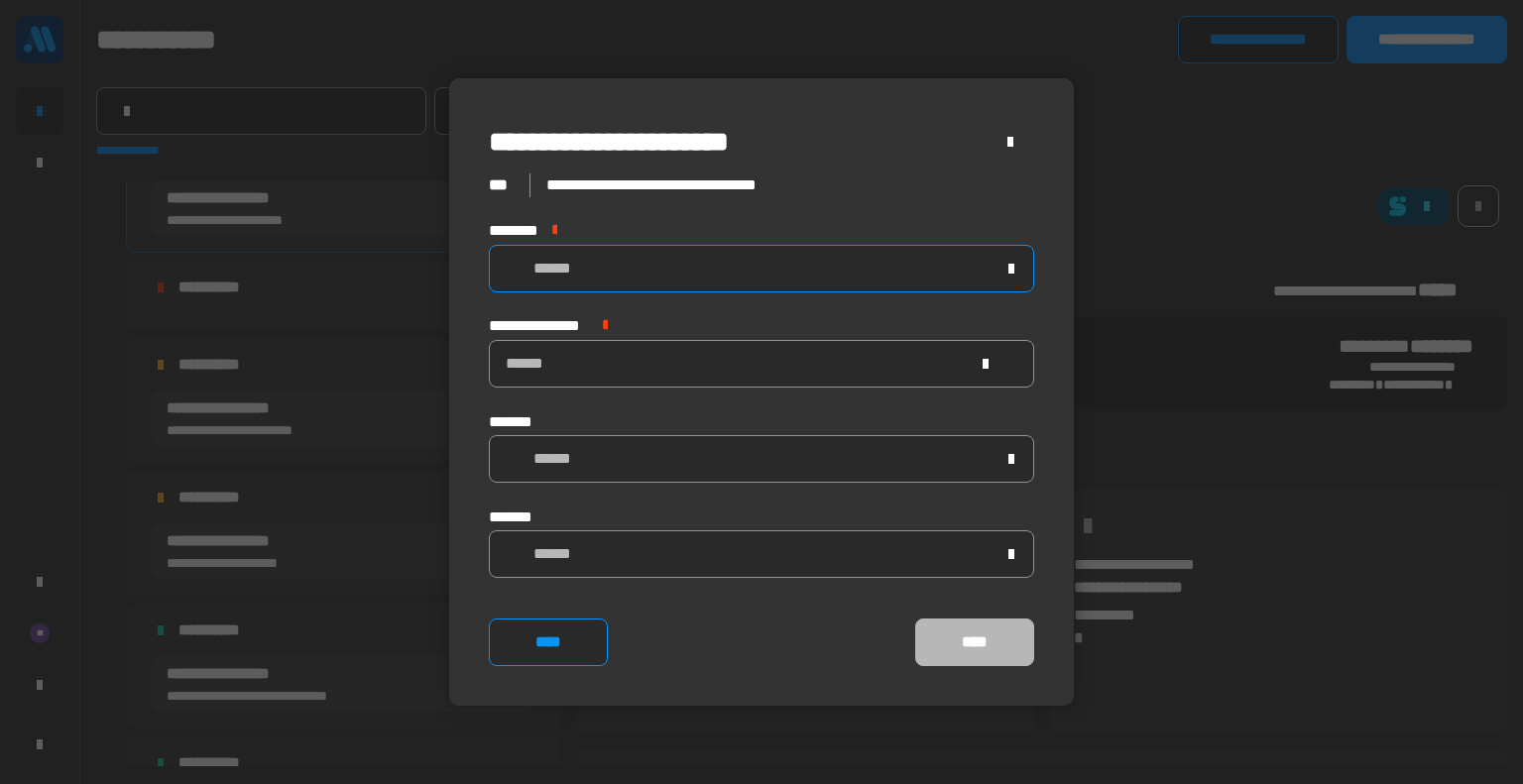 click on "******" 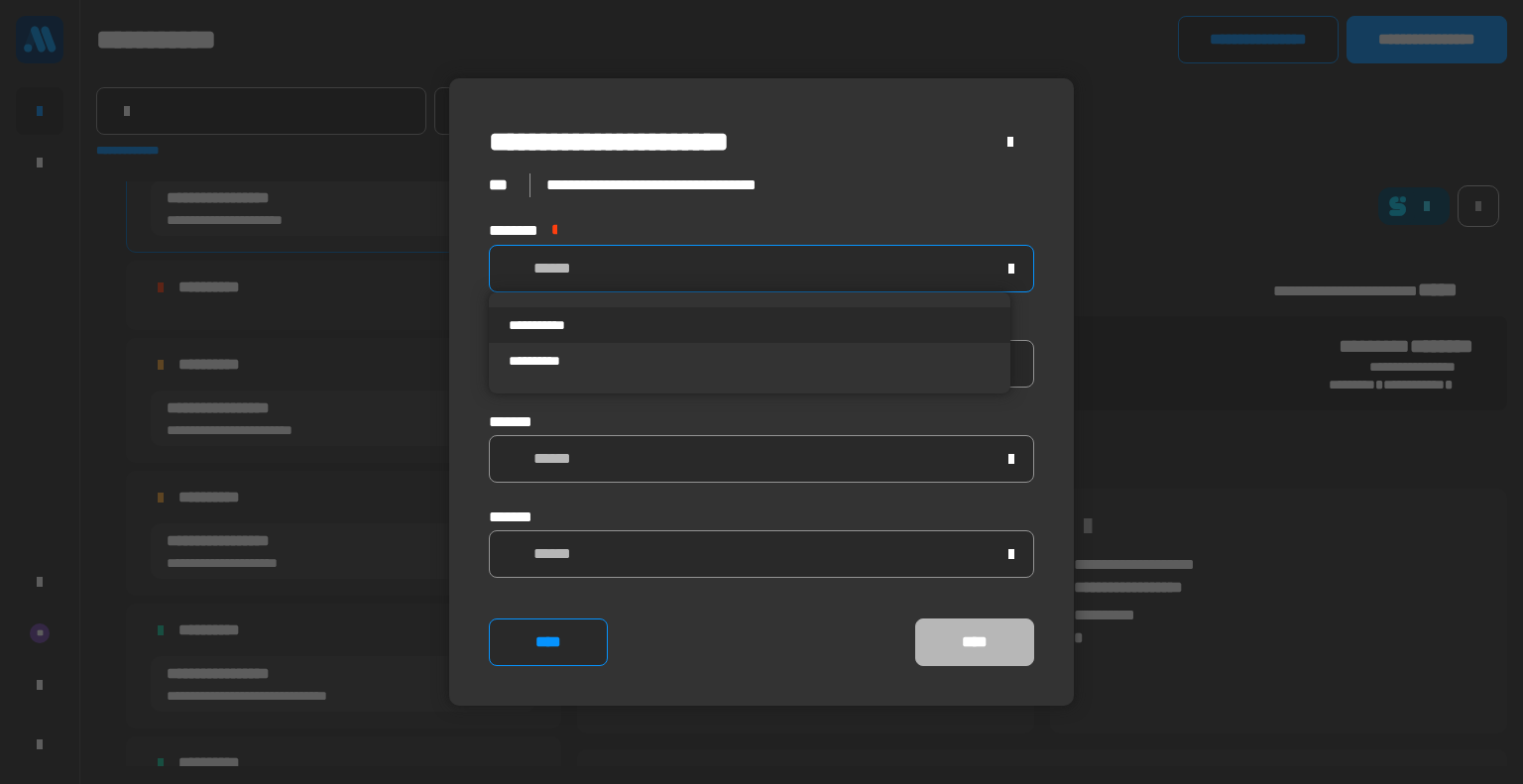 click on "**********" at bounding box center [750, 325] 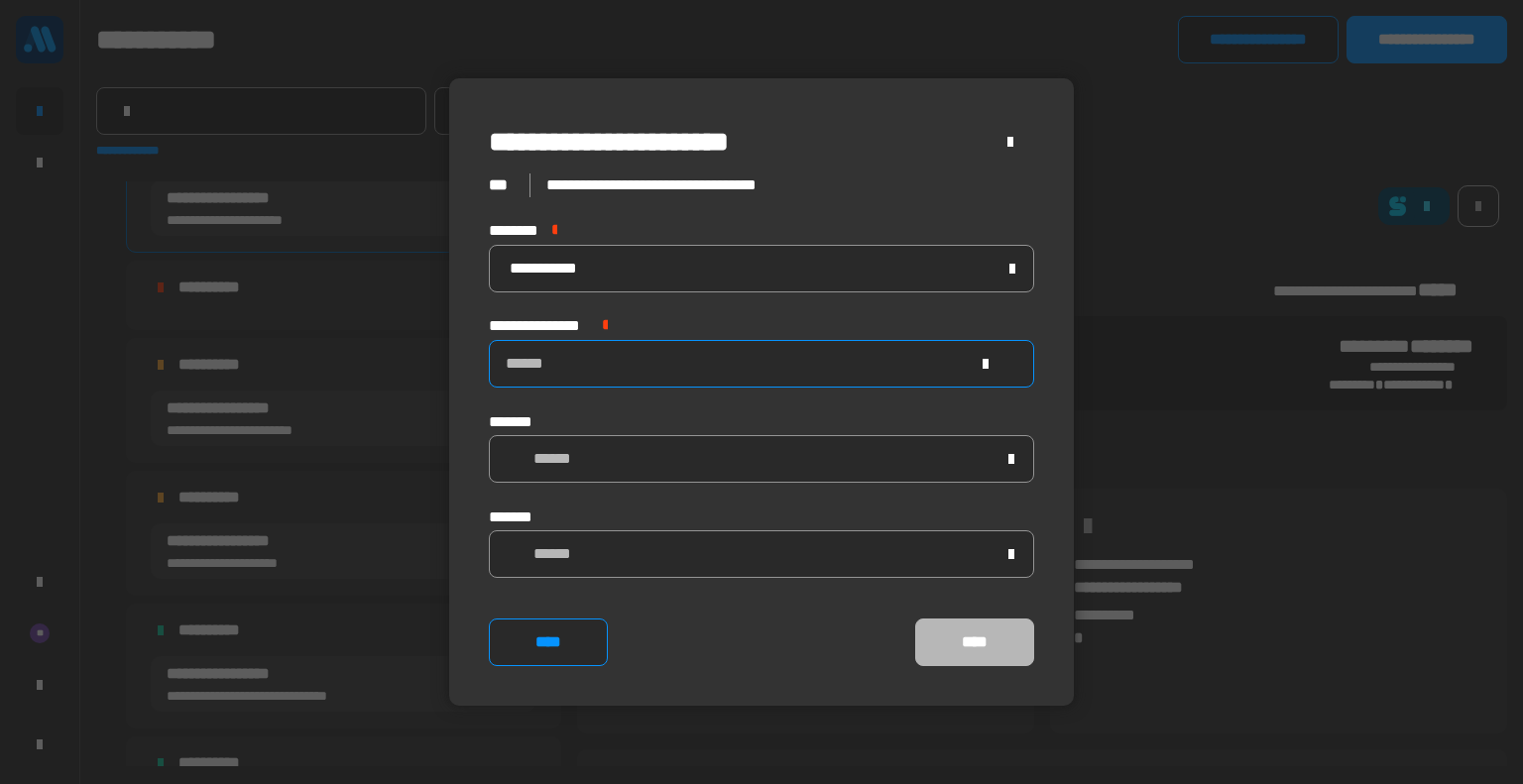 click on "******" 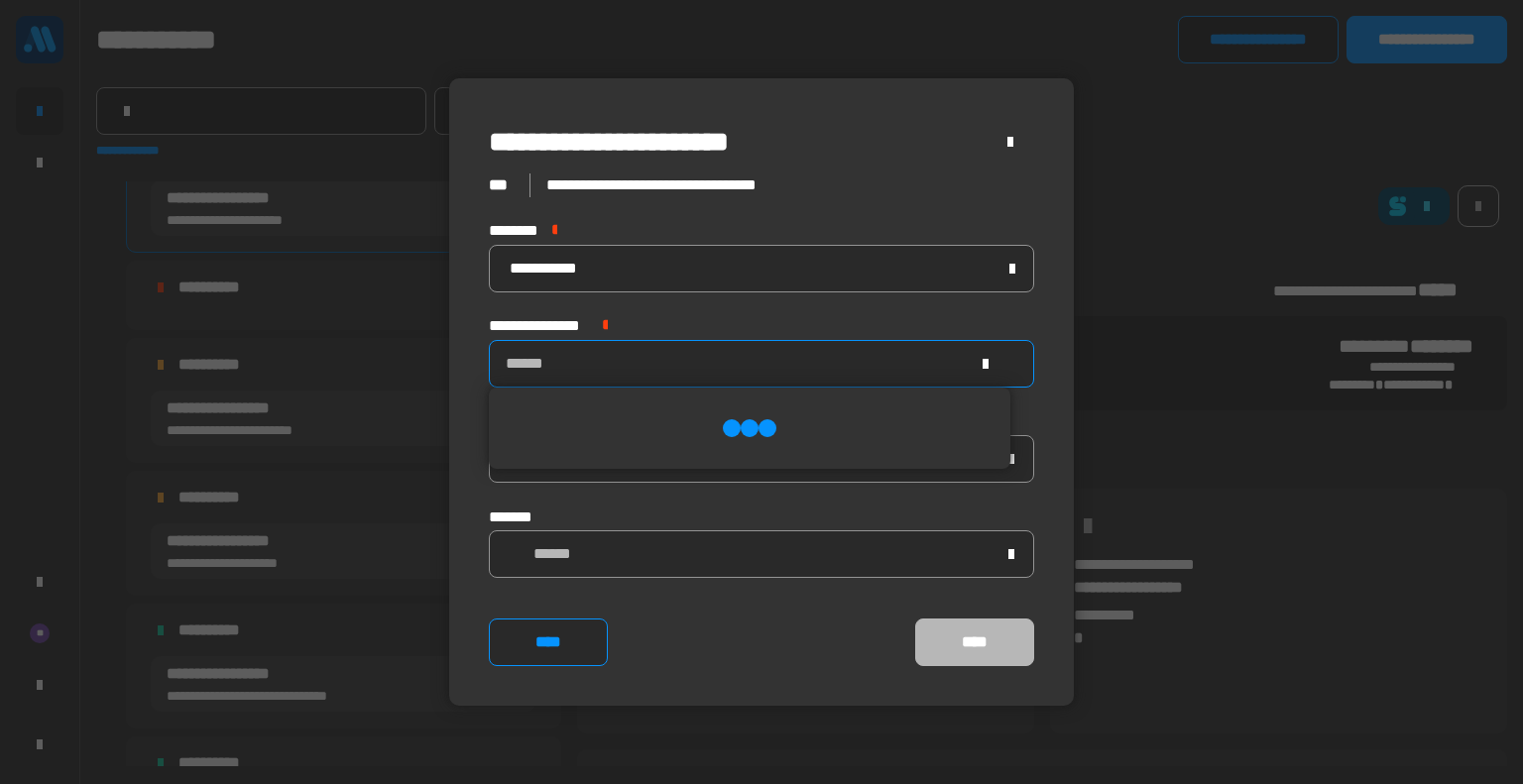 scroll, scrollTop: 0, scrollLeft: 0, axis: both 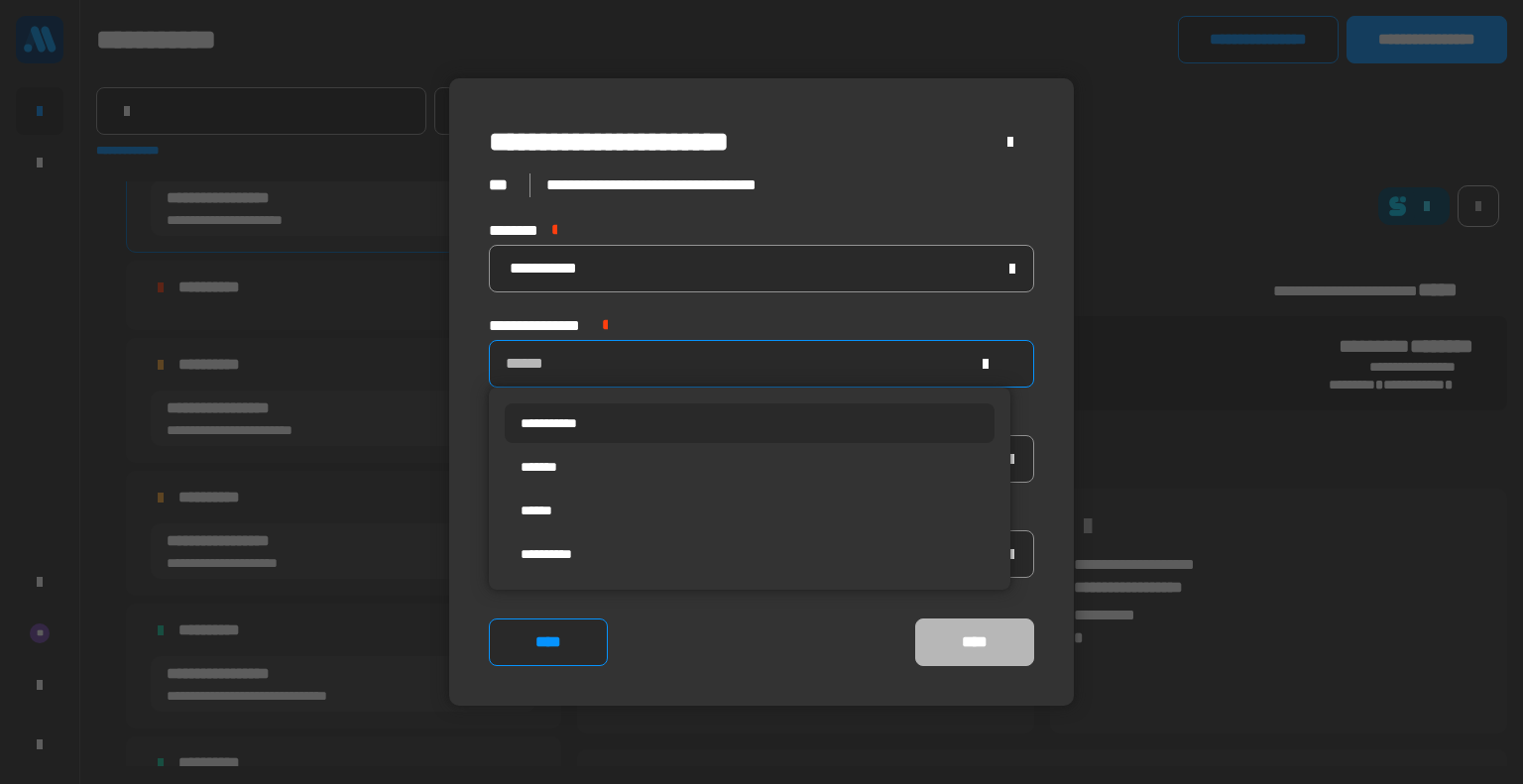 click on "**********" at bounding box center (750, 423) 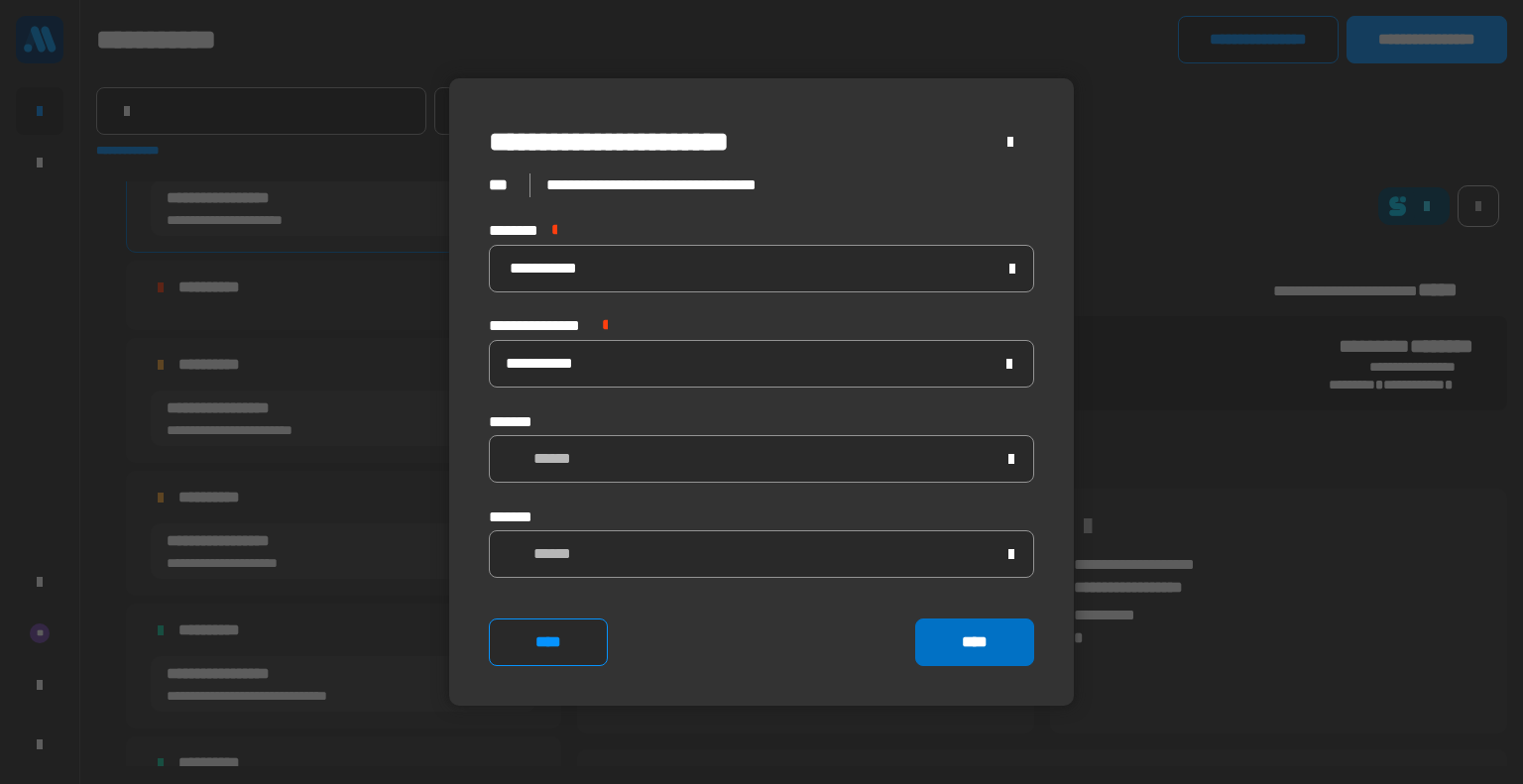 click on "****" 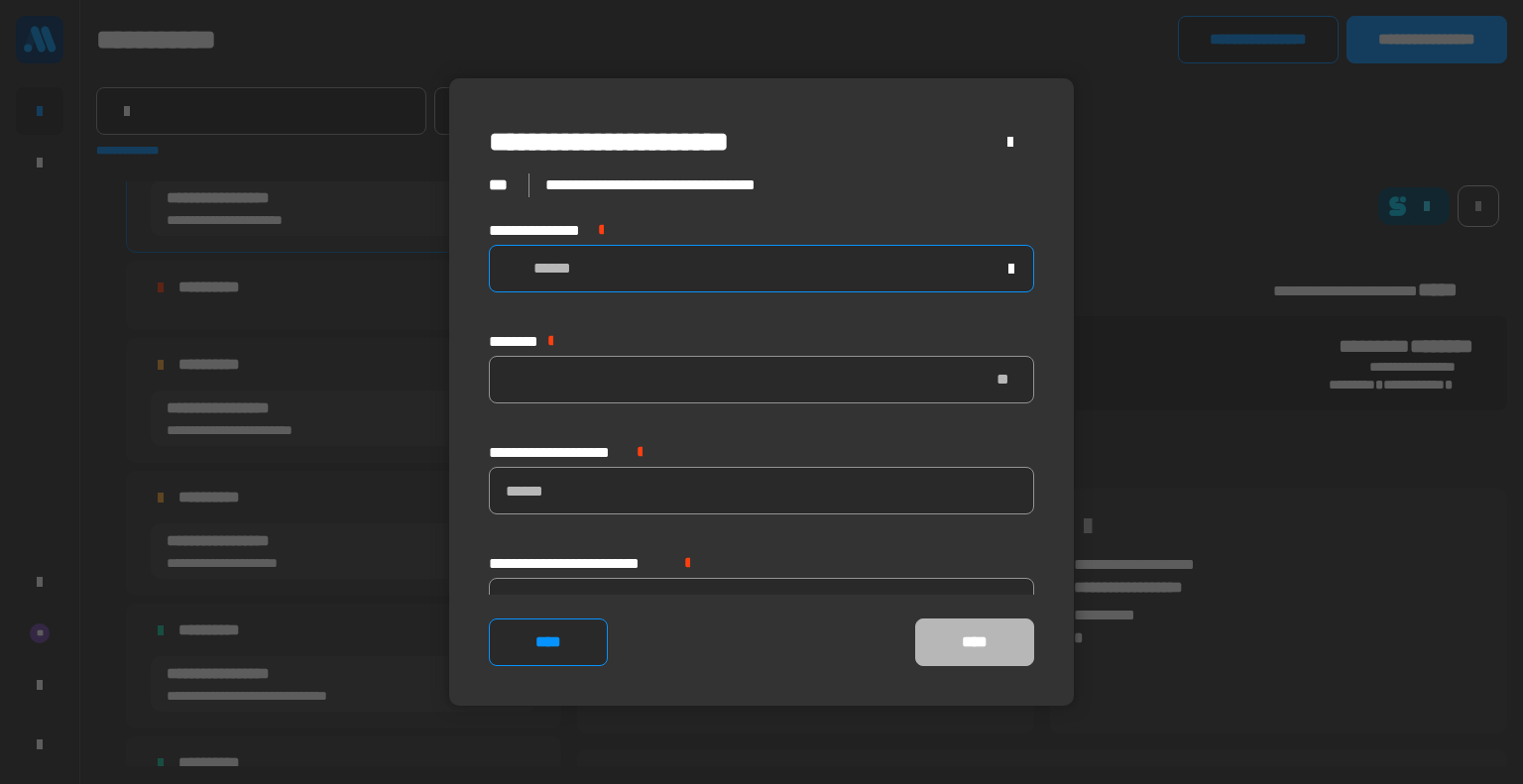 click on "******" 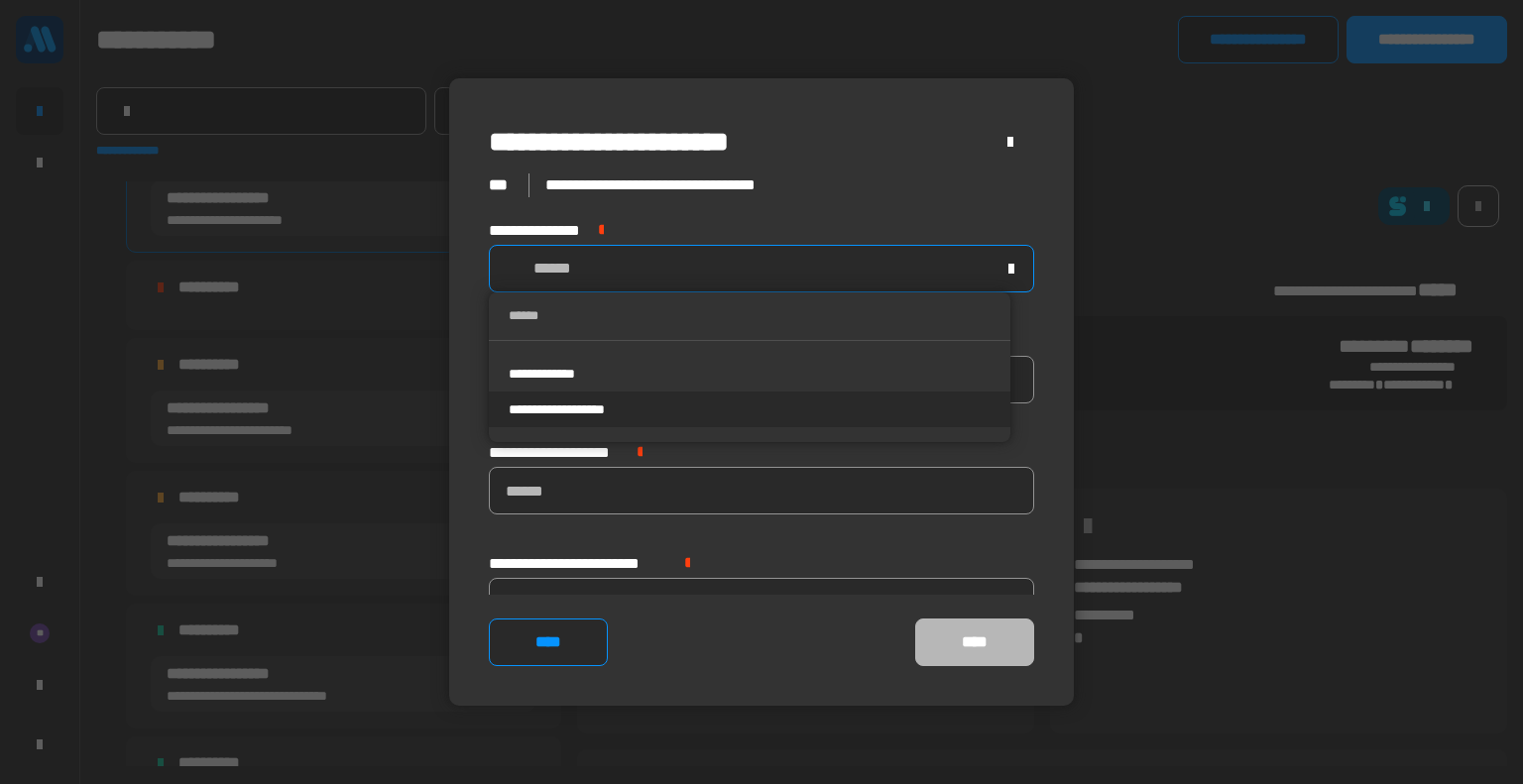 click on "**********" at bounding box center [750, 409] 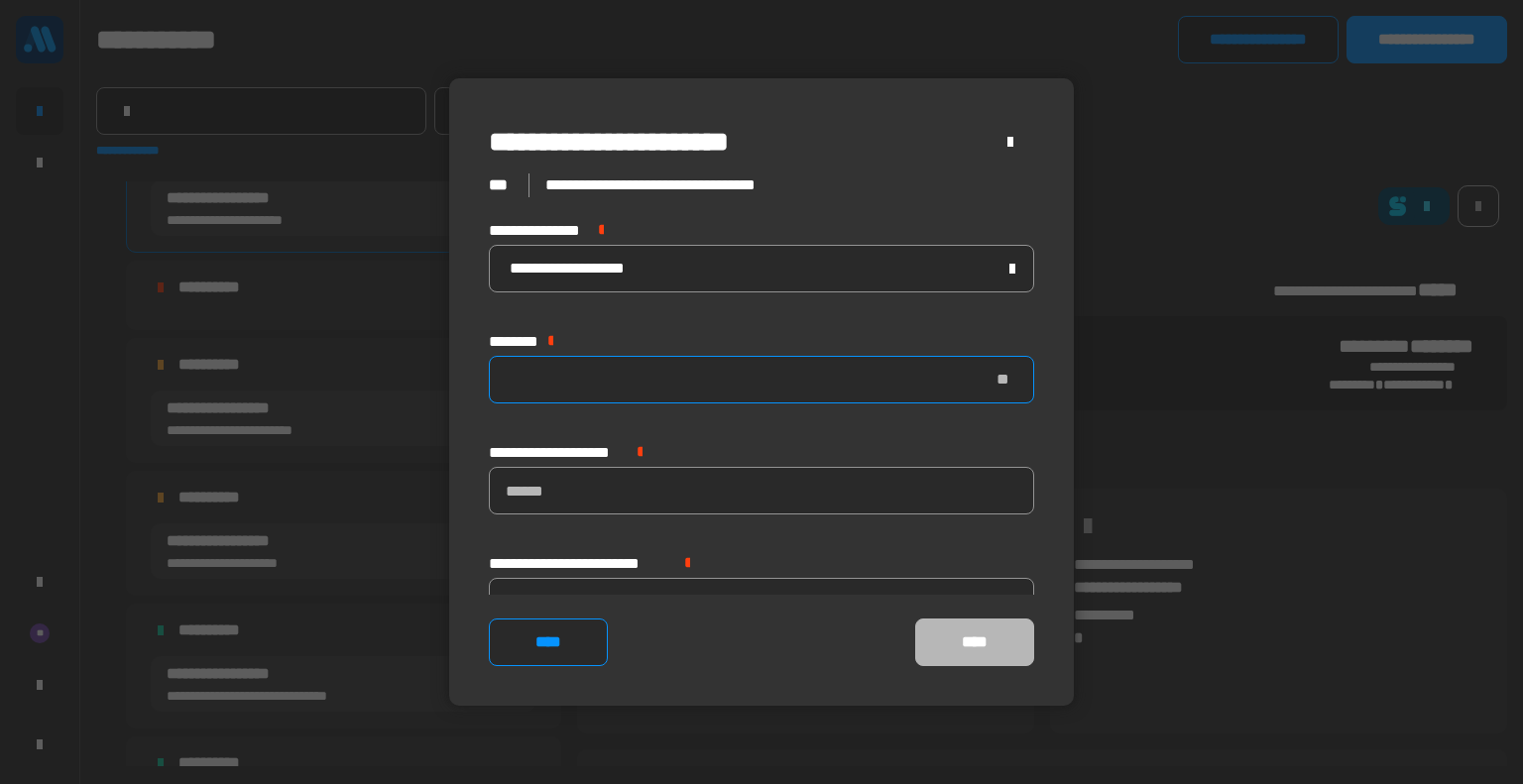 click 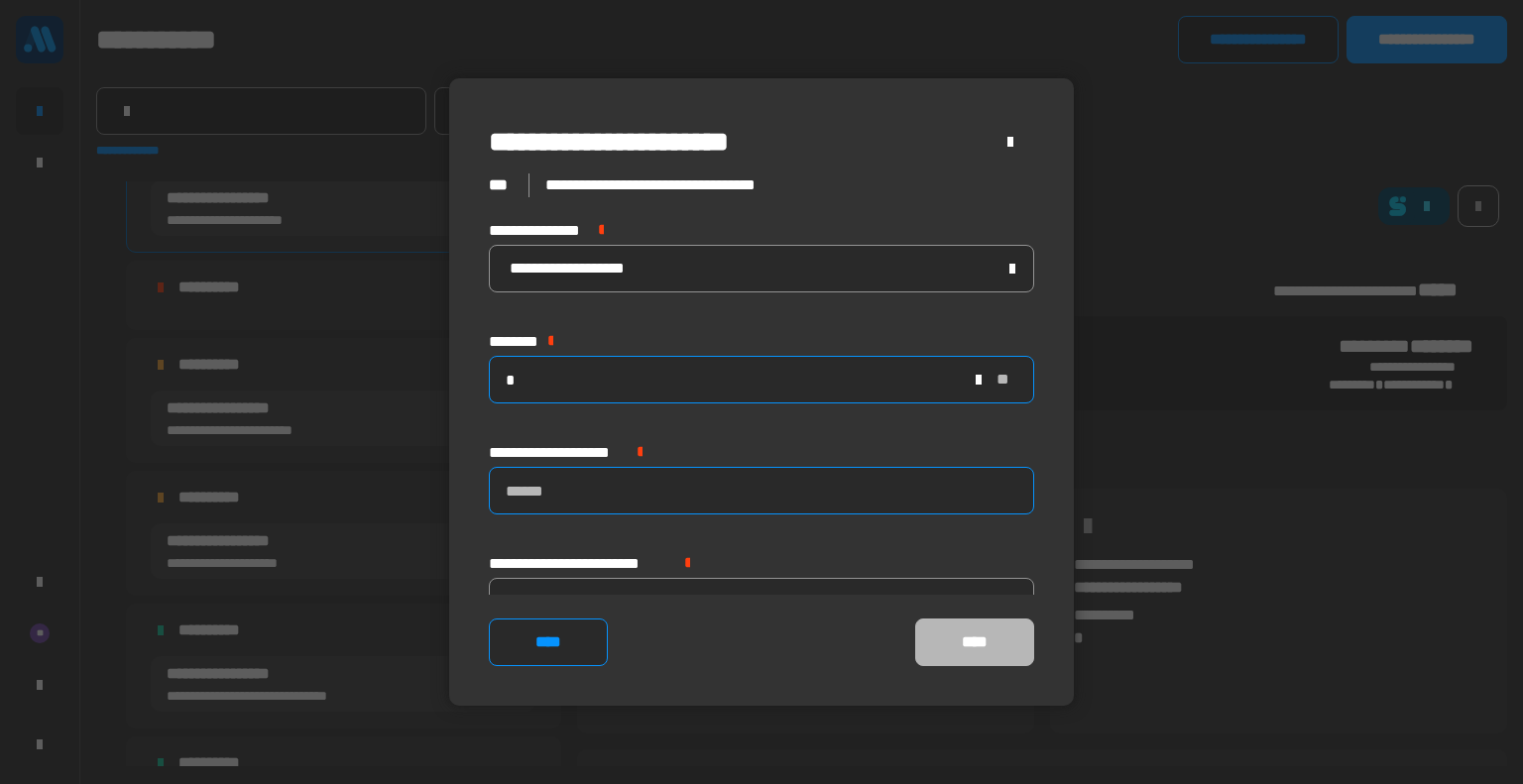 type on "*" 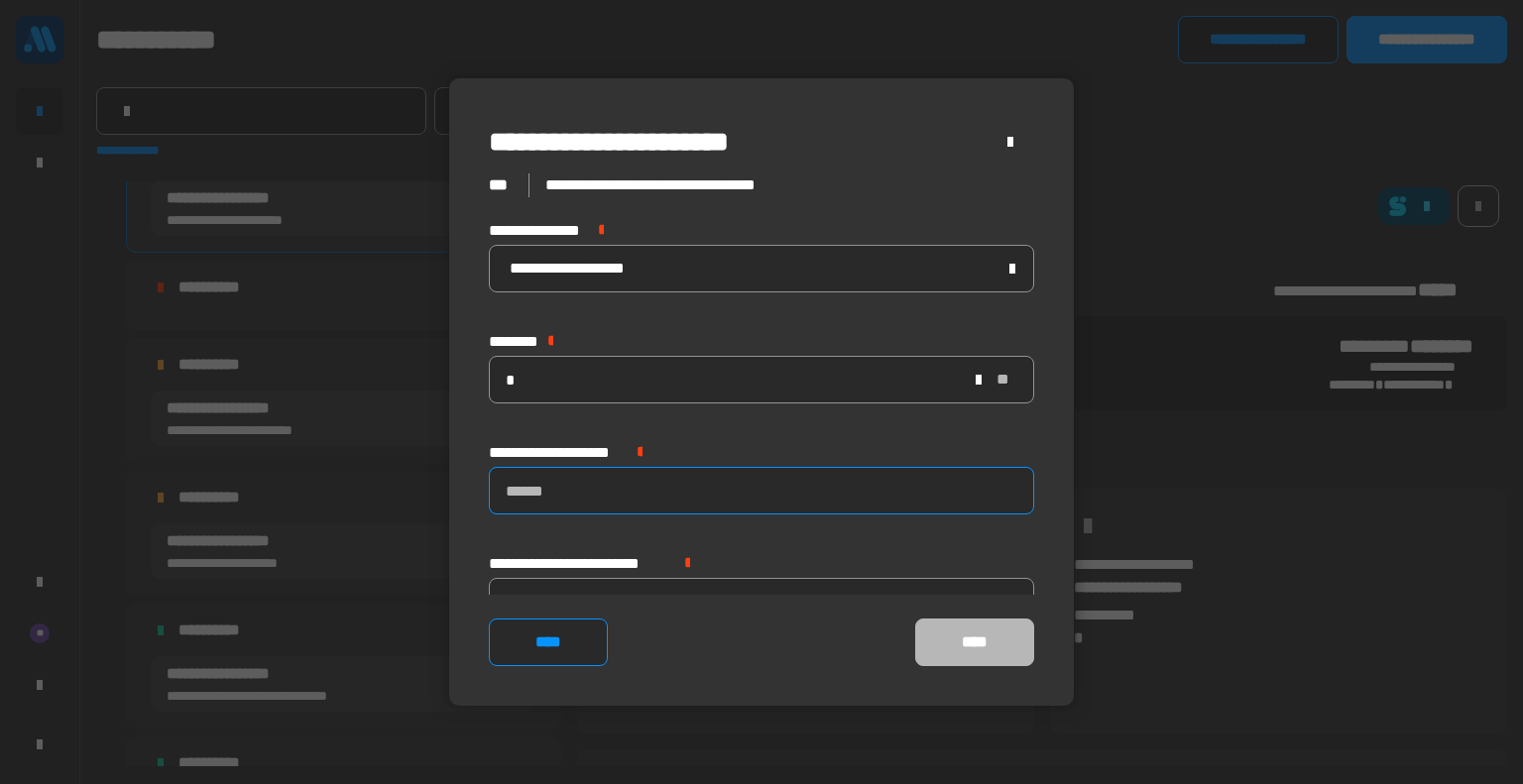 click 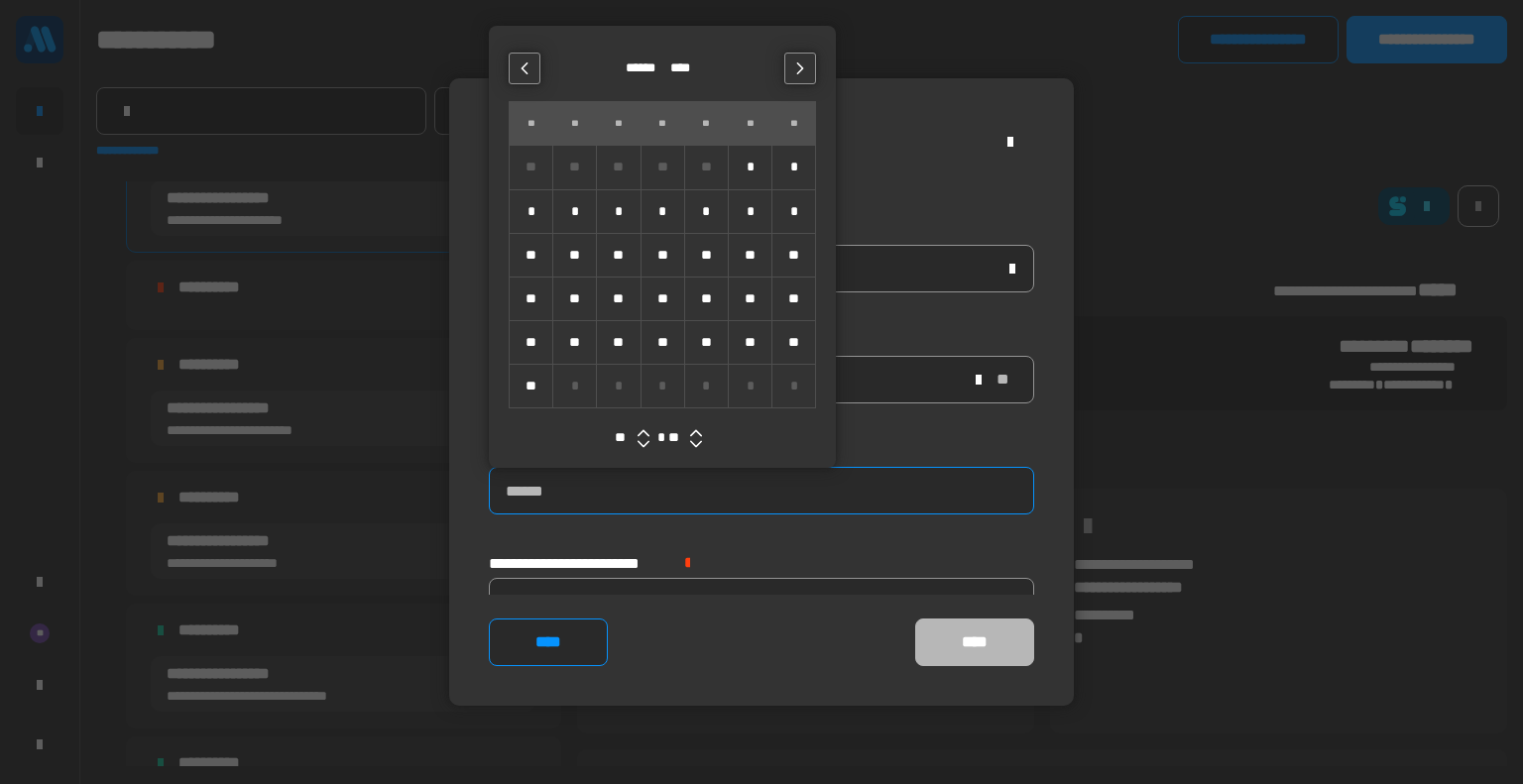 click on "*" at bounding box center (618, 211) 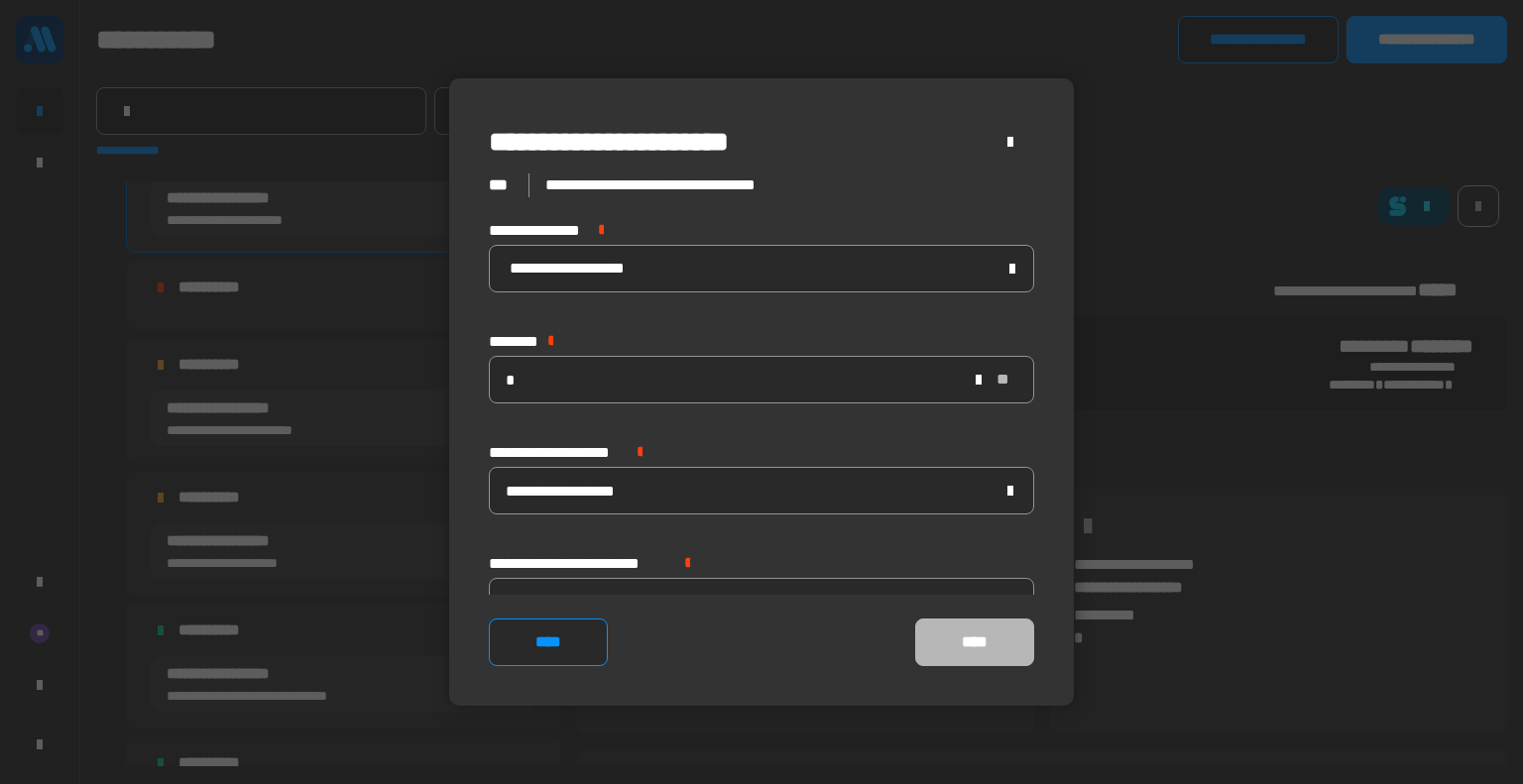 scroll, scrollTop: 31, scrollLeft: 0, axis: vertical 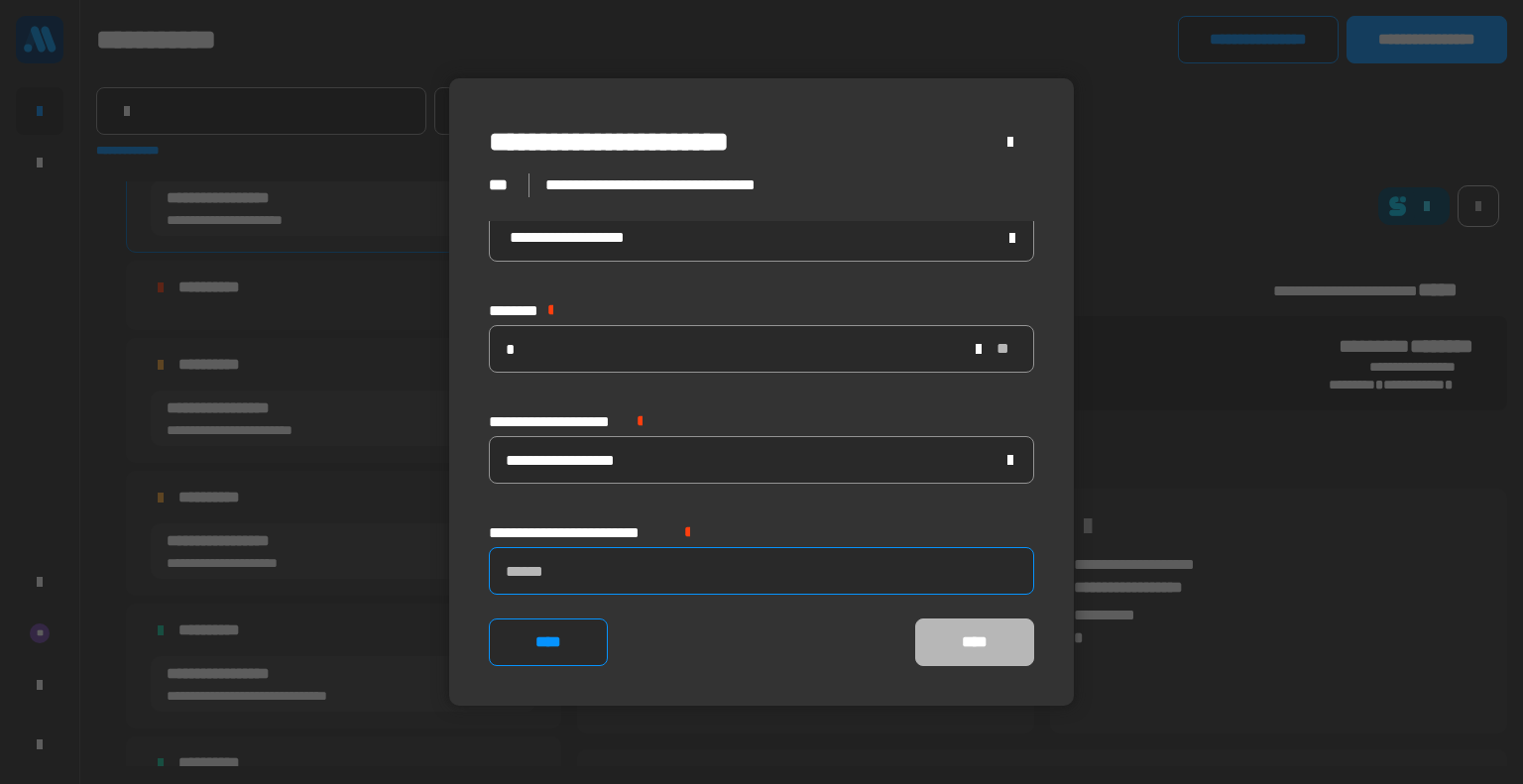 click 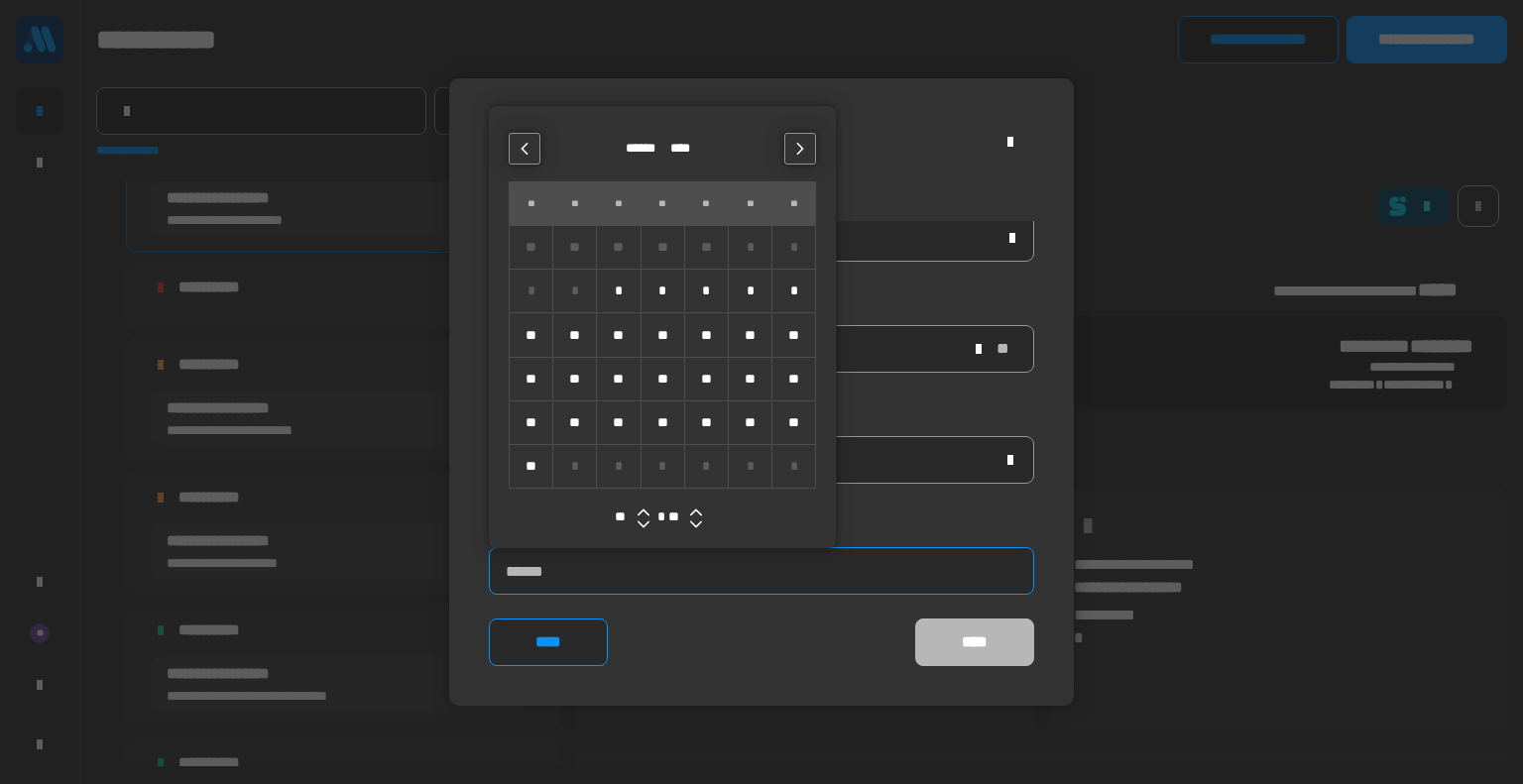 click on "**" at bounding box center [750, 334] 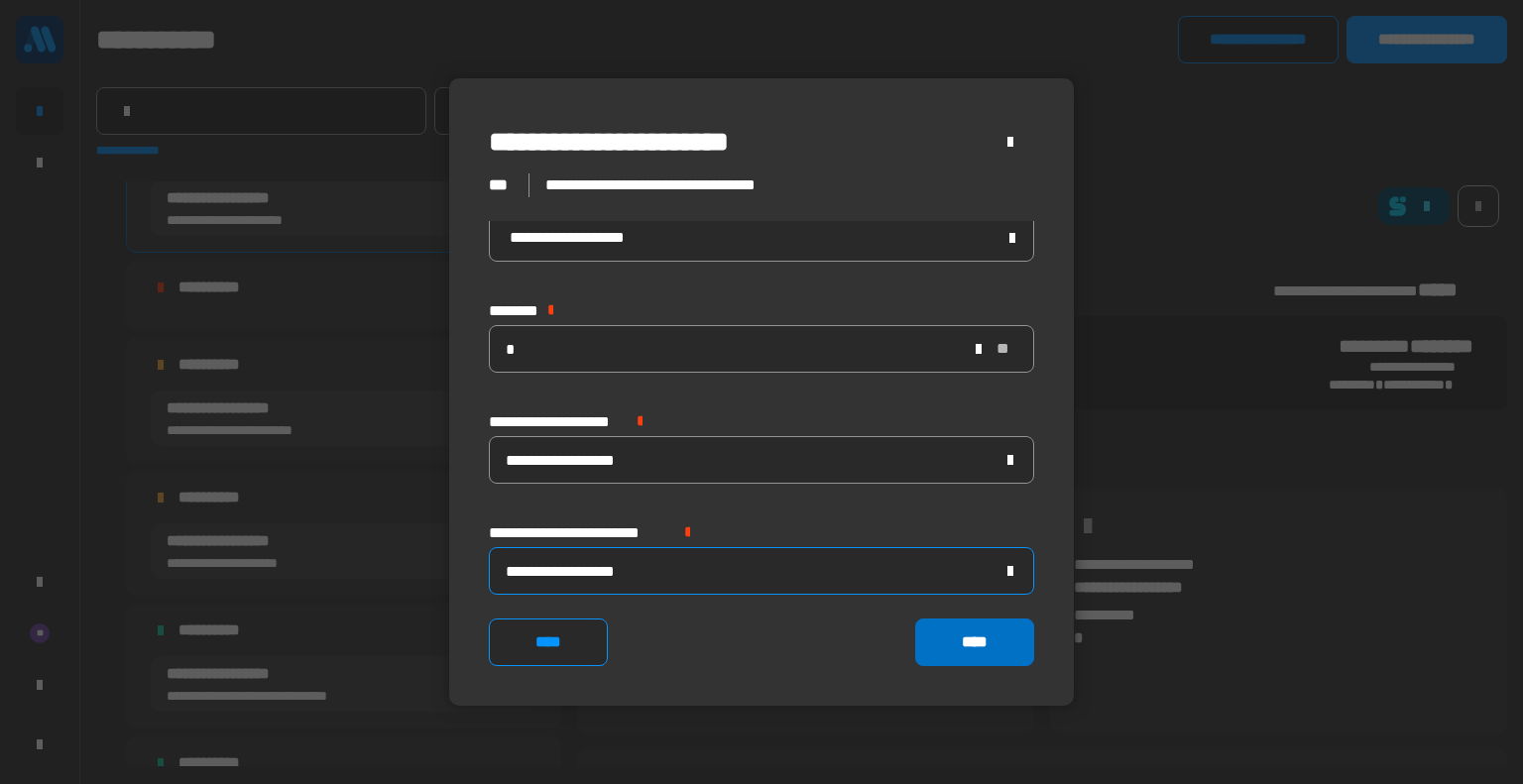 click on "****" 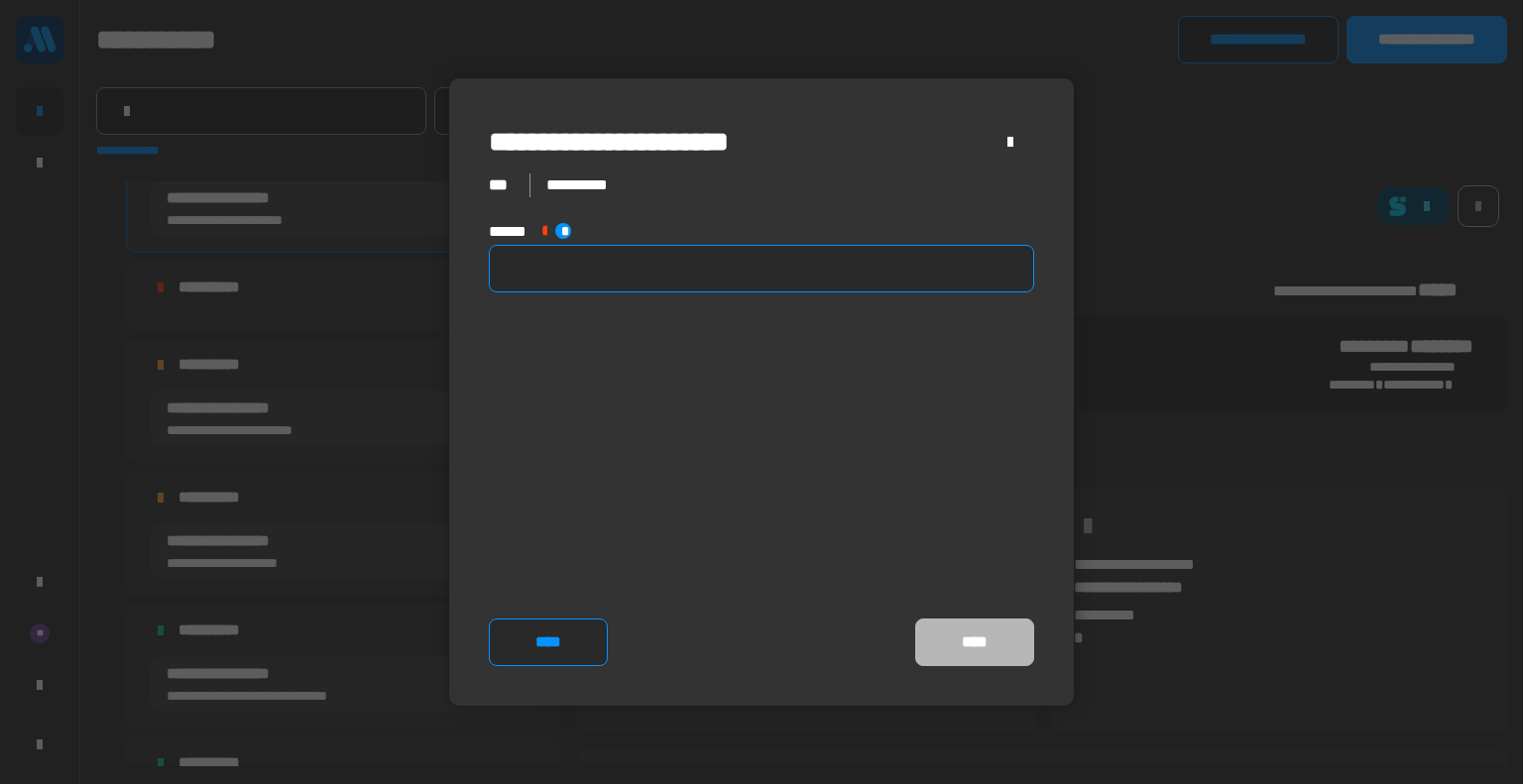 click 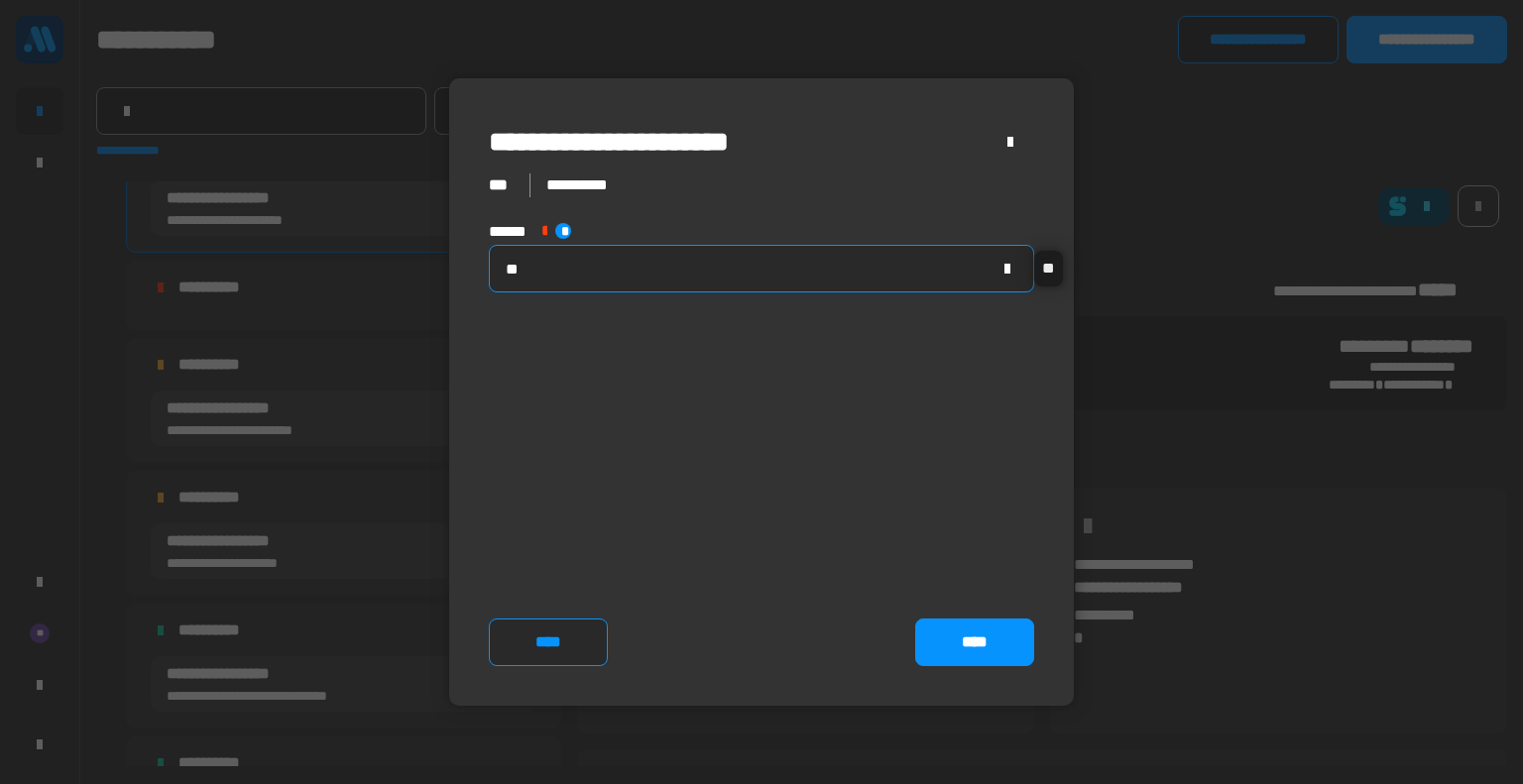 type on "*" 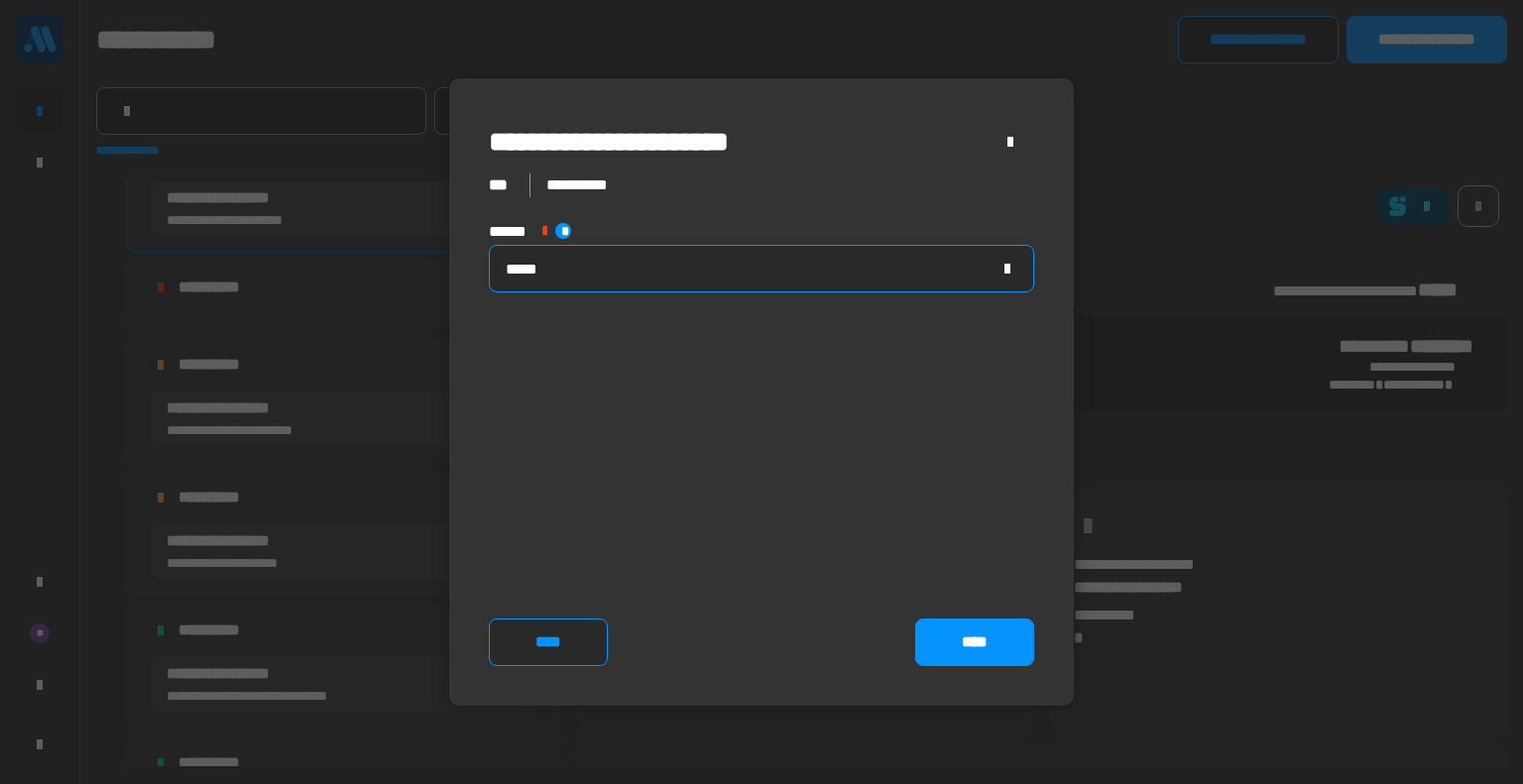 type on "*****" 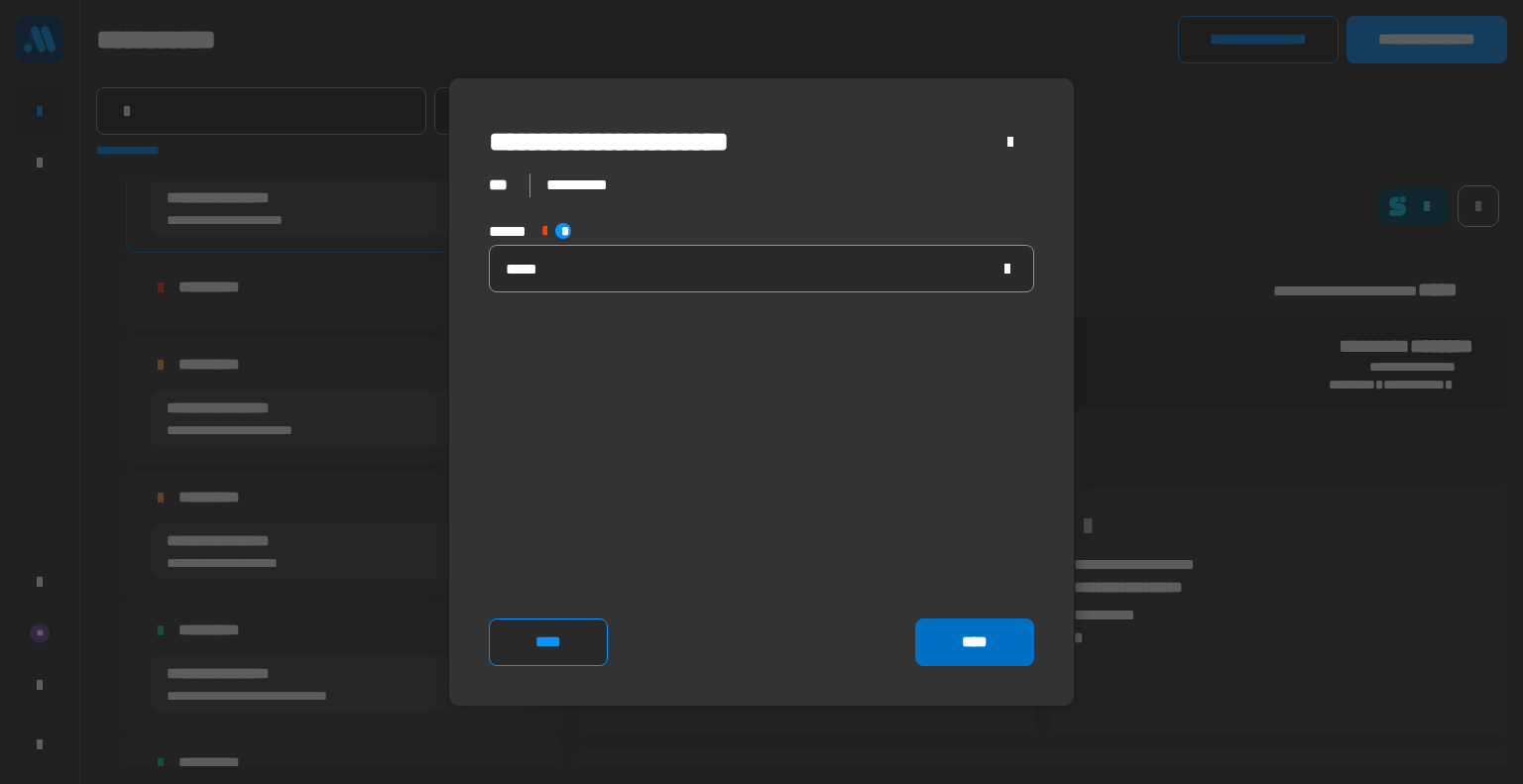 click on "****" 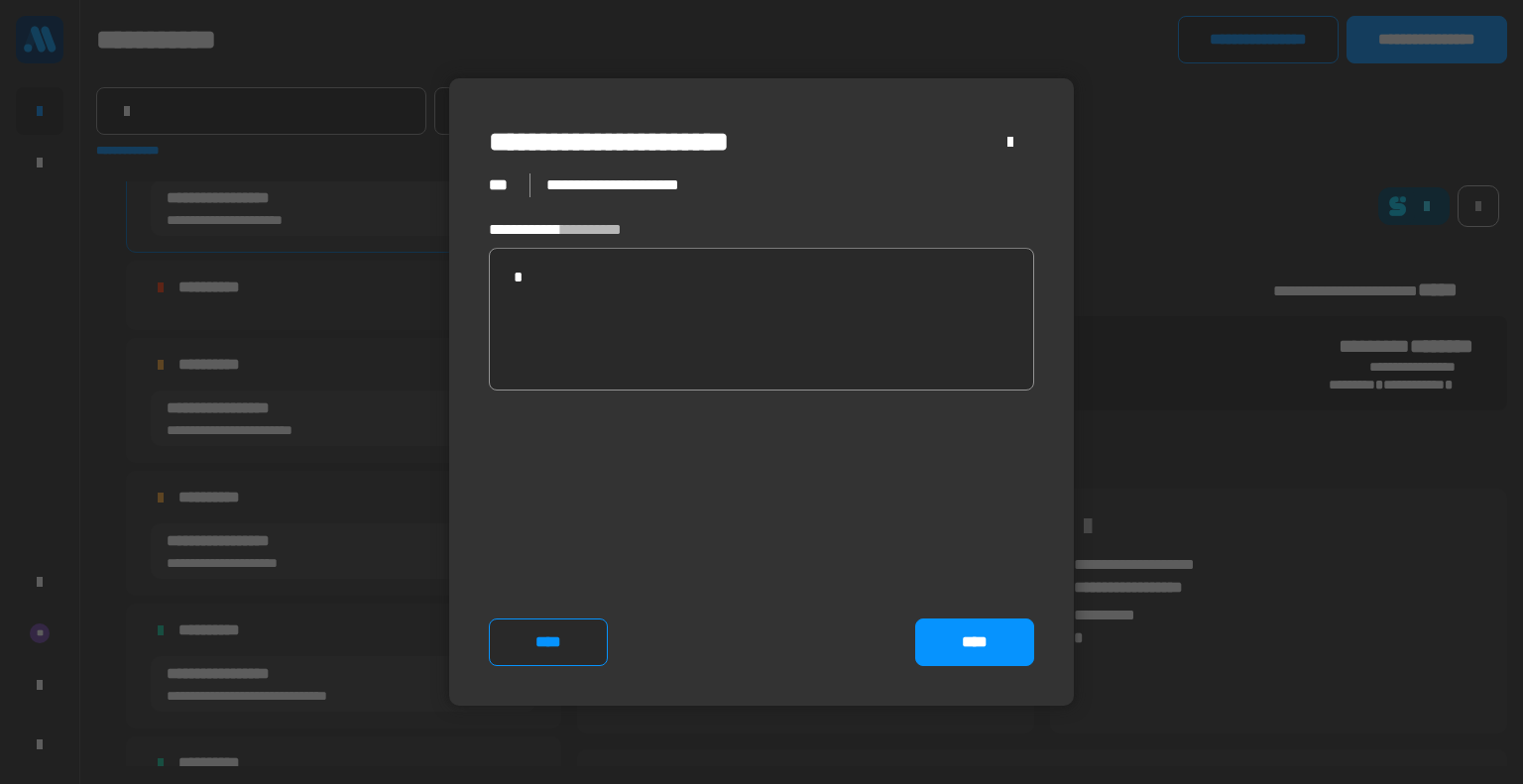click on "****" 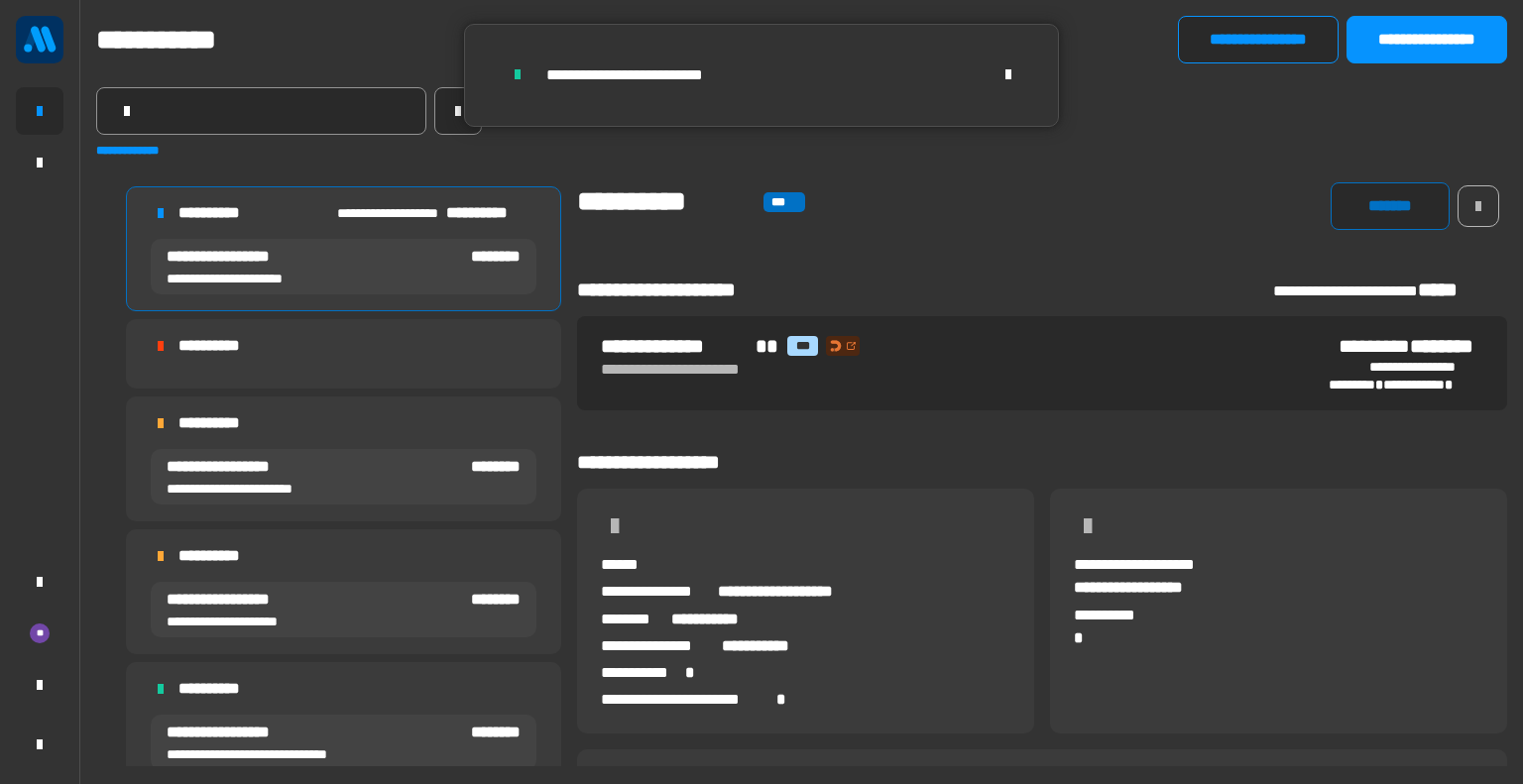 scroll, scrollTop: 3931, scrollLeft: 0, axis: vertical 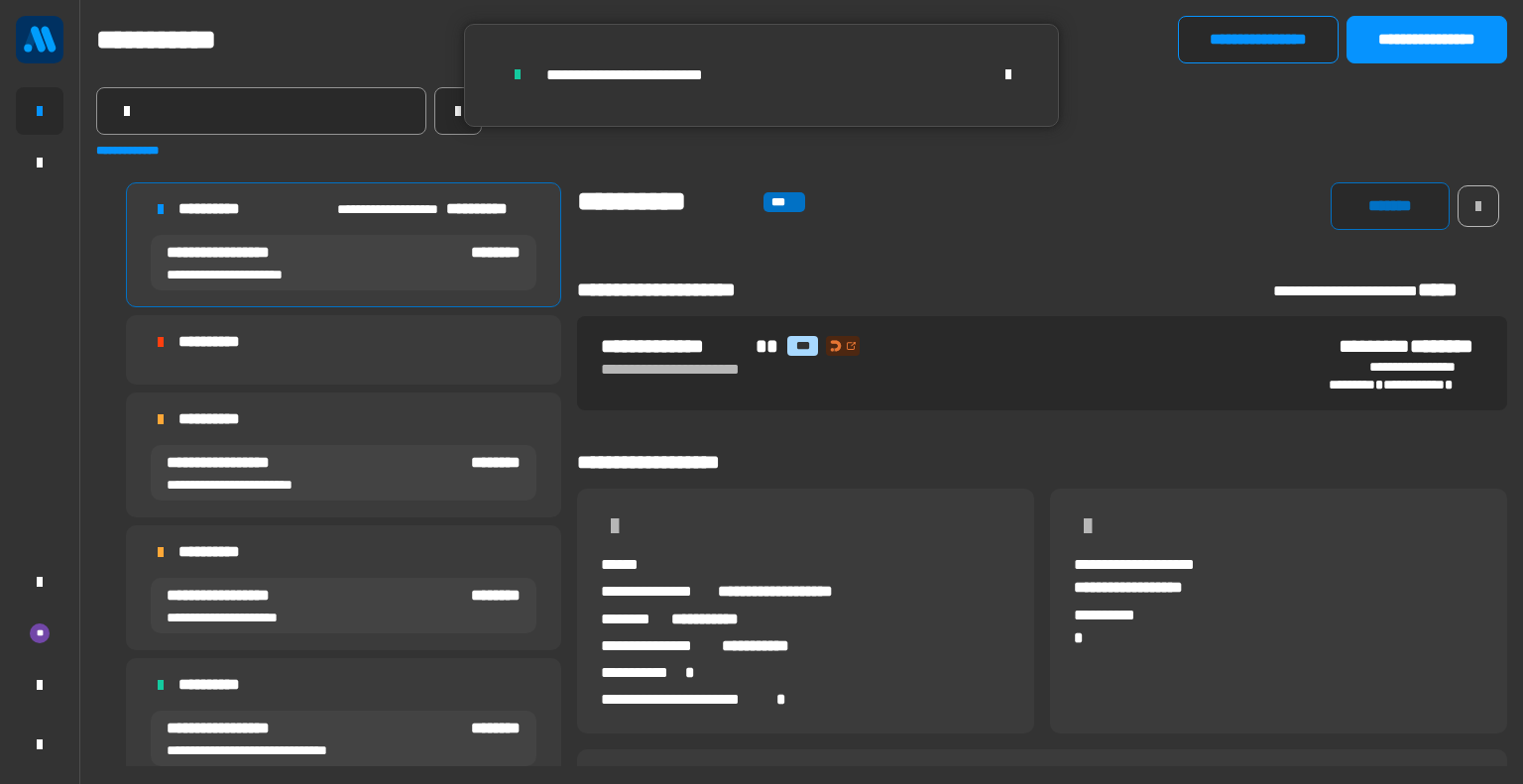 click on "*******" 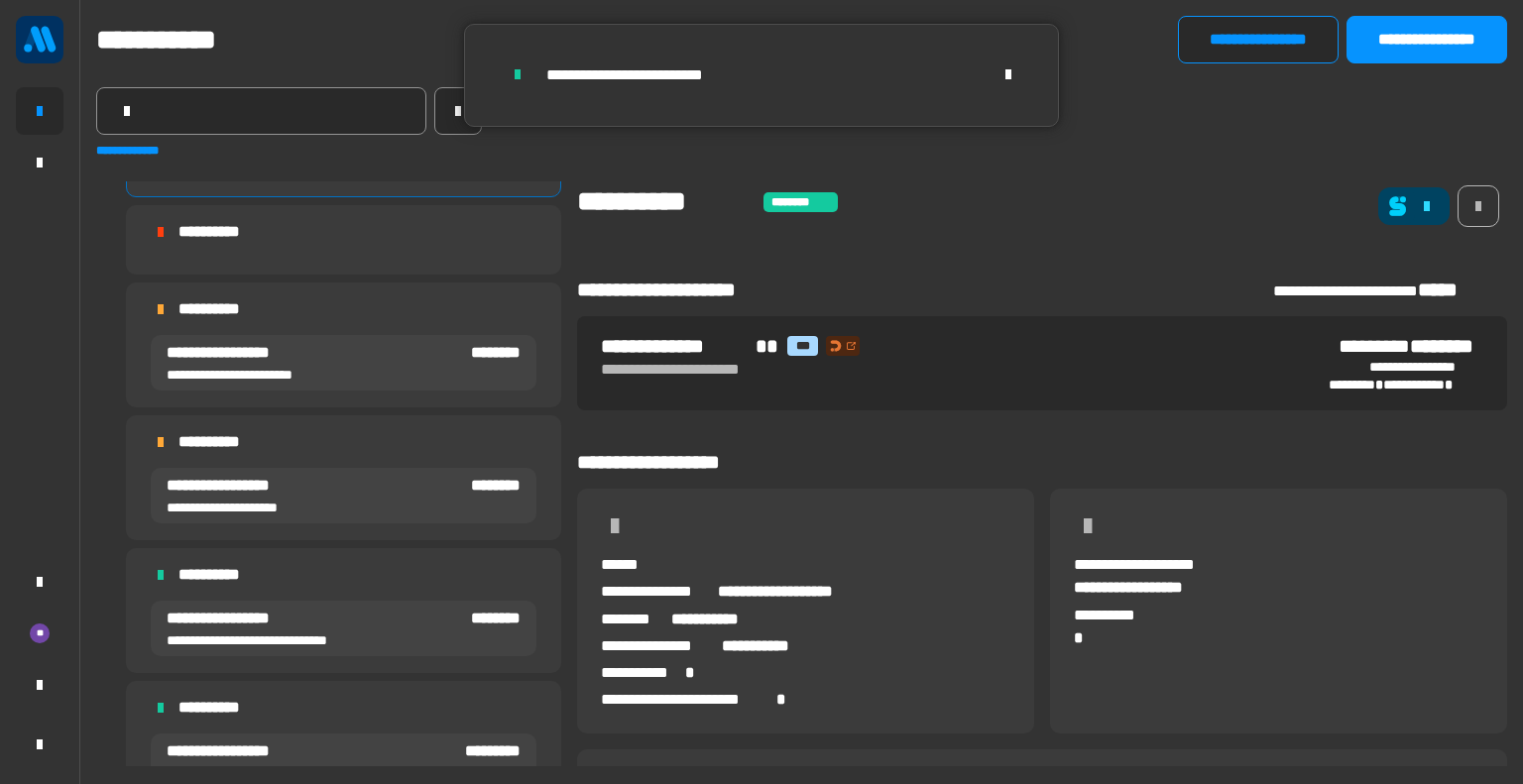 click 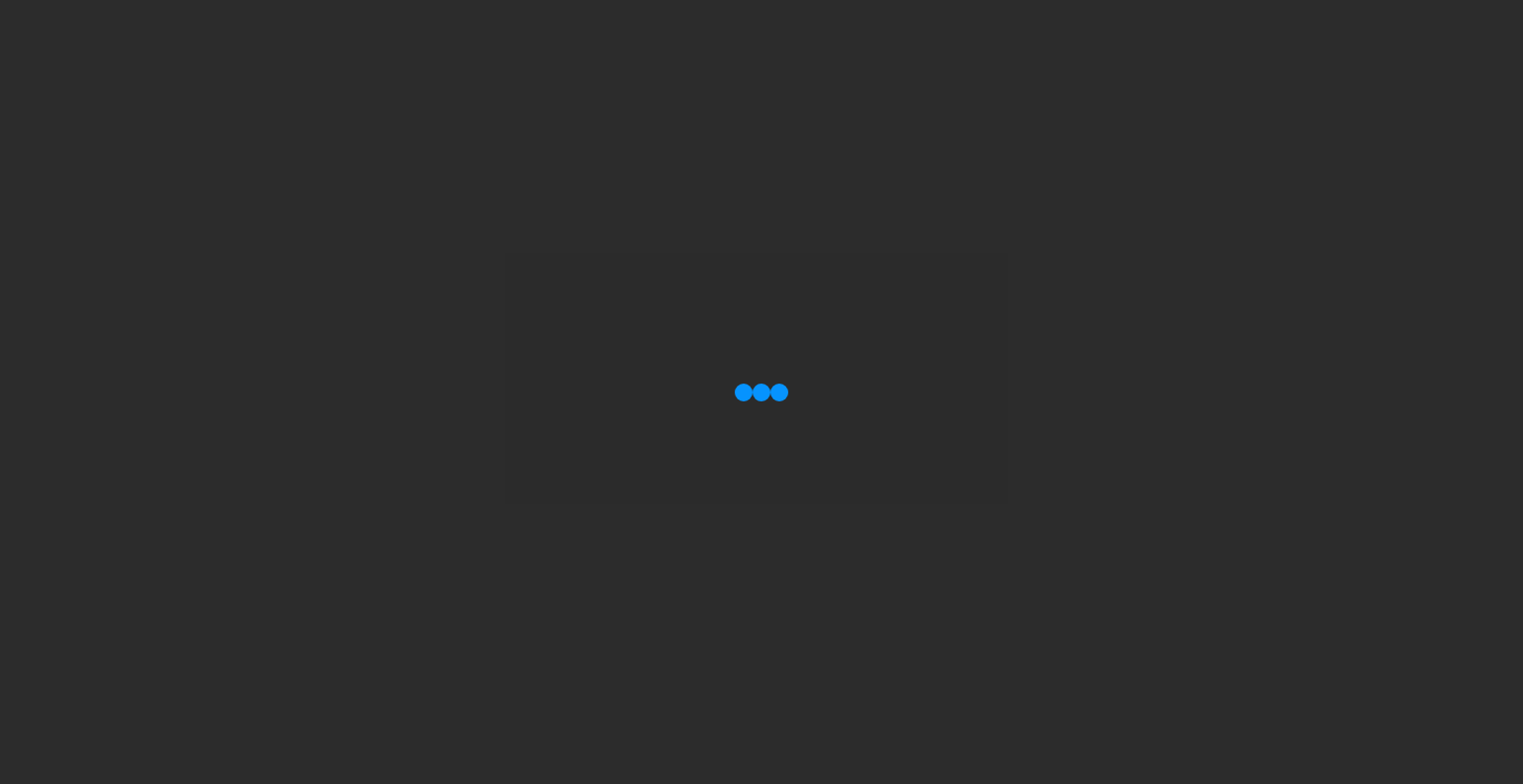scroll, scrollTop: 0, scrollLeft: 0, axis: both 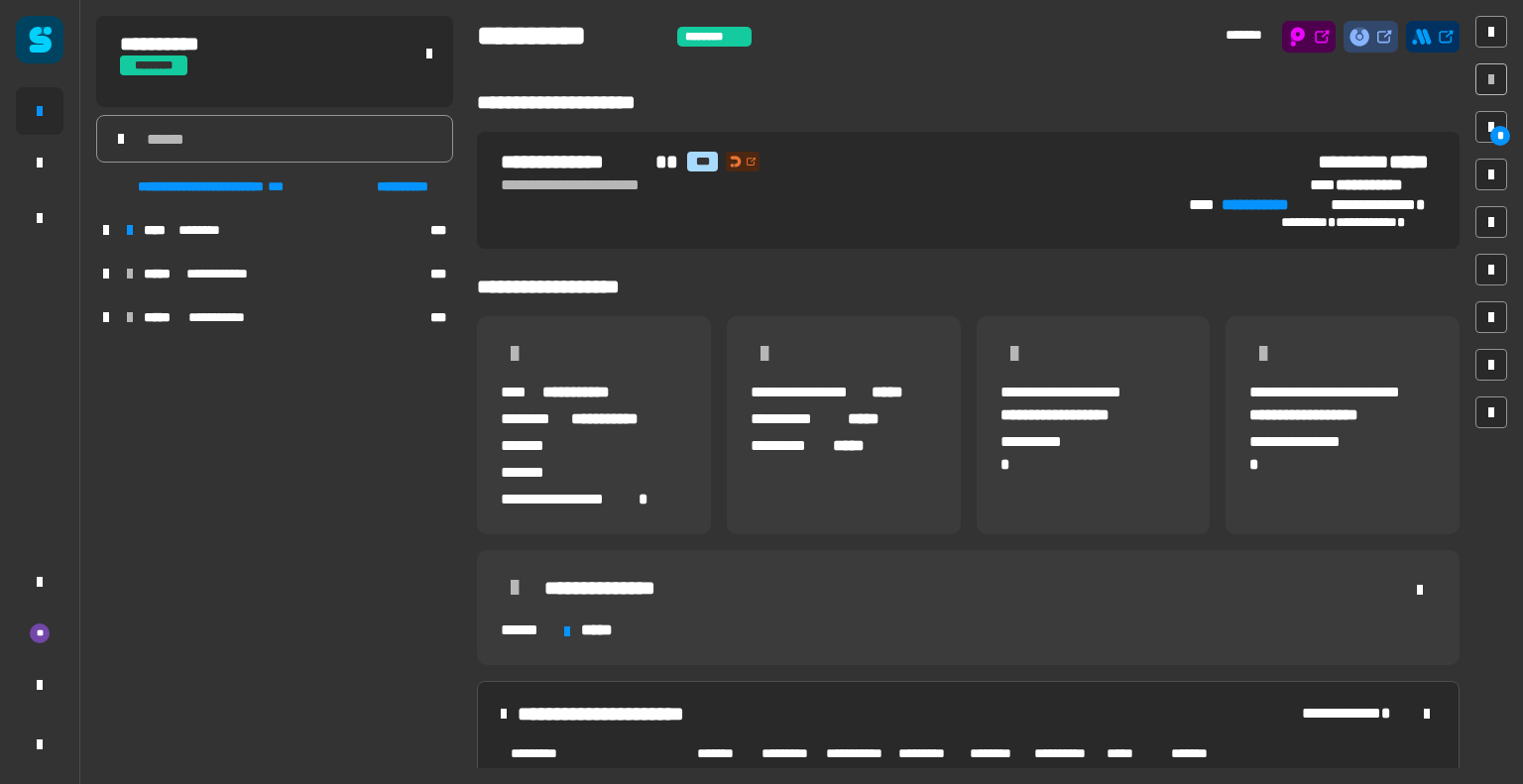 click on "**********" 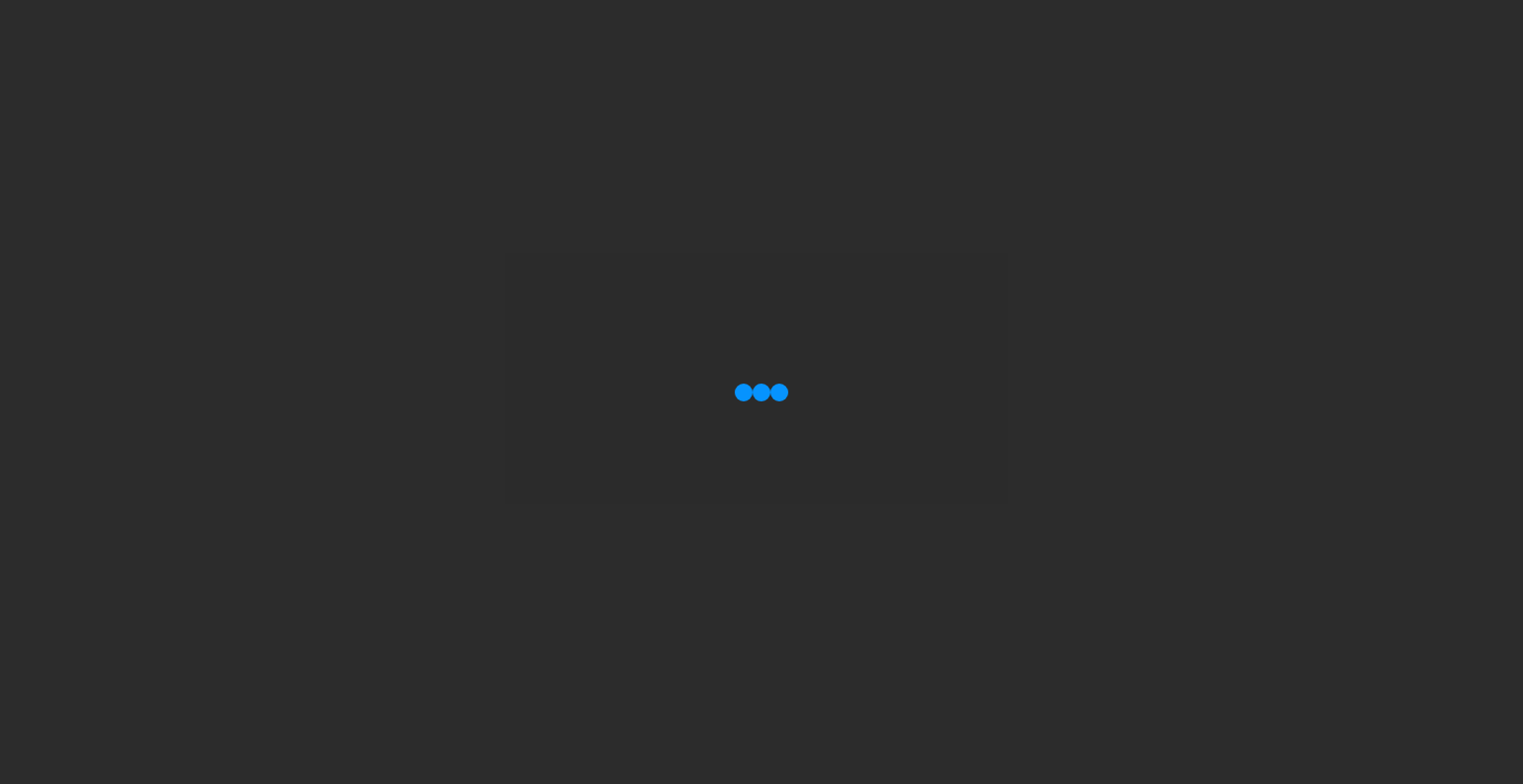scroll, scrollTop: 0, scrollLeft: 0, axis: both 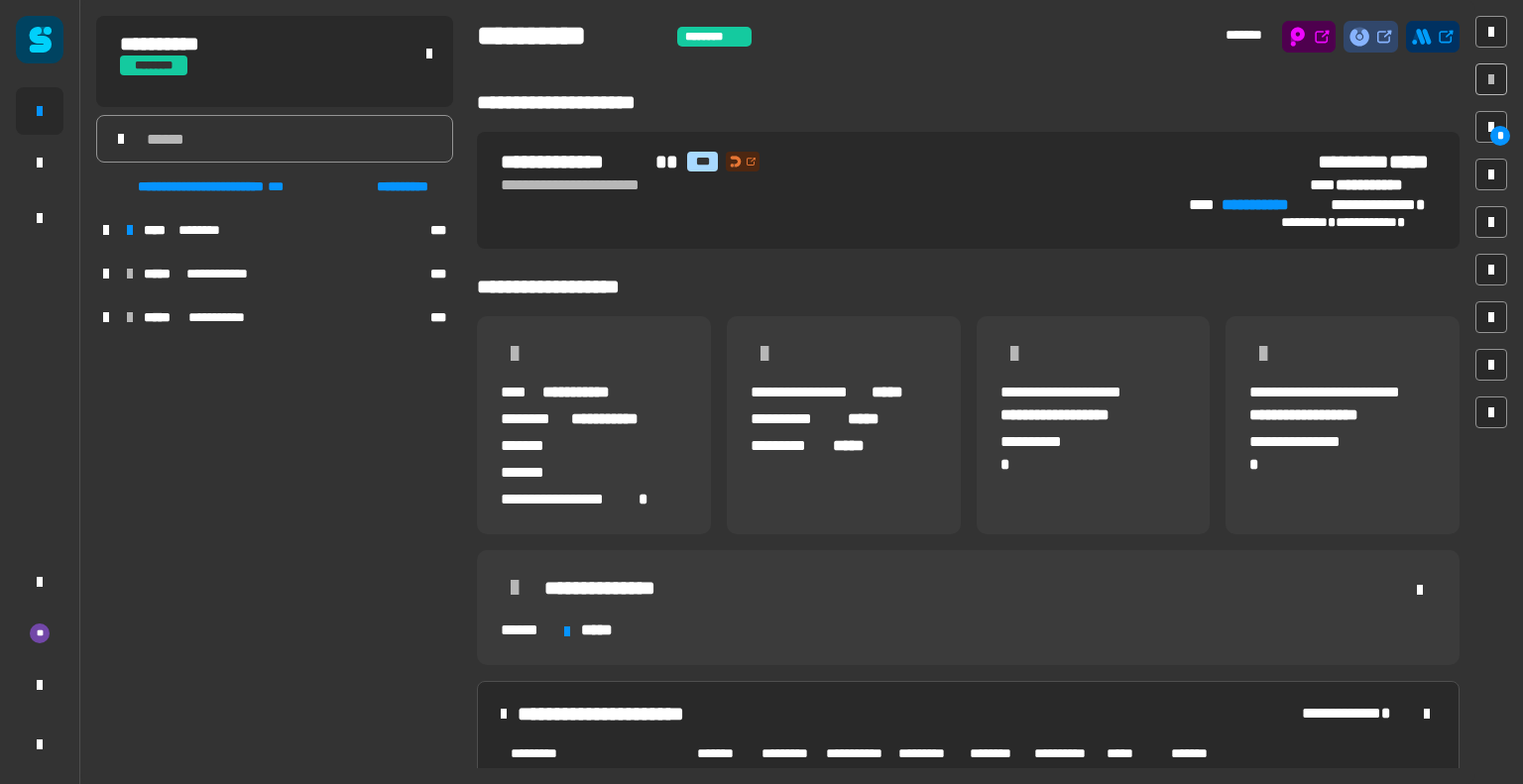 click on "**********" 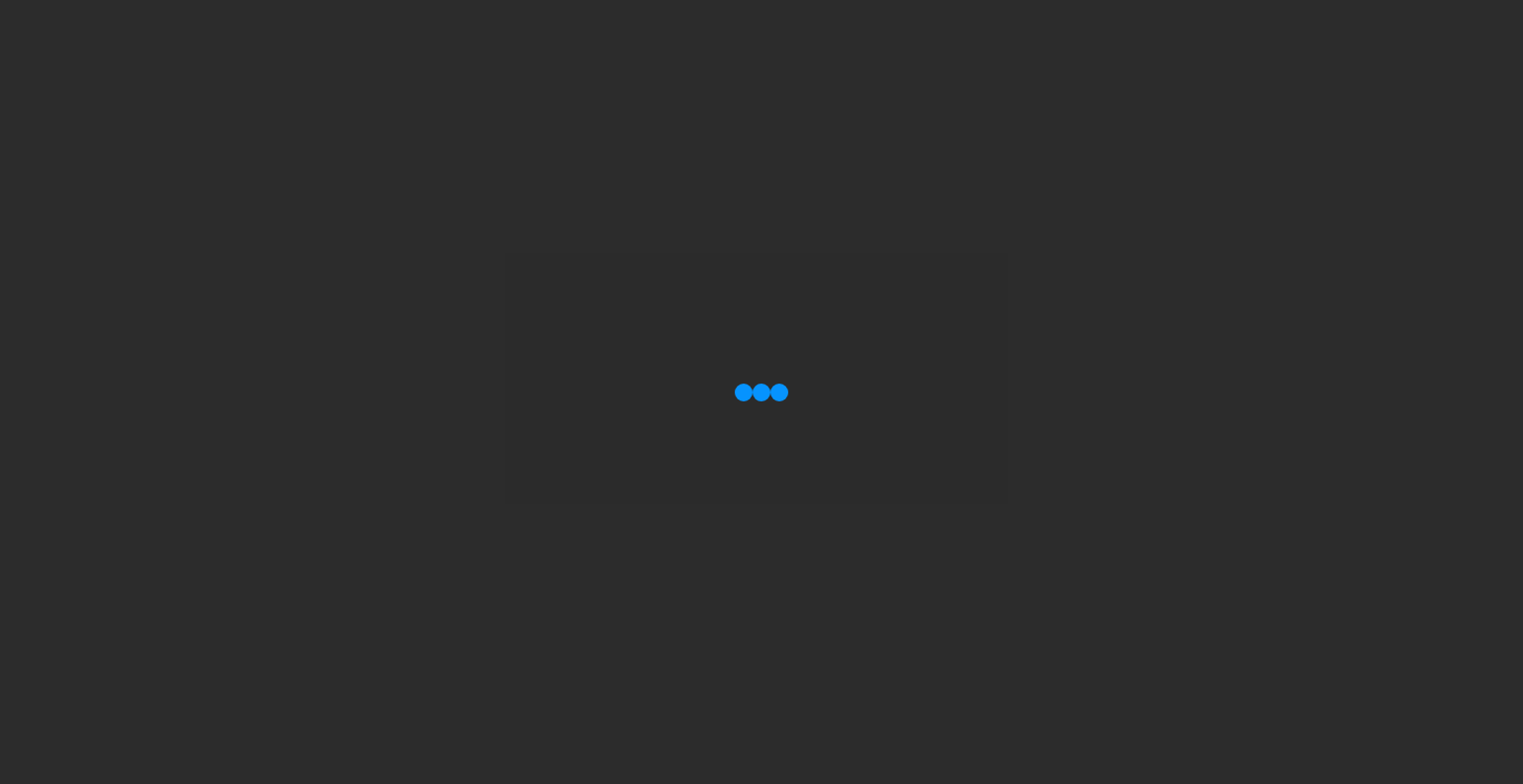 scroll, scrollTop: 0, scrollLeft: 0, axis: both 